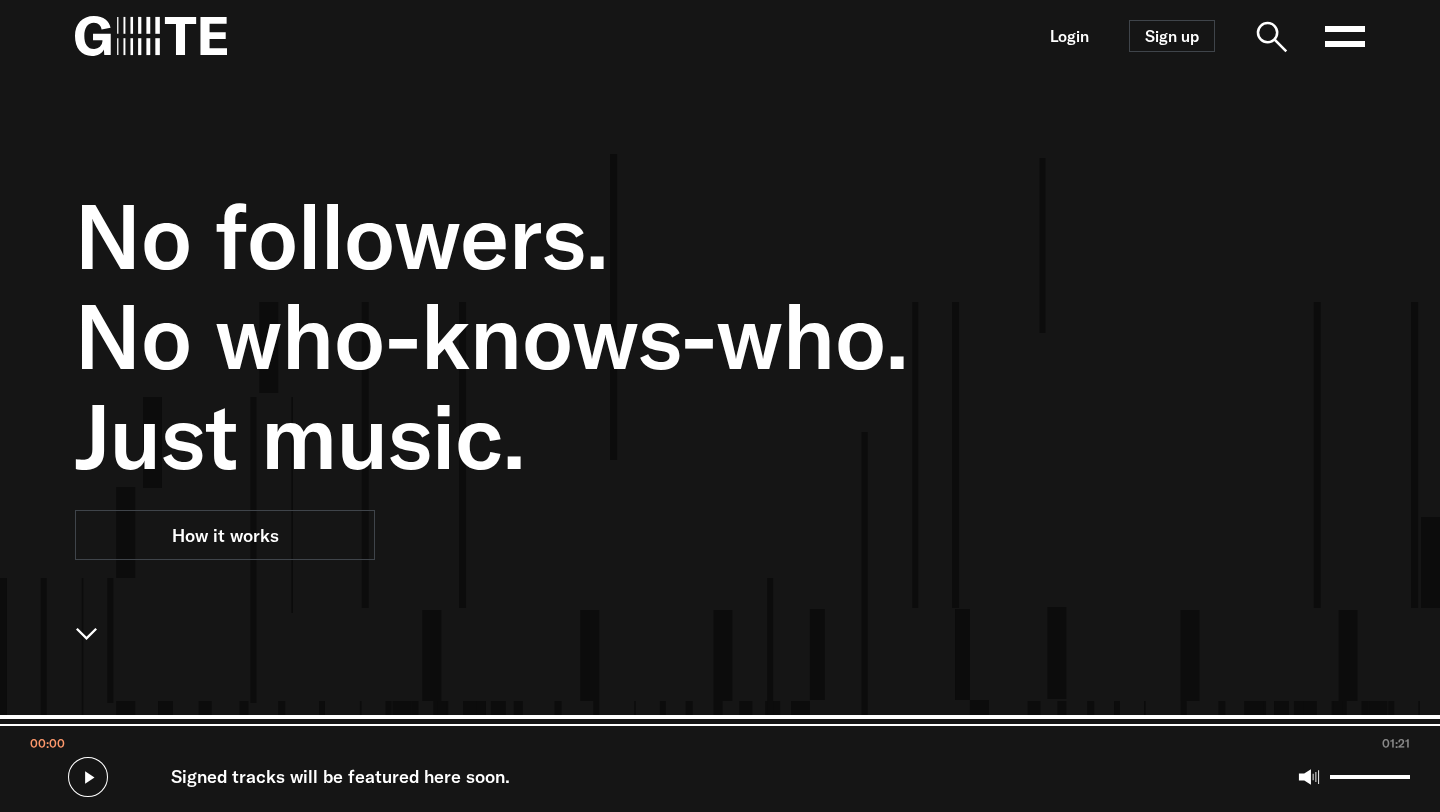 scroll, scrollTop: 0, scrollLeft: 0, axis: both 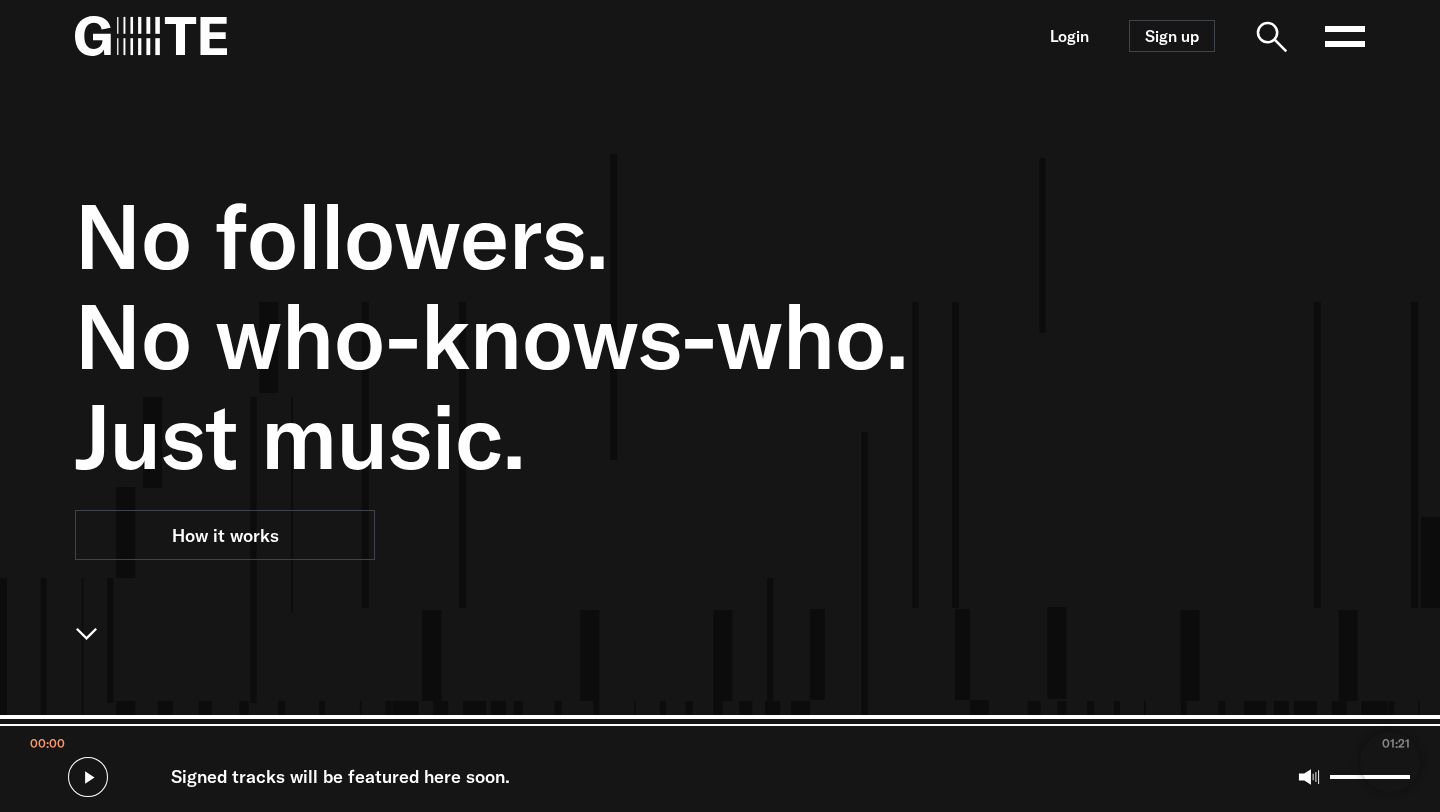 click 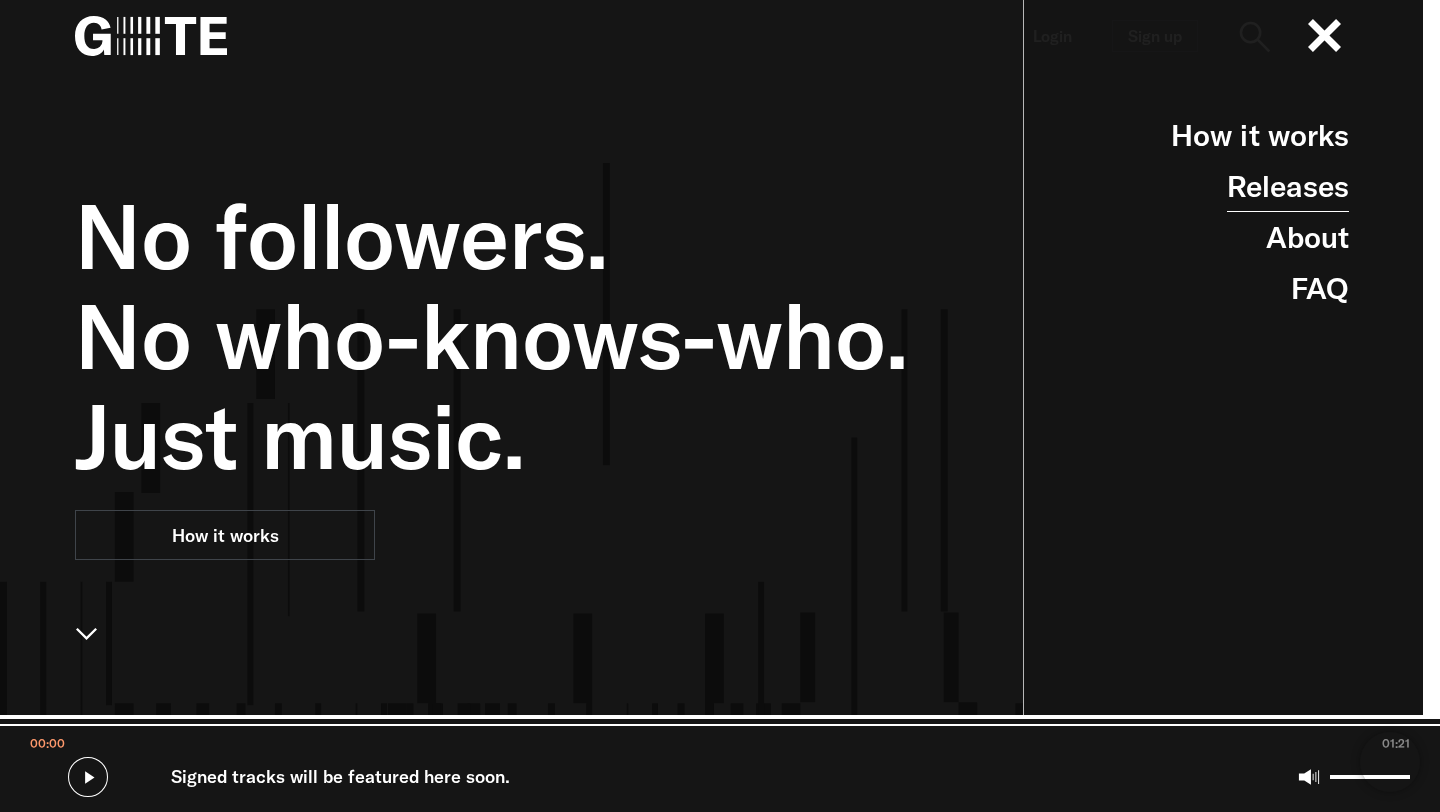 click on "Releases" at bounding box center [1288, 186] 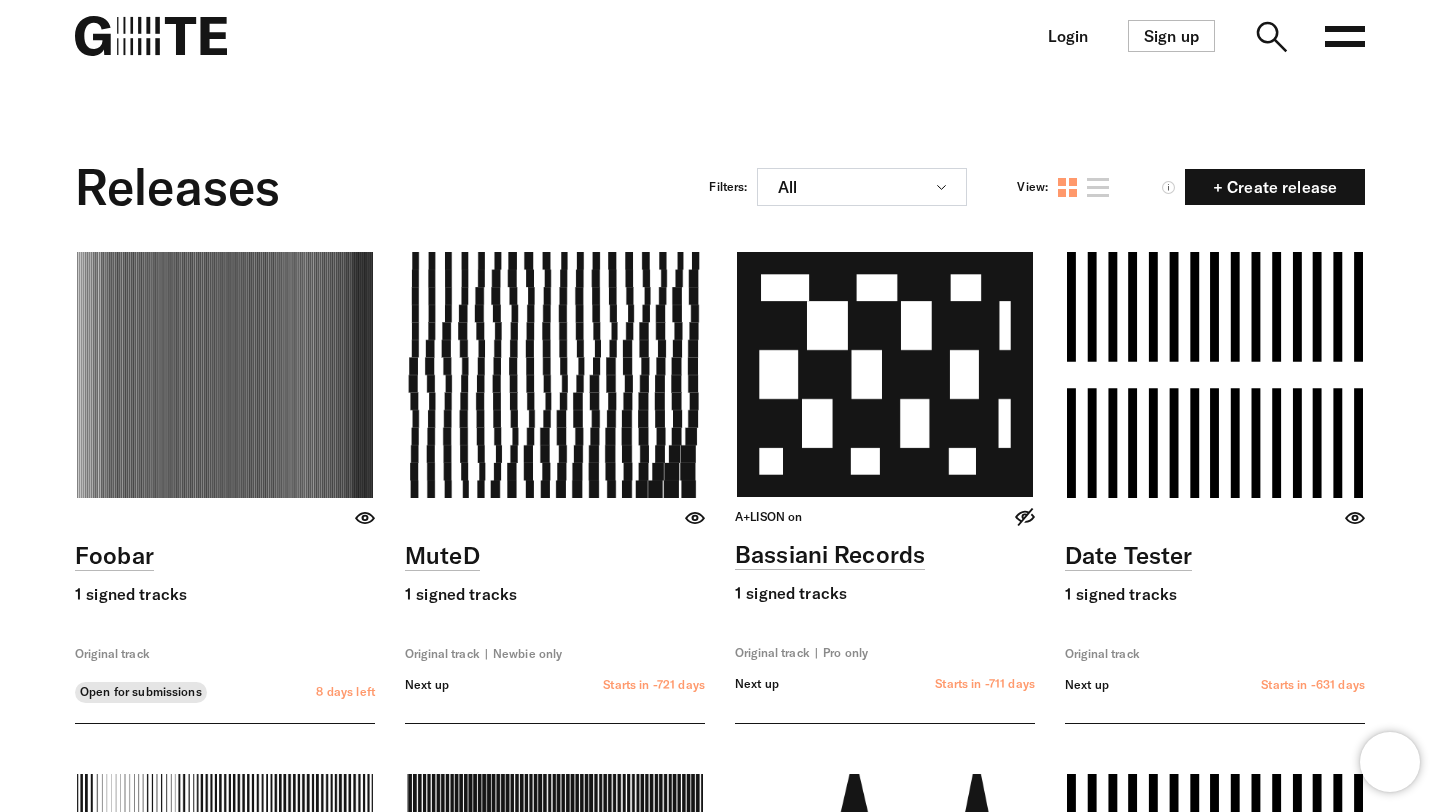 scroll, scrollTop: 210, scrollLeft: 0, axis: vertical 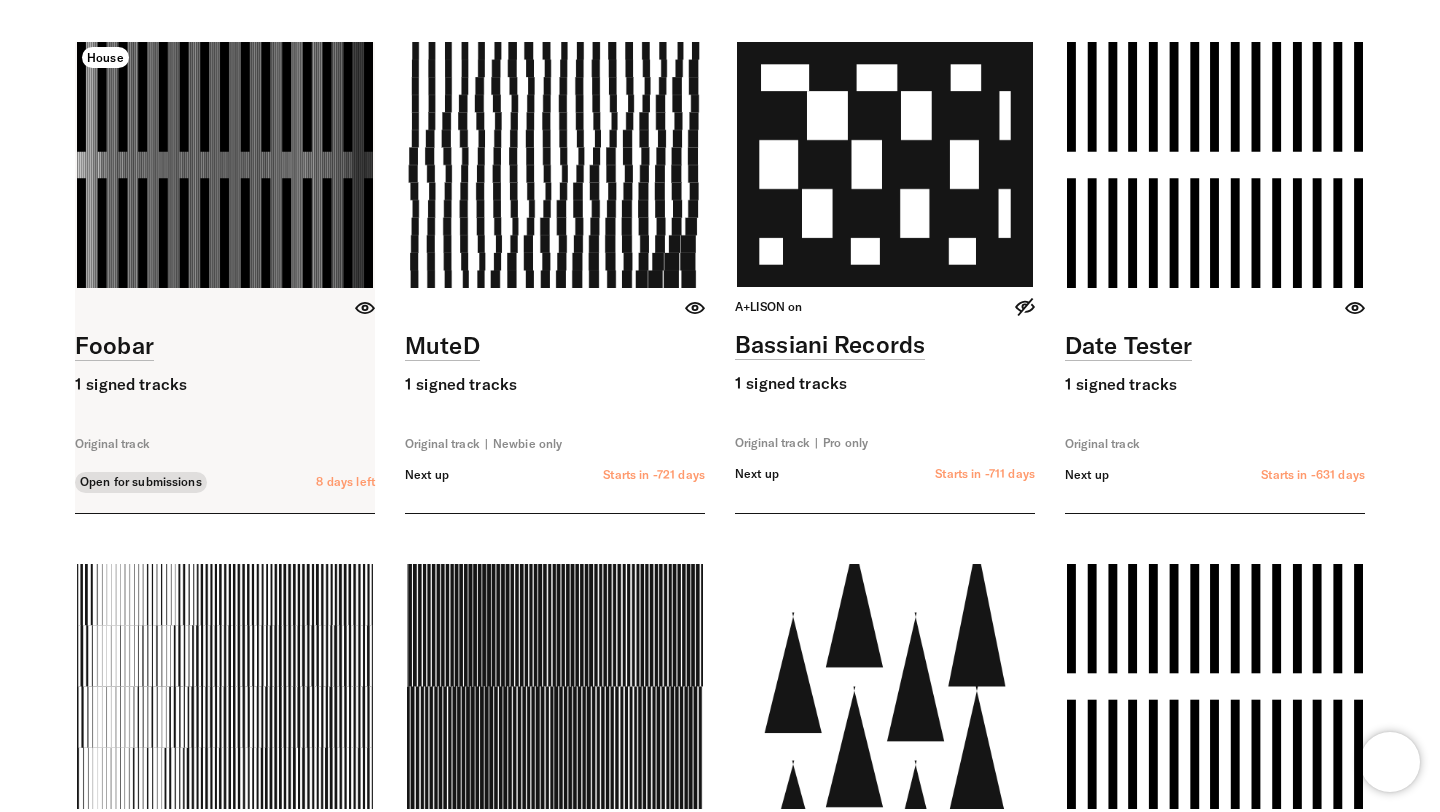 click at bounding box center (225, 165) 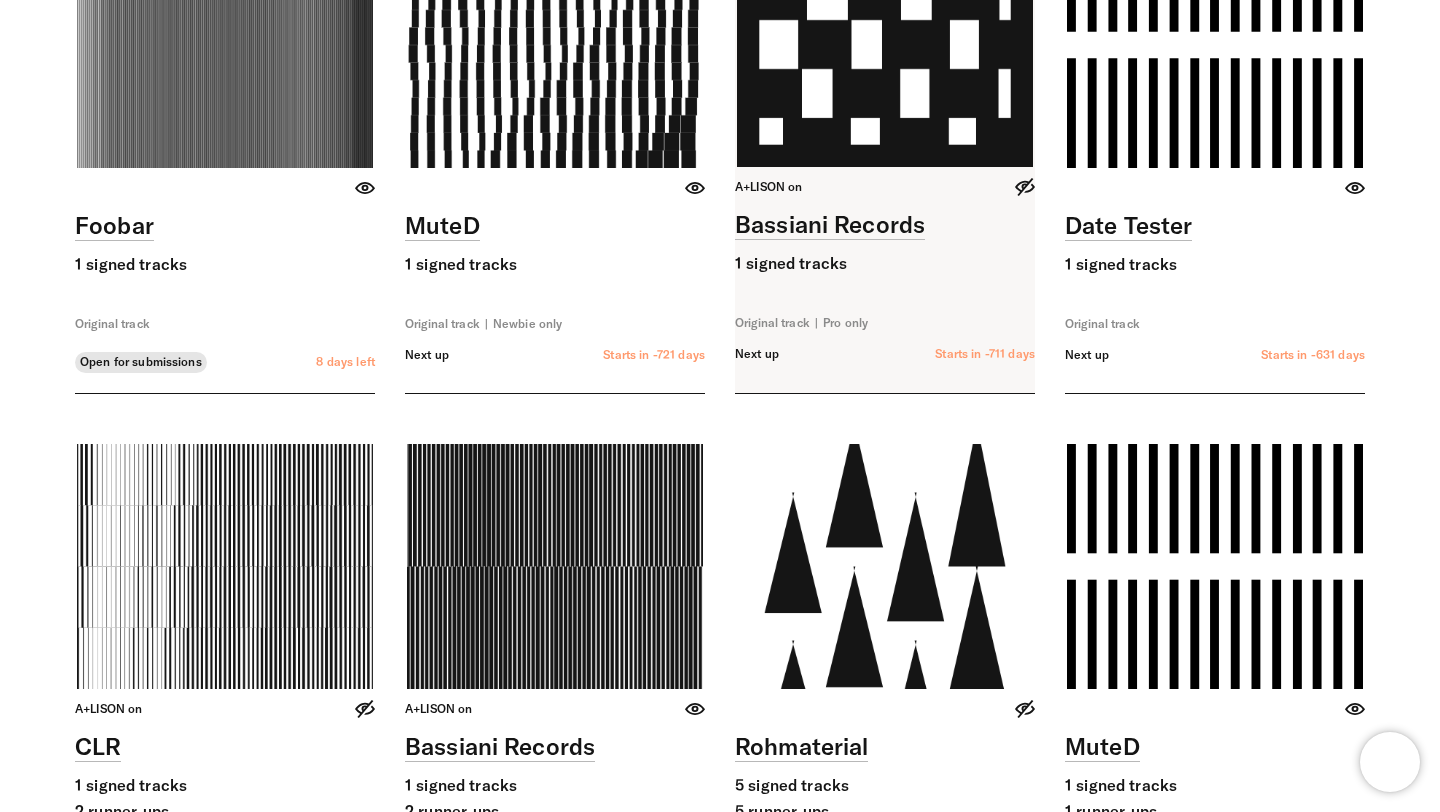 scroll, scrollTop: 0, scrollLeft: 0, axis: both 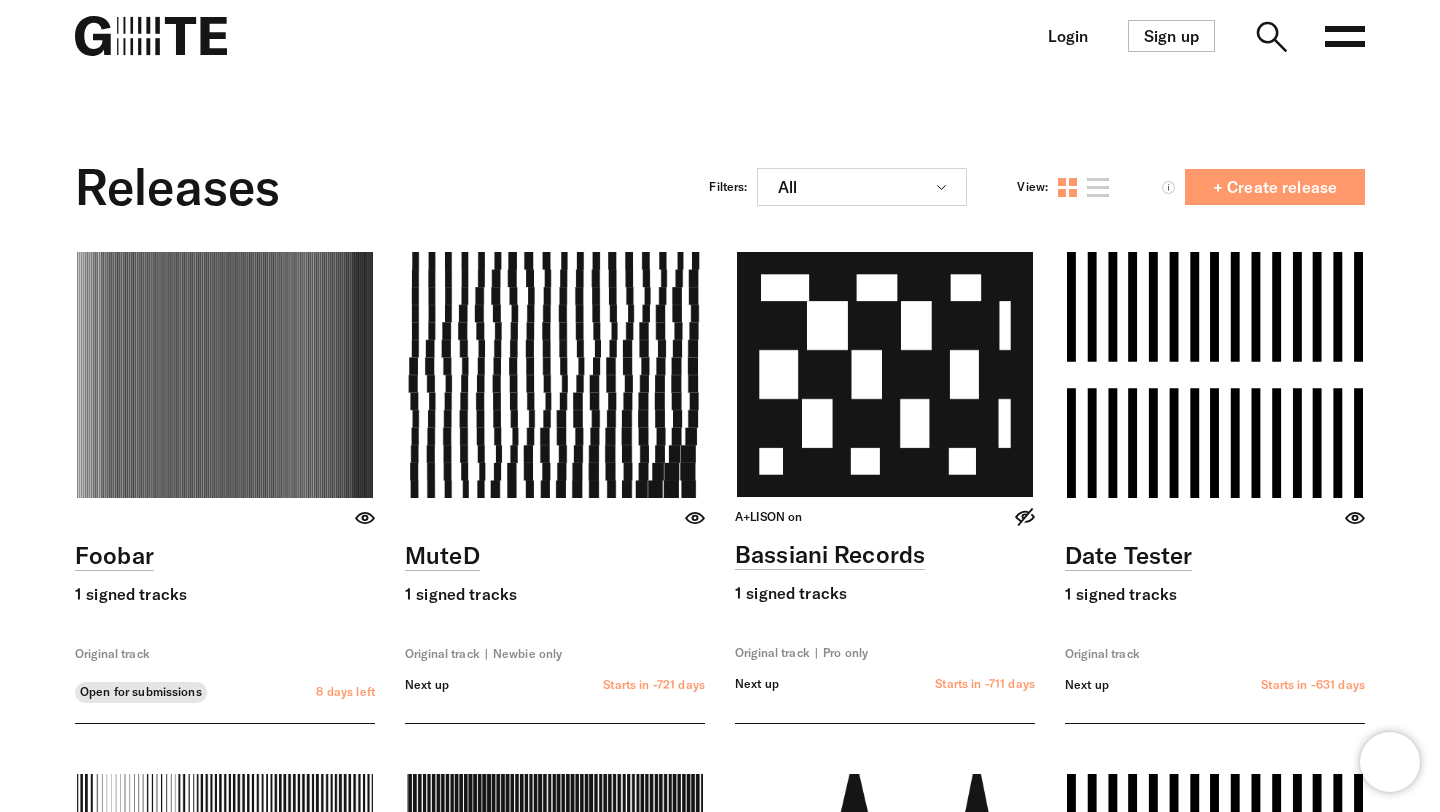 click on "+ Create release" at bounding box center (1275, 187) 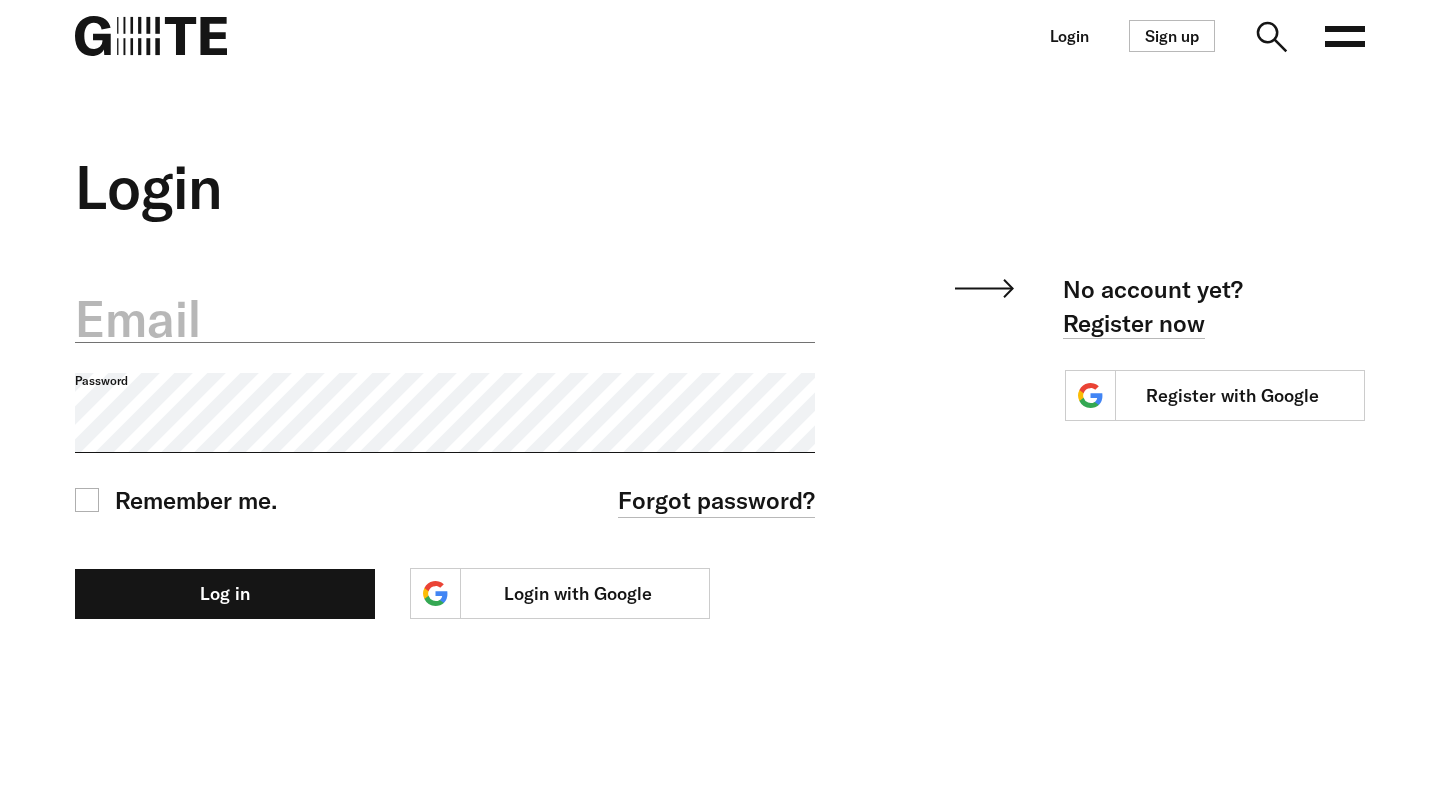 scroll, scrollTop: 0, scrollLeft: 0, axis: both 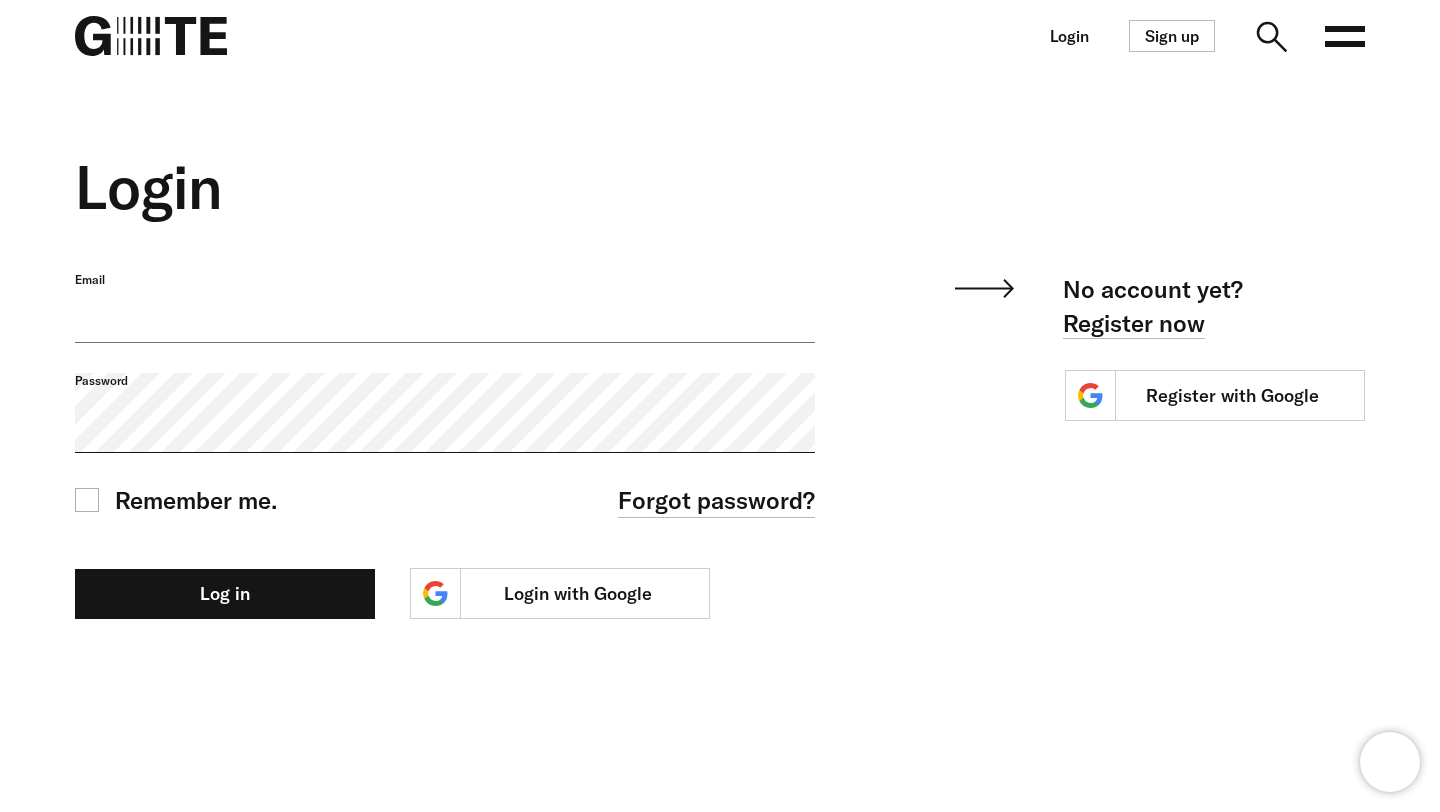 type on "**********" 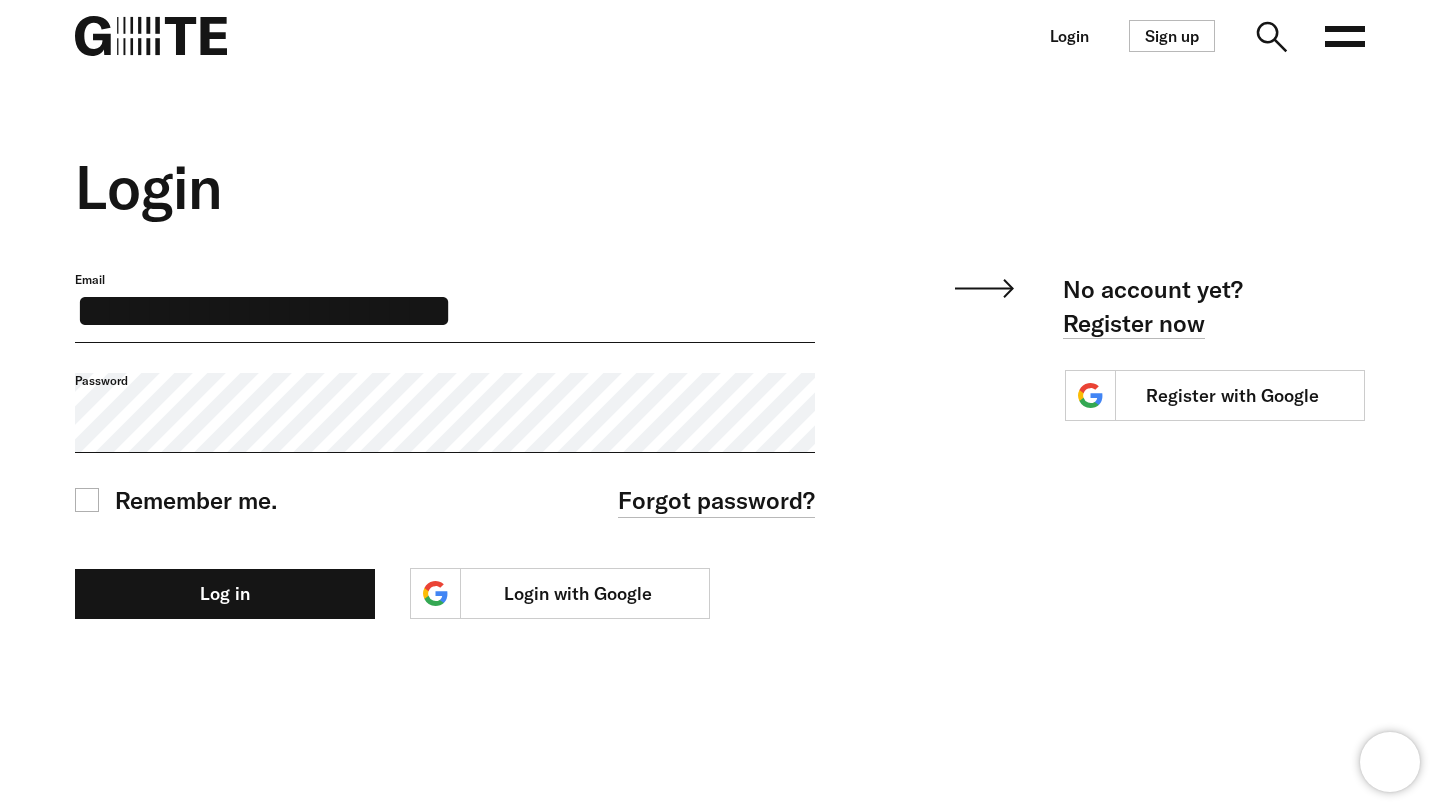 click on "**********" at bounding box center [445, 322] 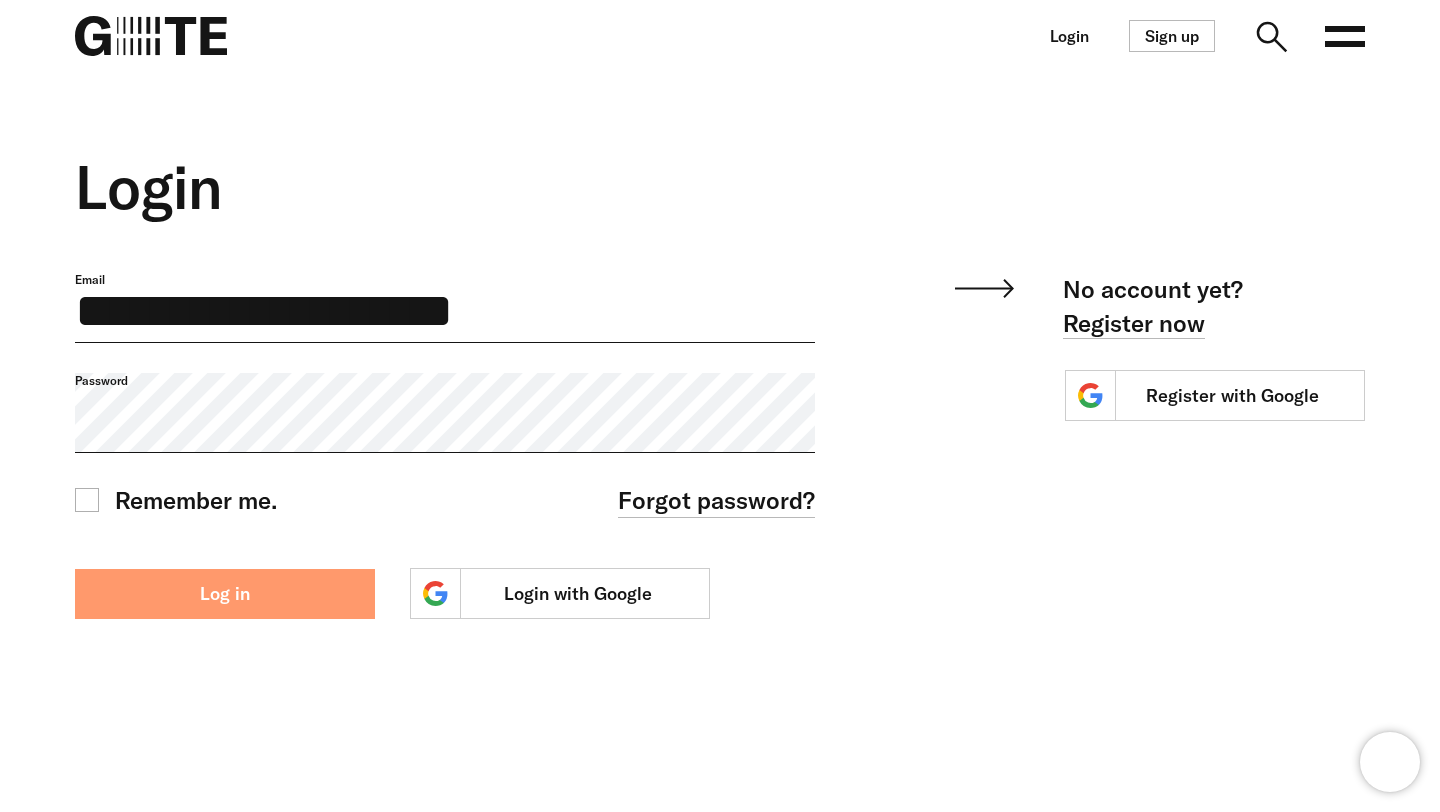 click on "Log in" at bounding box center [225, 594] 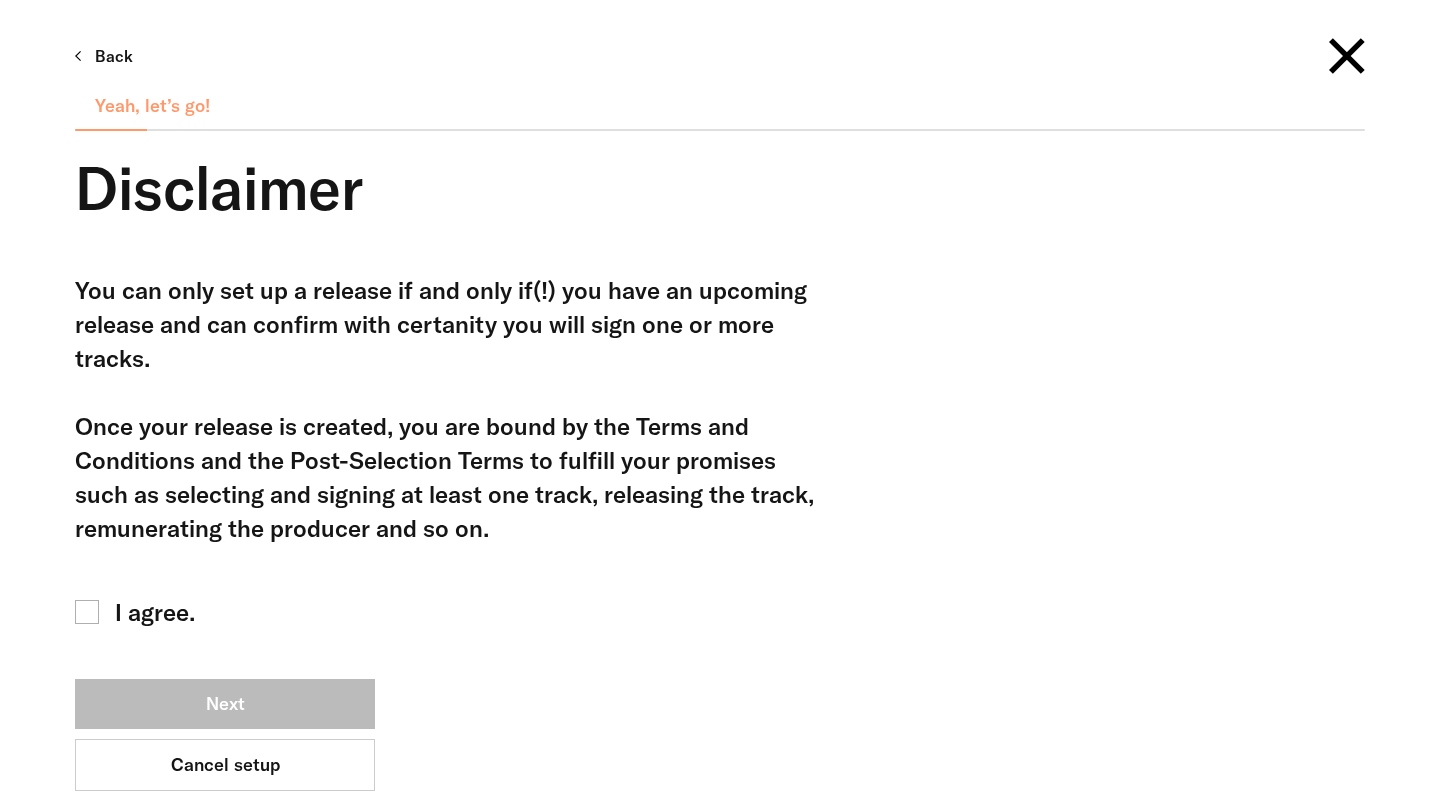 scroll, scrollTop: 0, scrollLeft: 0, axis: both 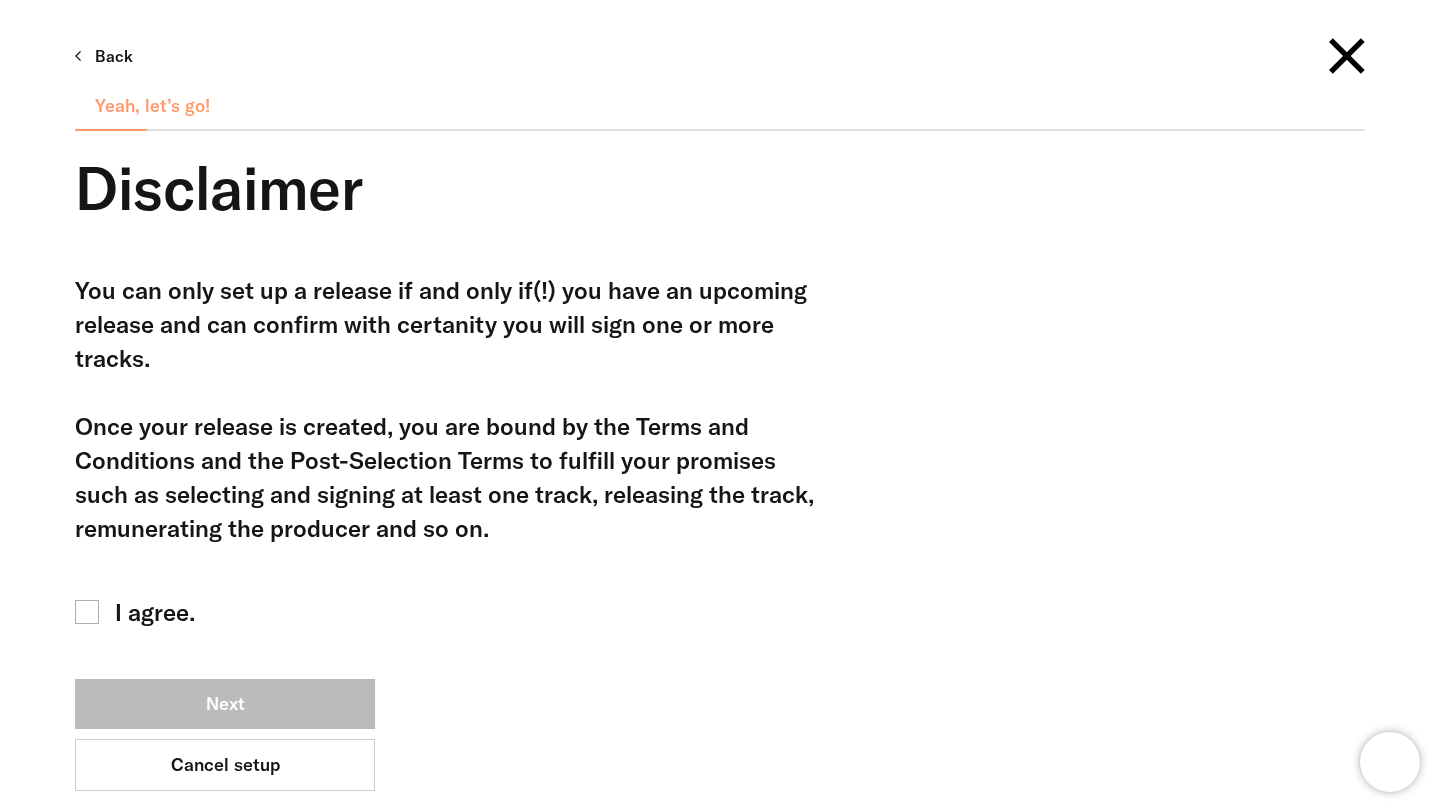 click on "You can only set up a release if and only if(!) you have an upcoming release and can confirm with certanity you will sign one or more tracks.
Once your release is created, you are bound by the Terms and Conditions and the Post-Selection Terms to fulfill your promises such as selecting and signing at least one track, releasing the track, remunerating the producer and so on.
I agree.
Next
Cancel setup" at bounding box center [705, 557] 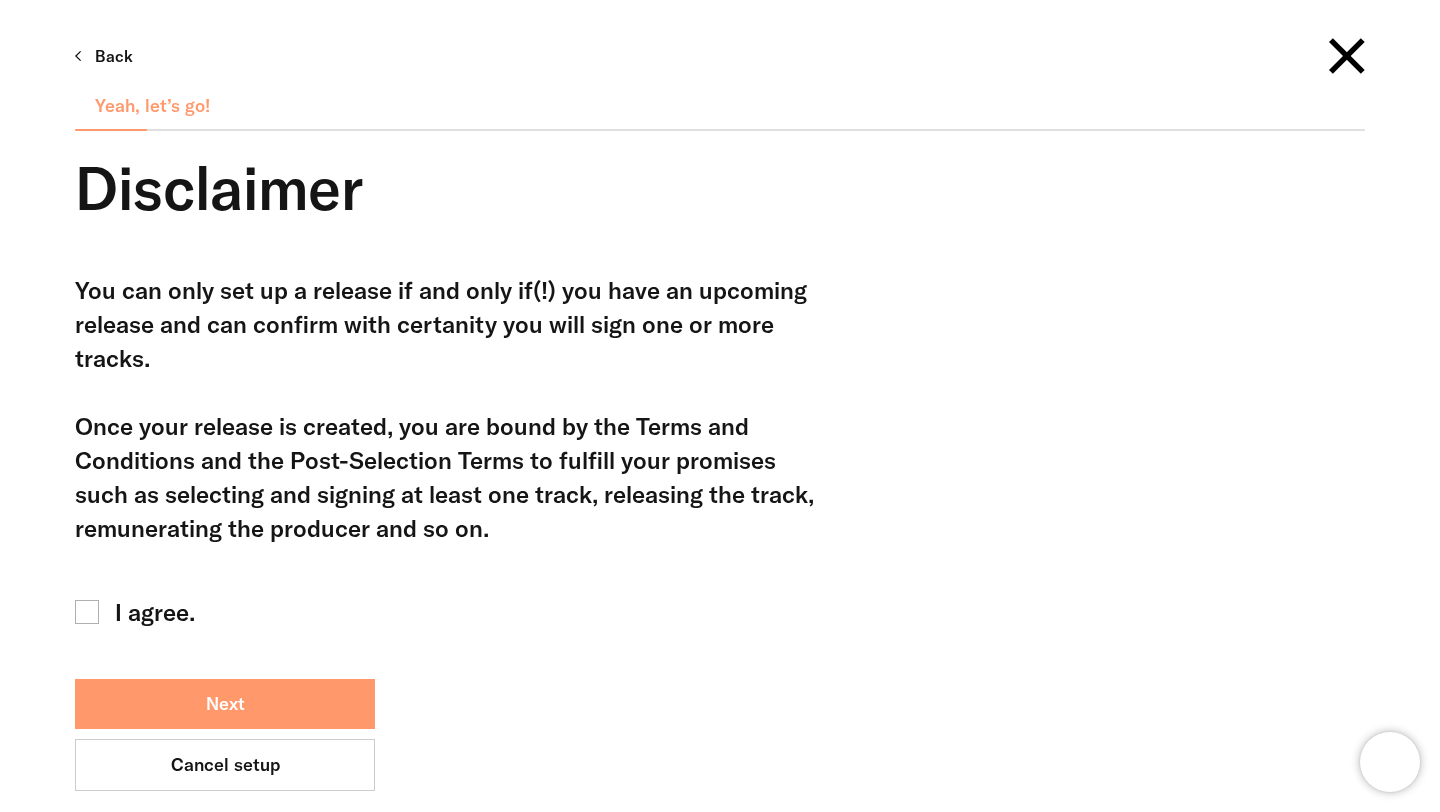 click on "Next" at bounding box center [225, 704] 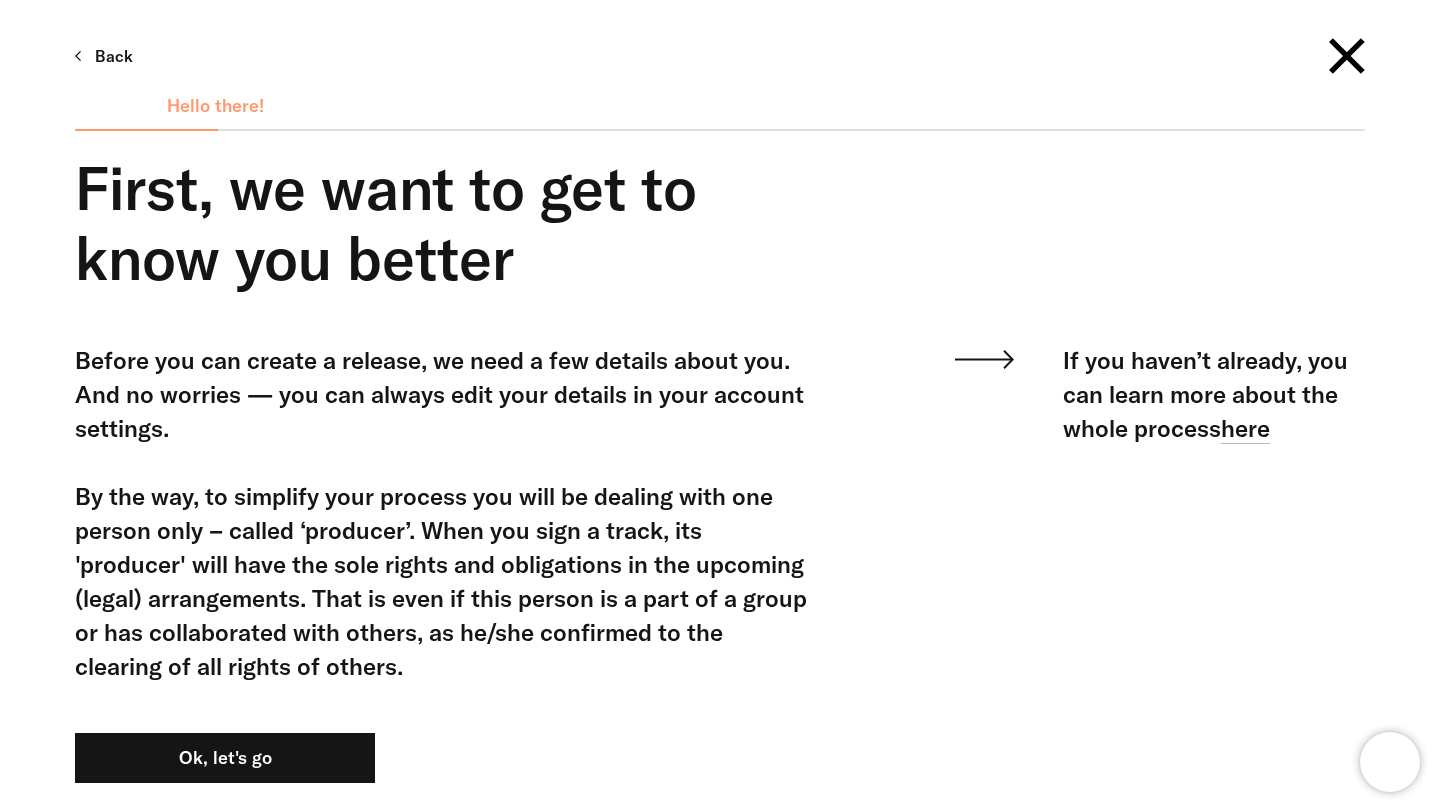 scroll, scrollTop: 123, scrollLeft: 0, axis: vertical 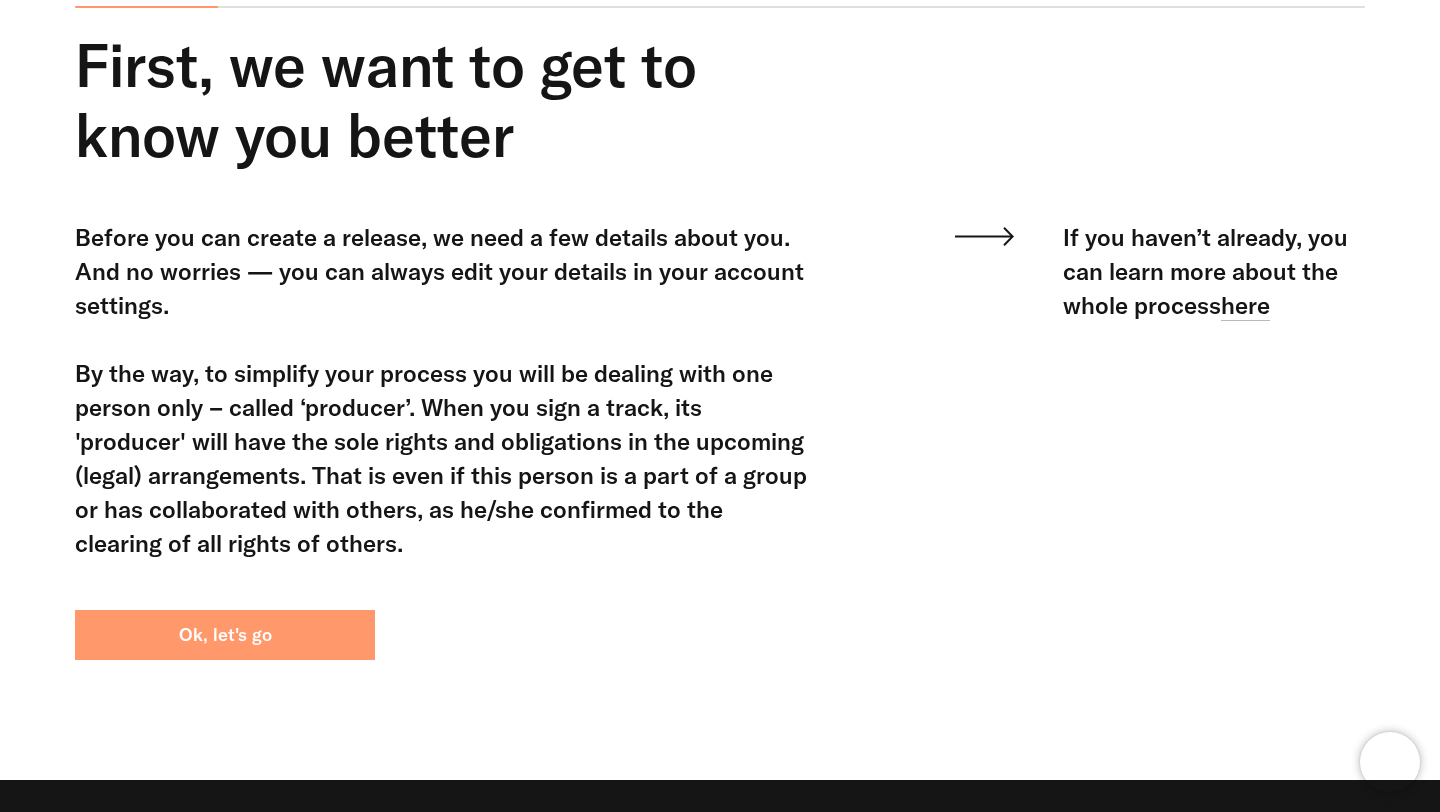 click on "Ok, let's go" at bounding box center (225, 635) 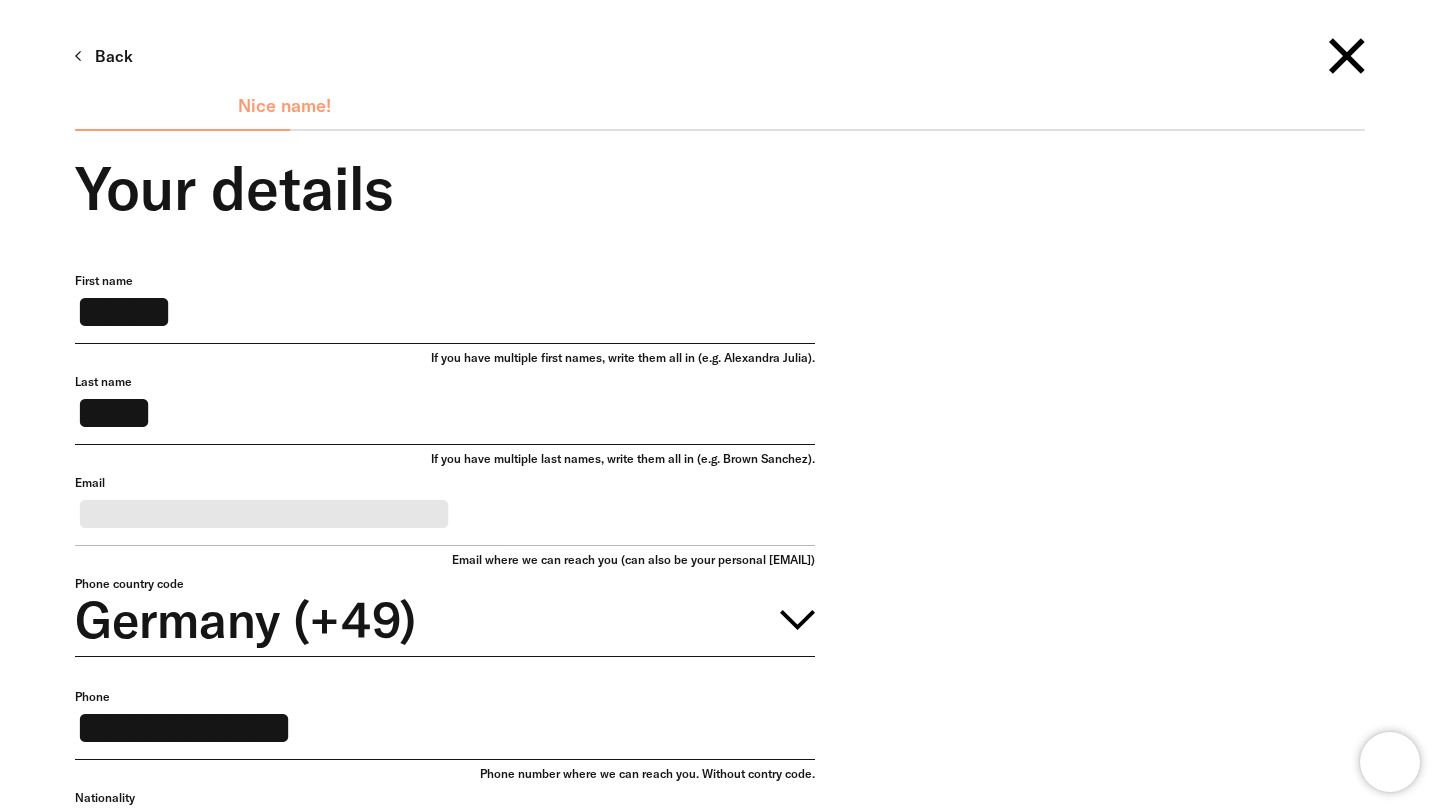 scroll, scrollTop: 368, scrollLeft: 0, axis: vertical 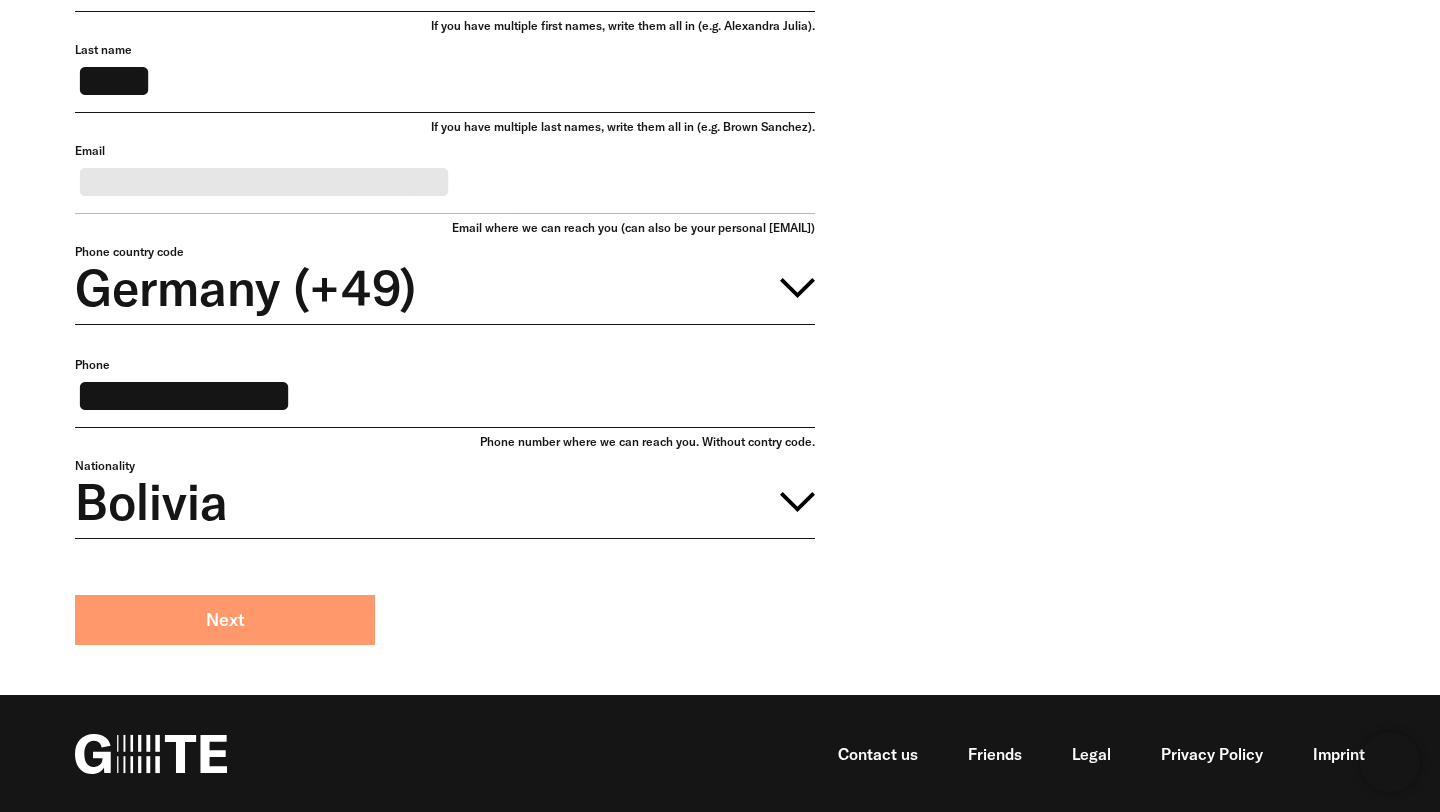 click on "Next" at bounding box center [225, 620] 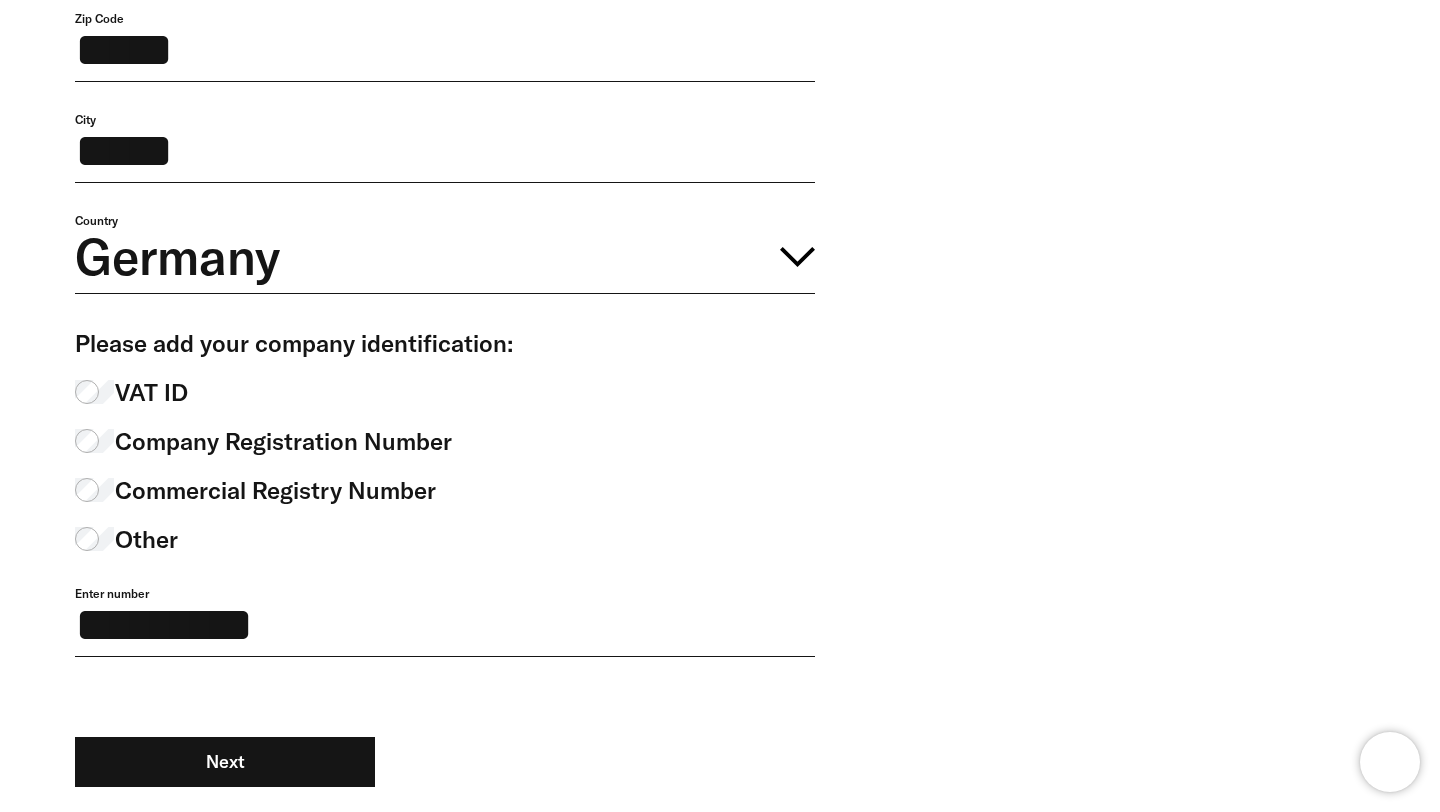 scroll, scrollTop: 1159, scrollLeft: 0, axis: vertical 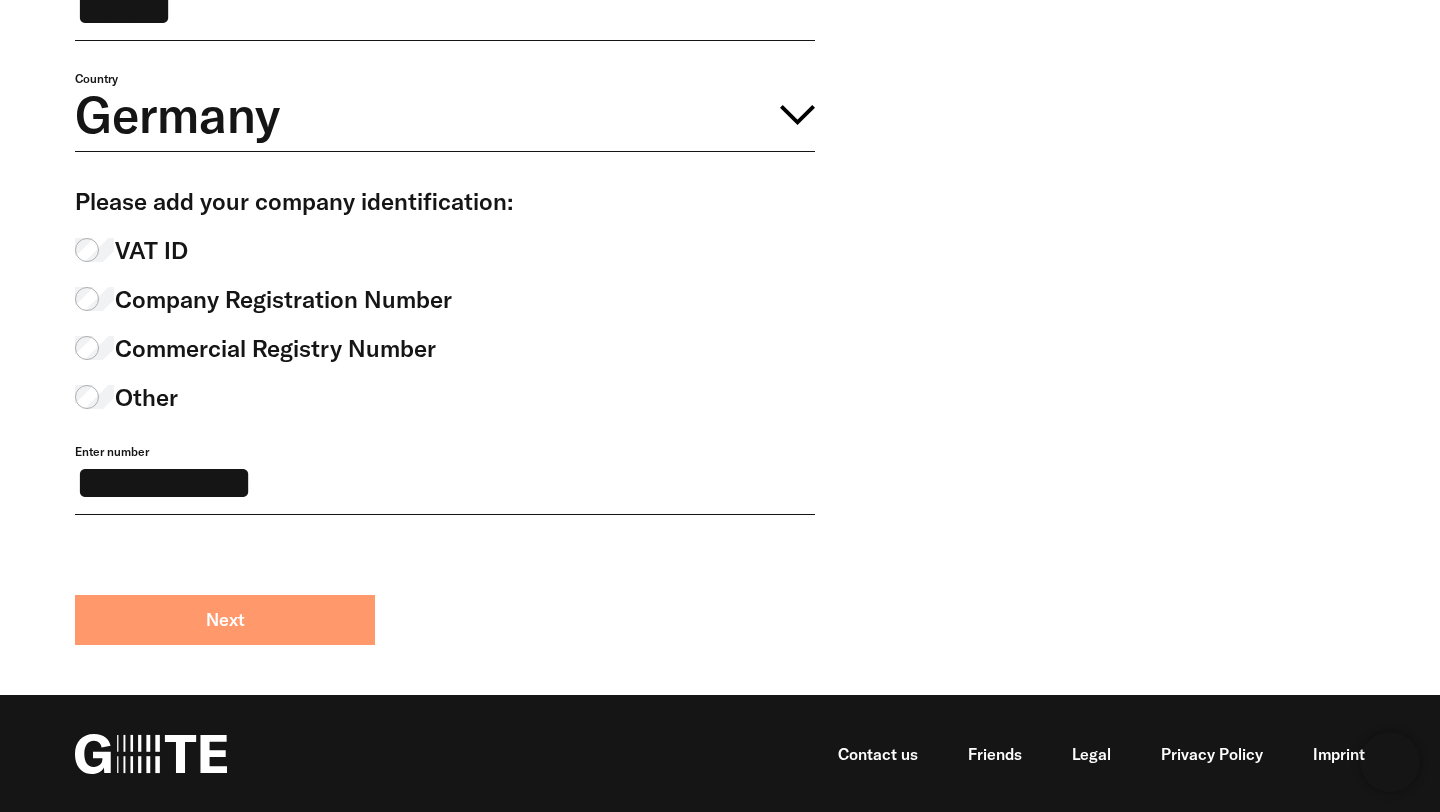 click on "Next" at bounding box center (225, 620) 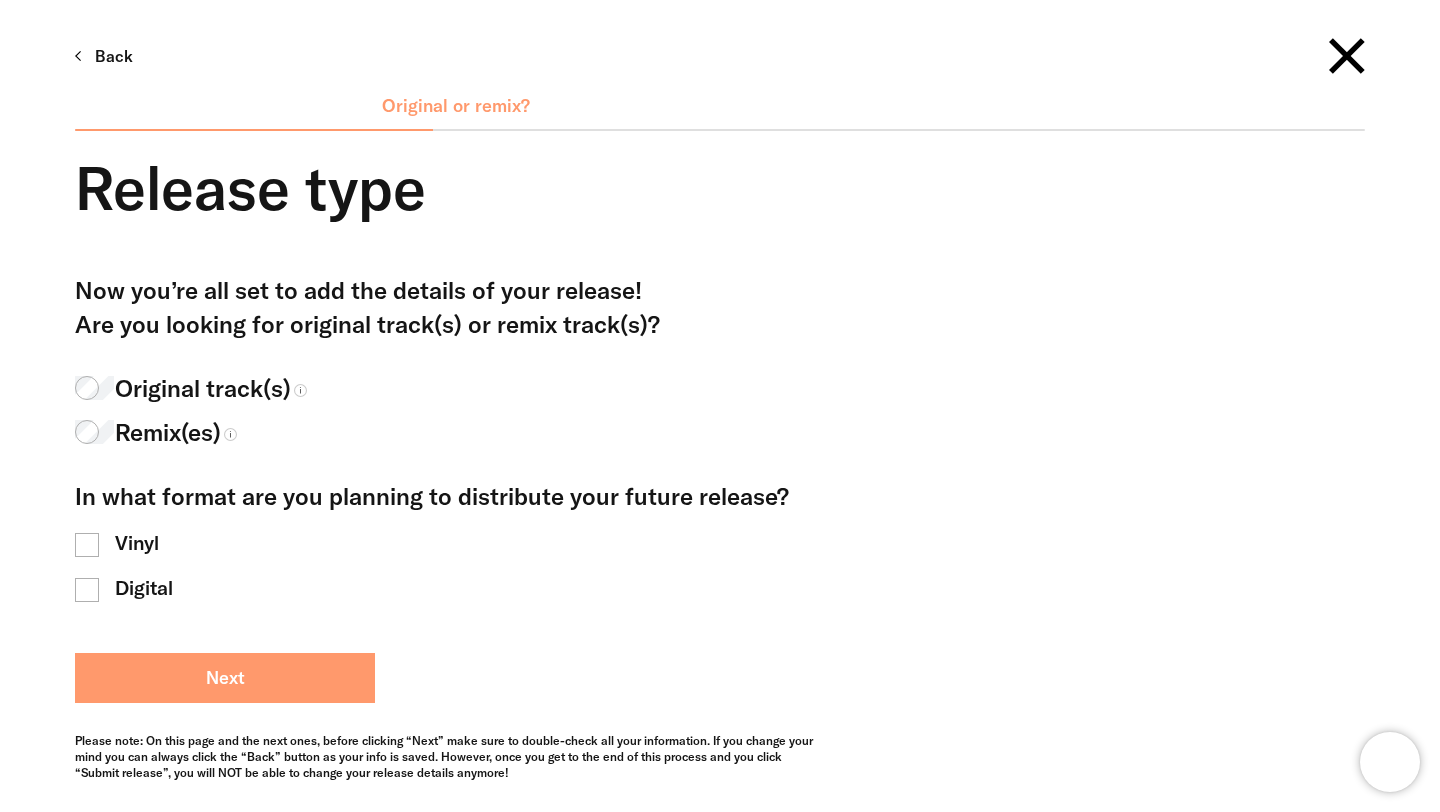scroll, scrollTop: 62, scrollLeft: 0, axis: vertical 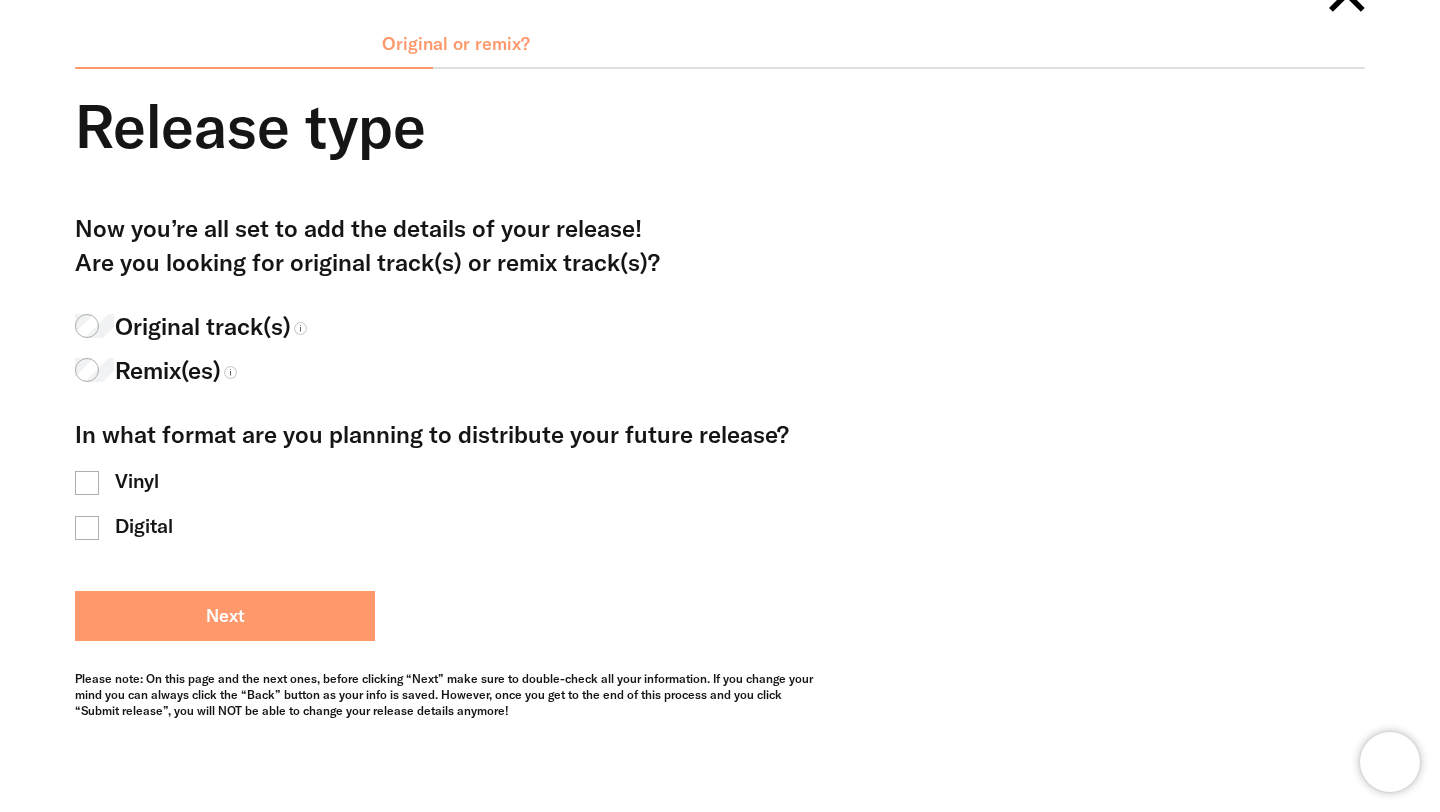 click on "Next" at bounding box center [225, 616] 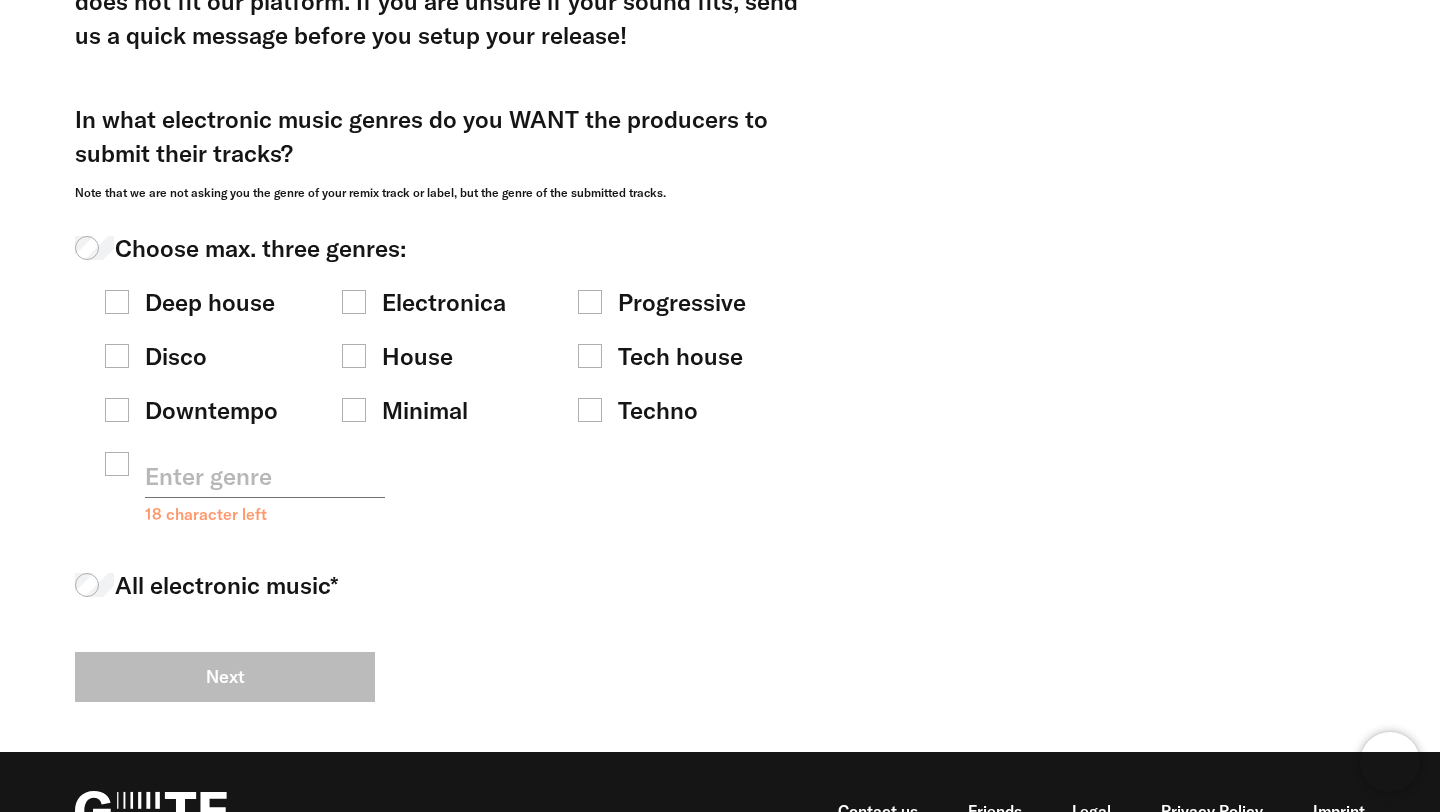 scroll, scrollTop: 448, scrollLeft: 0, axis: vertical 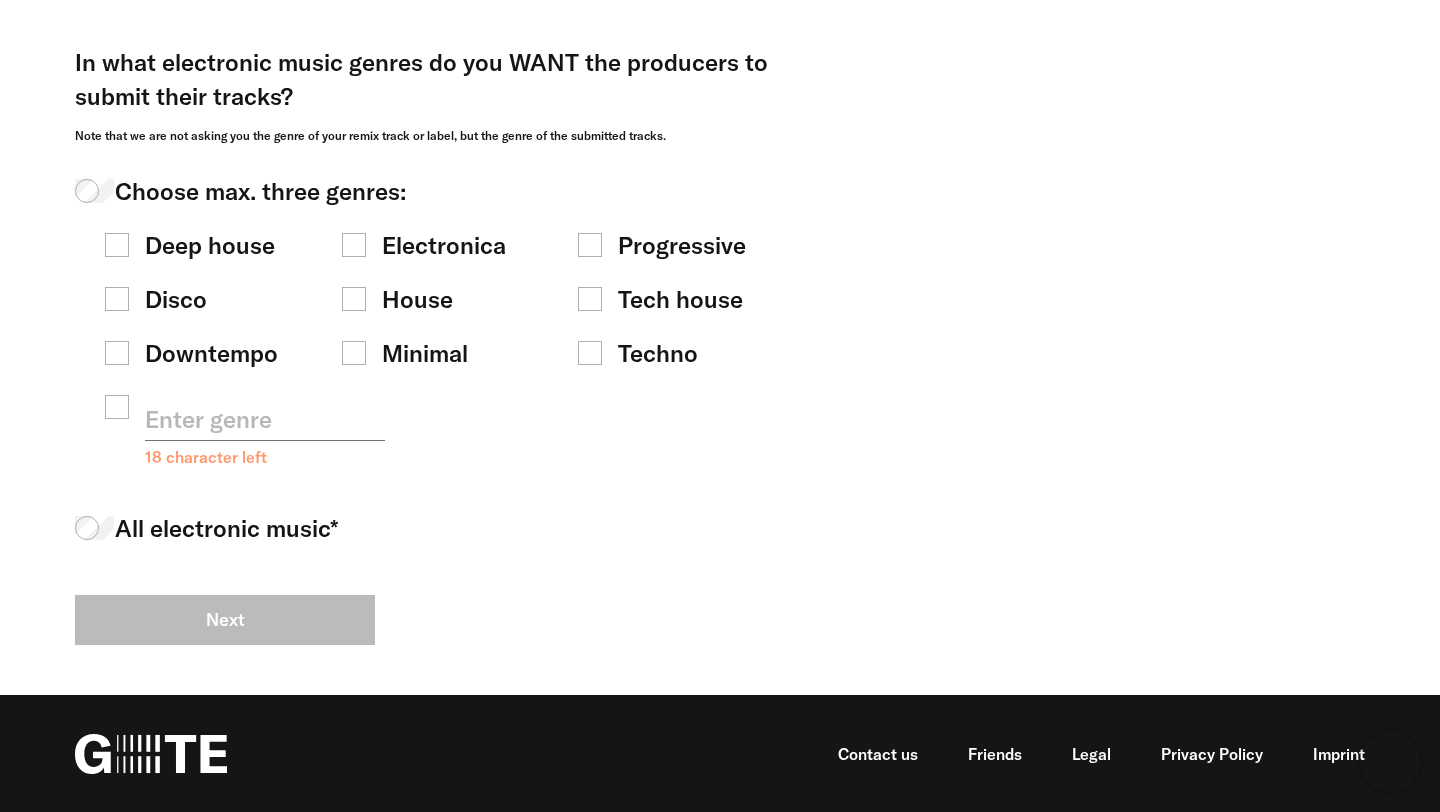 click on "Next" at bounding box center [445, 620] 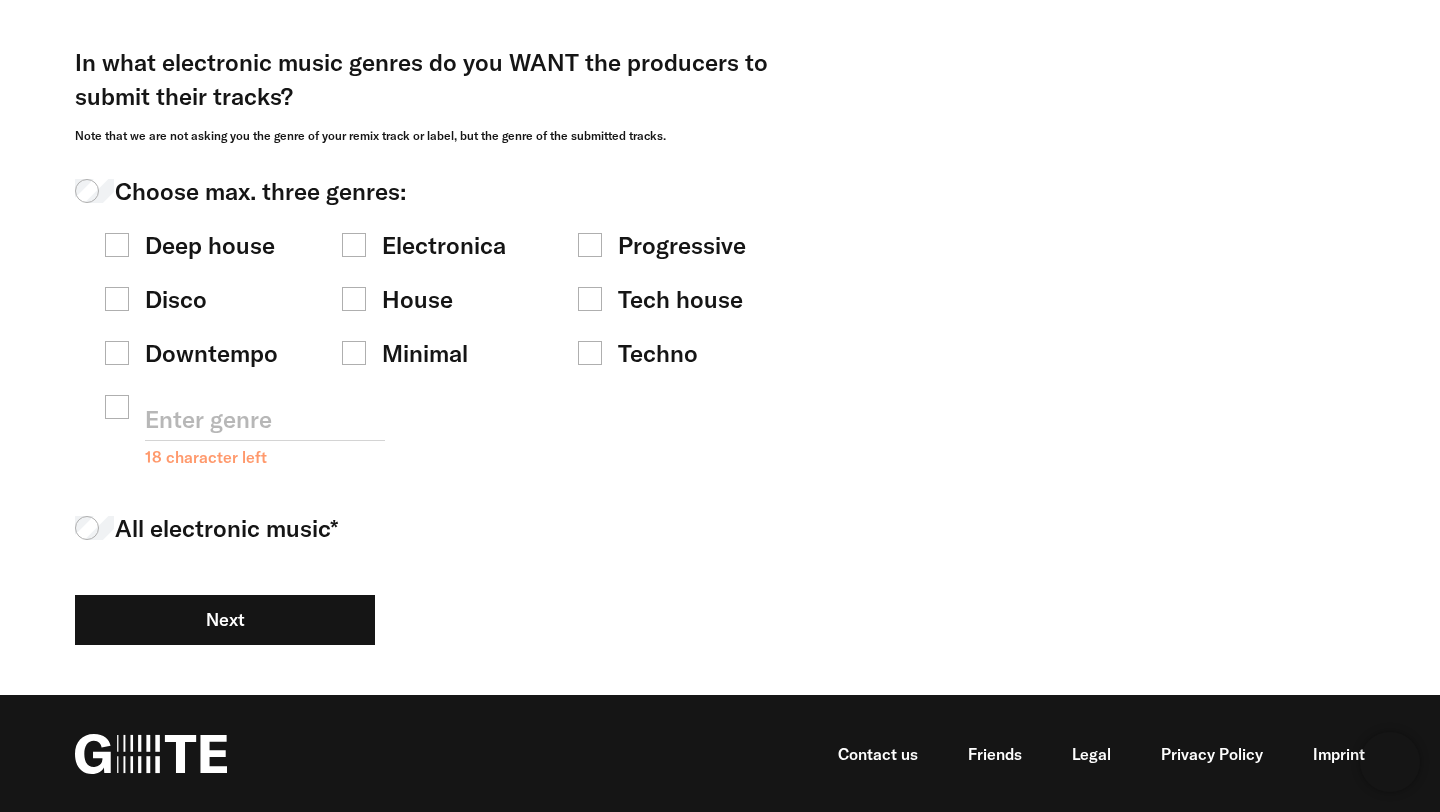 click on "Choose max. three genres:
Deep house
Electronica
Progressive
Disco
House
Tech house
Downtempo
Minimal
Techno" at bounding box center [445, 434] 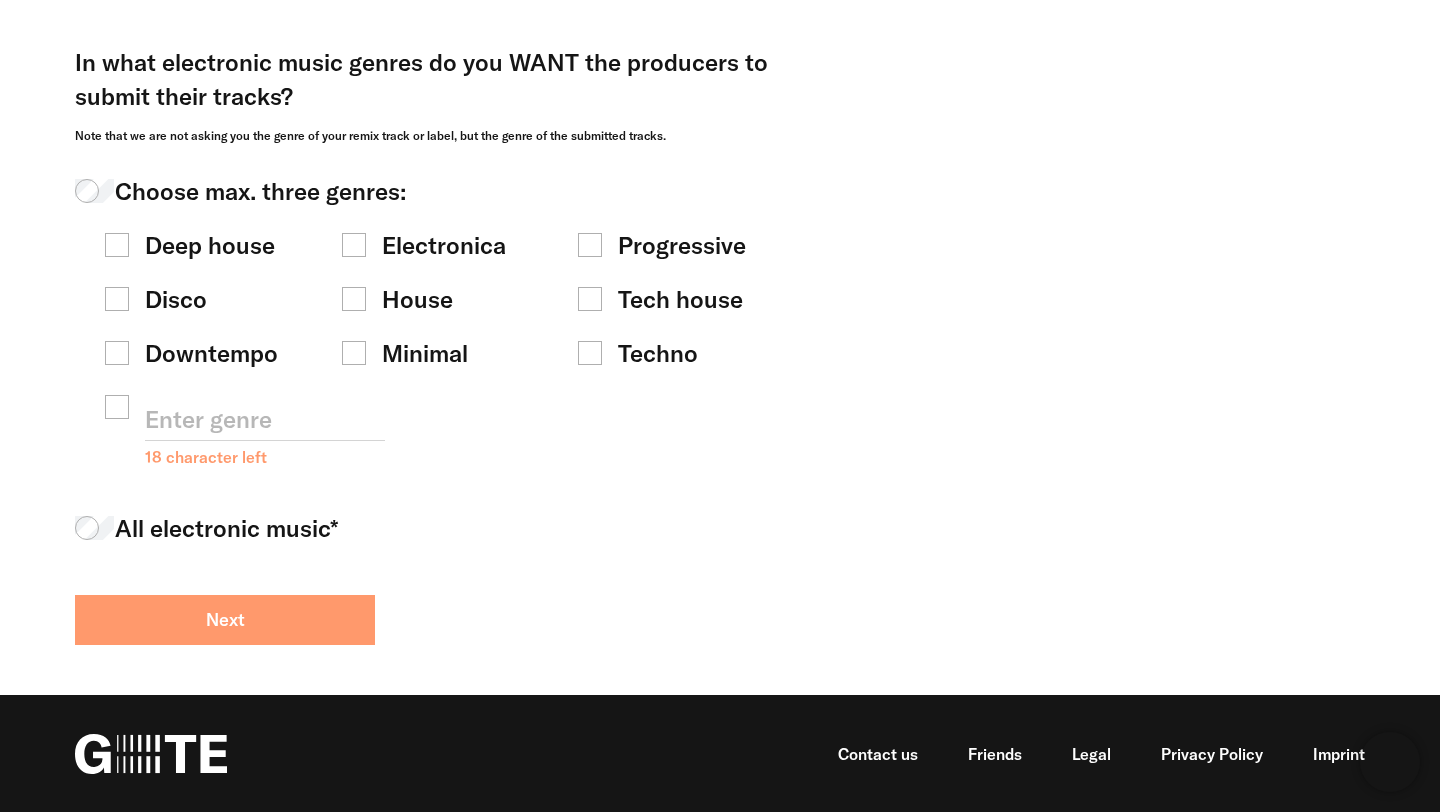 click on "Next" at bounding box center (225, 620) 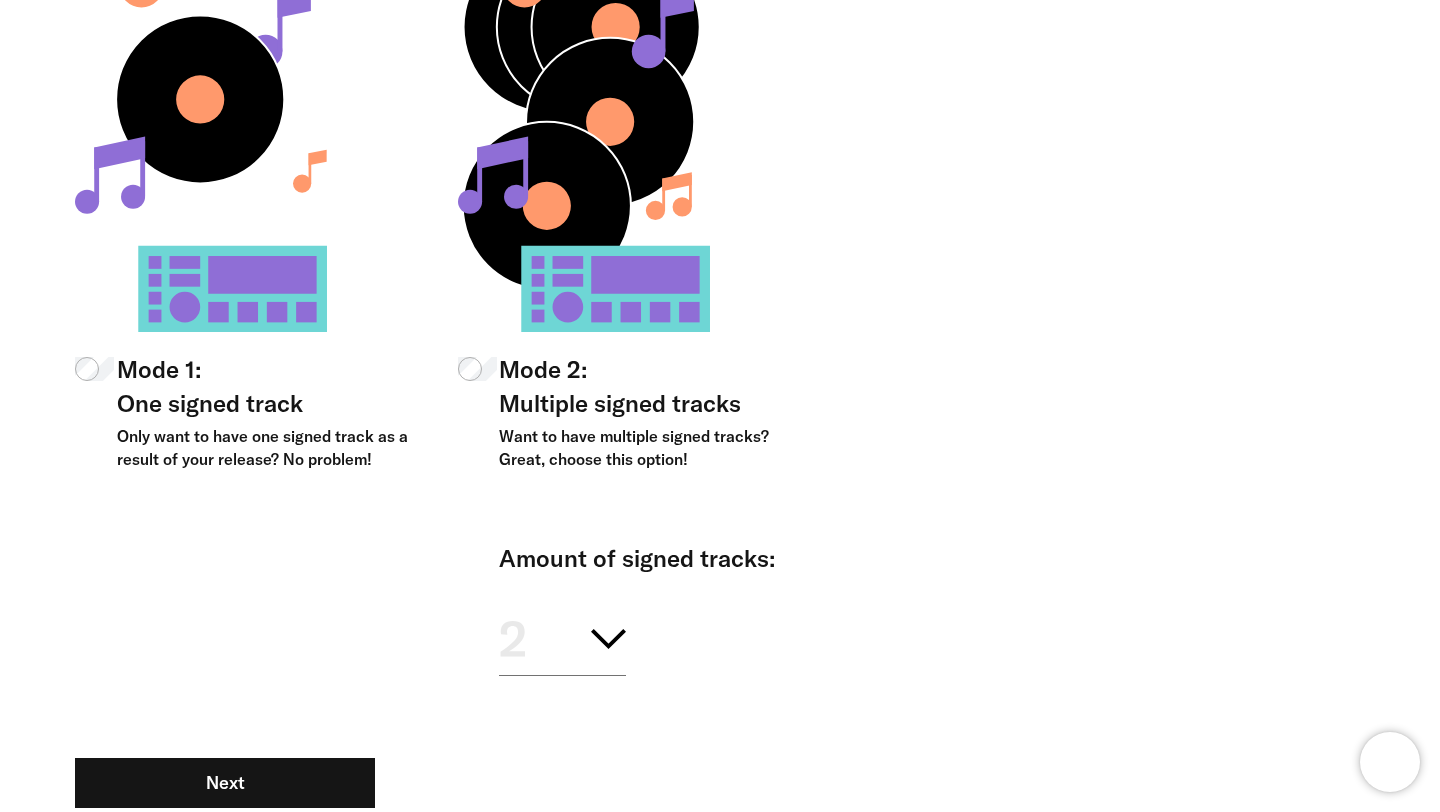 scroll, scrollTop: 694, scrollLeft: 0, axis: vertical 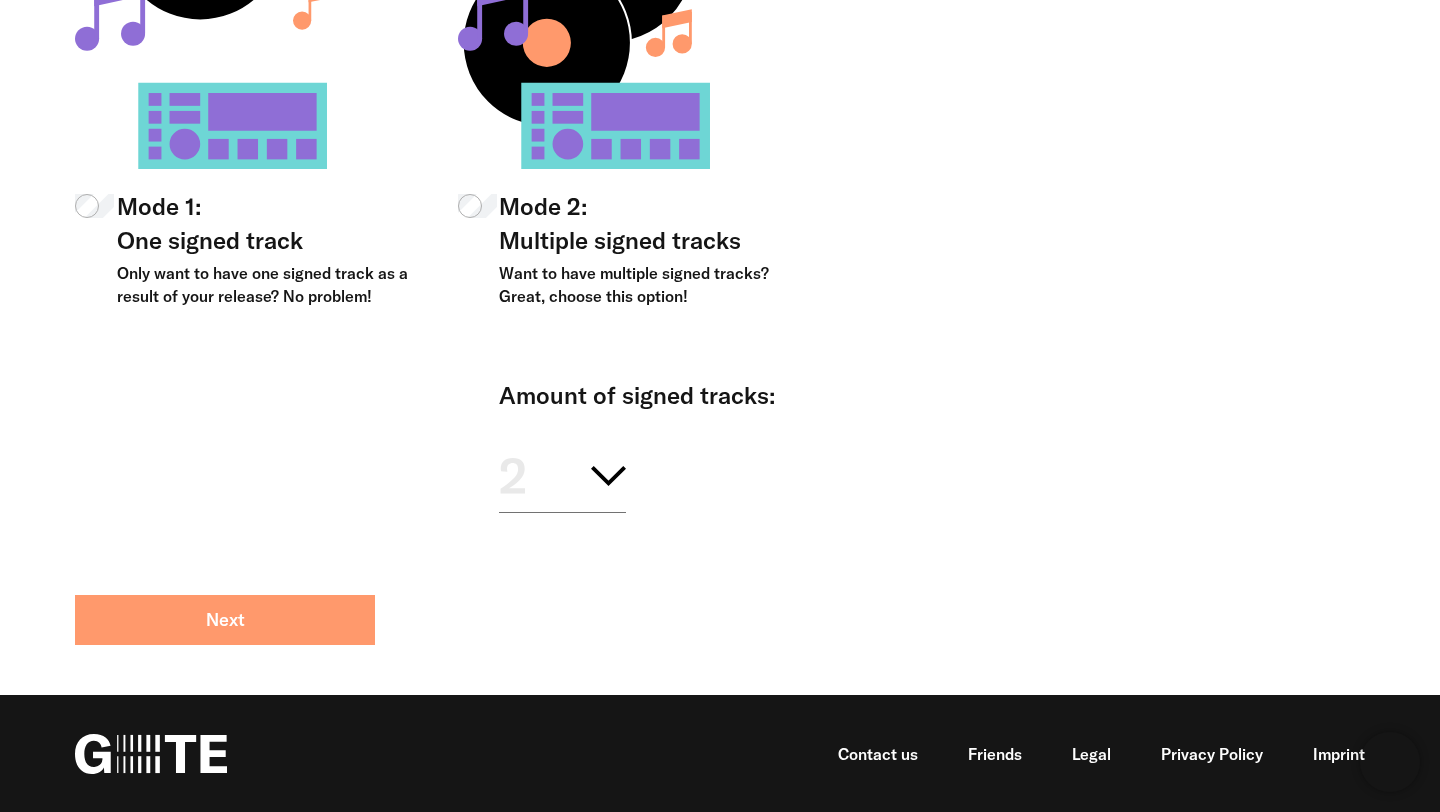 click on "Next" at bounding box center (225, 620) 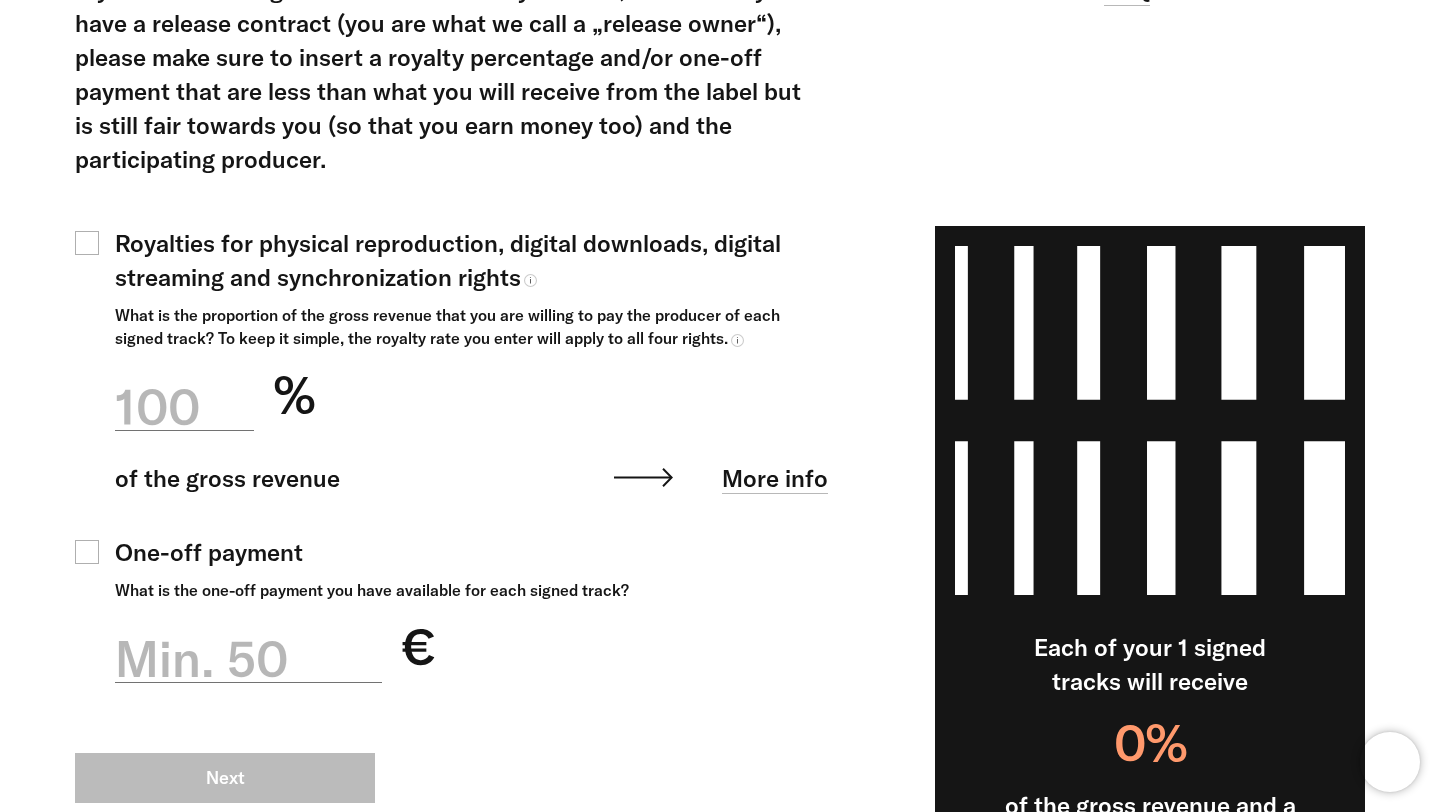 scroll, scrollTop: 546, scrollLeft: 0, axis: vertical 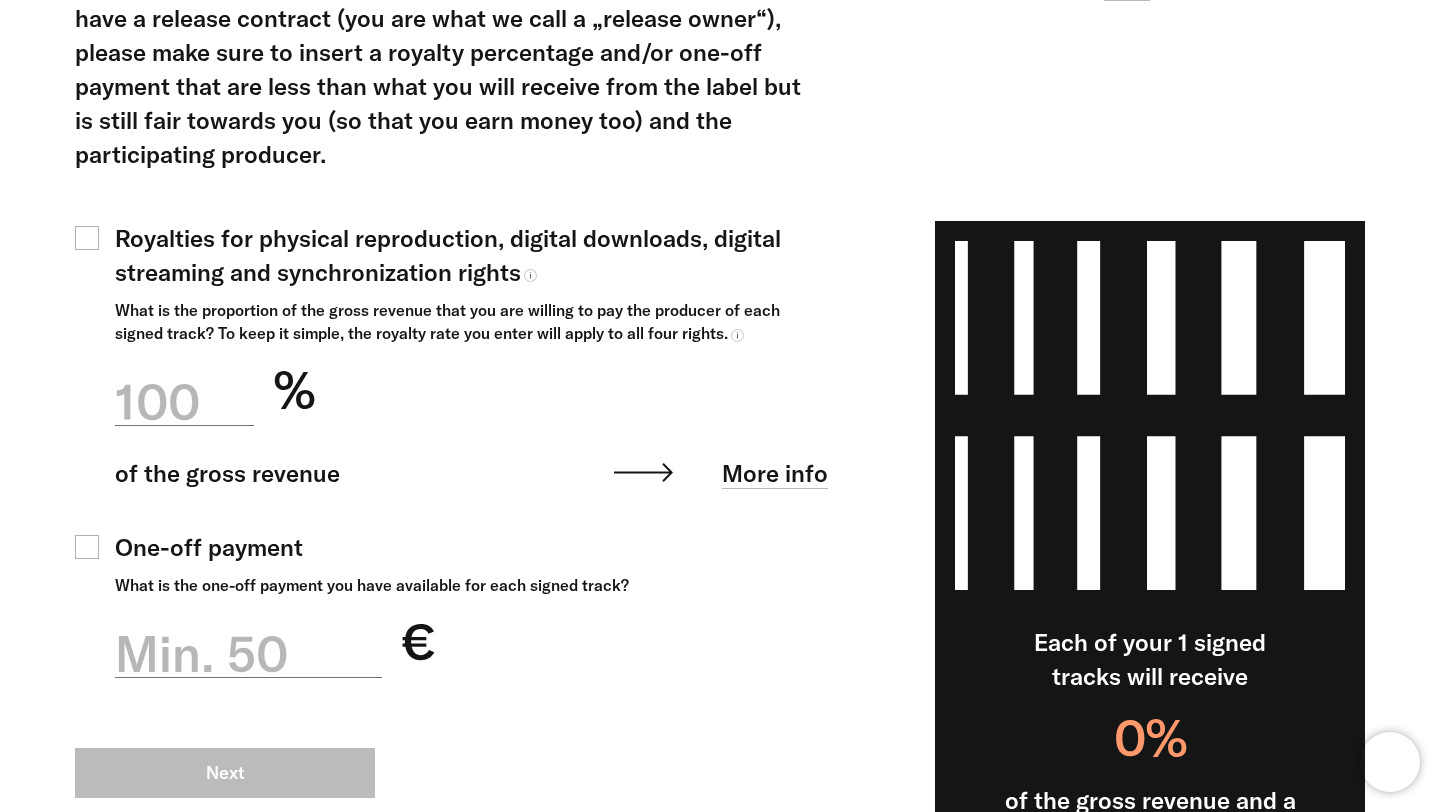 click on "Min. 50" at bounding box center [248, 654] 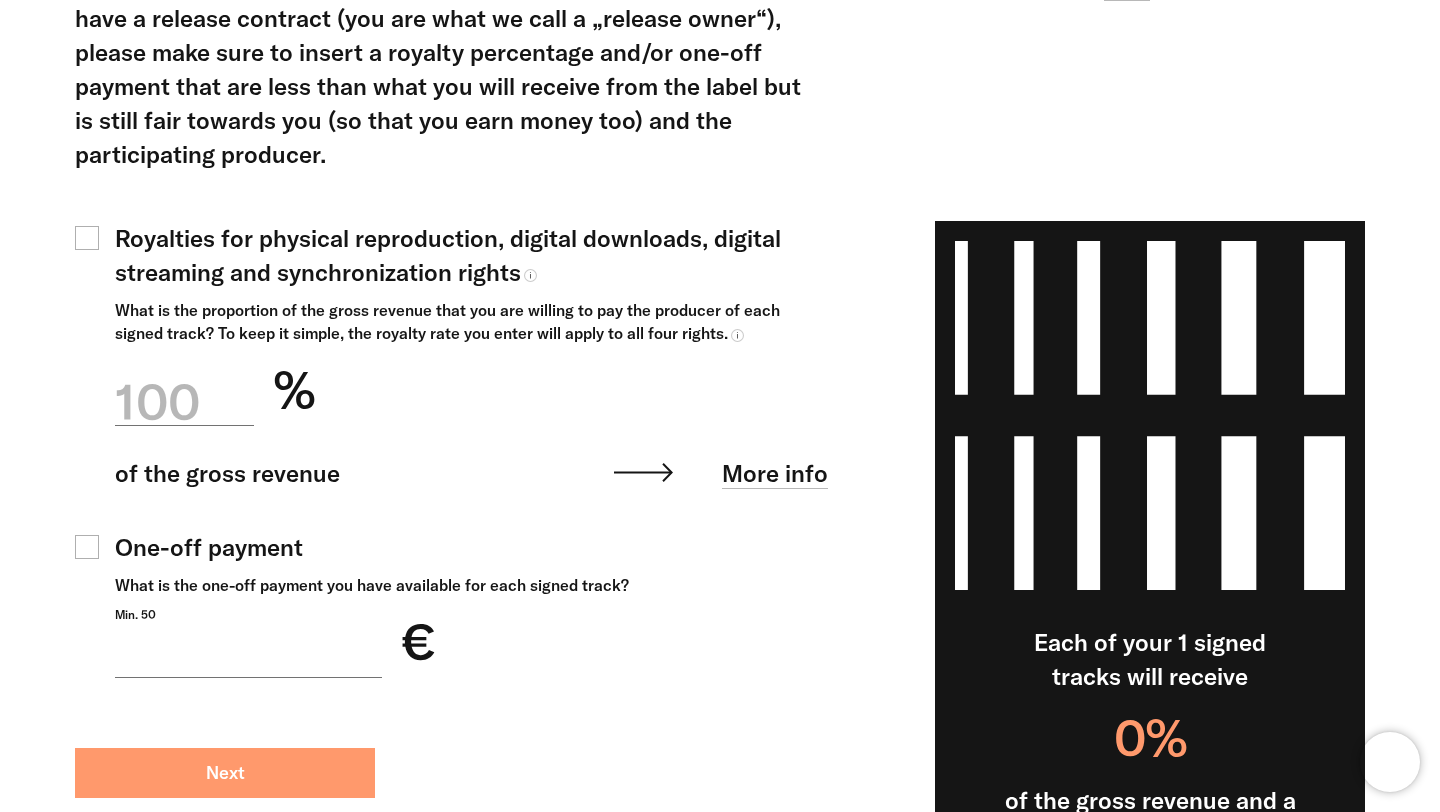 type on "***" 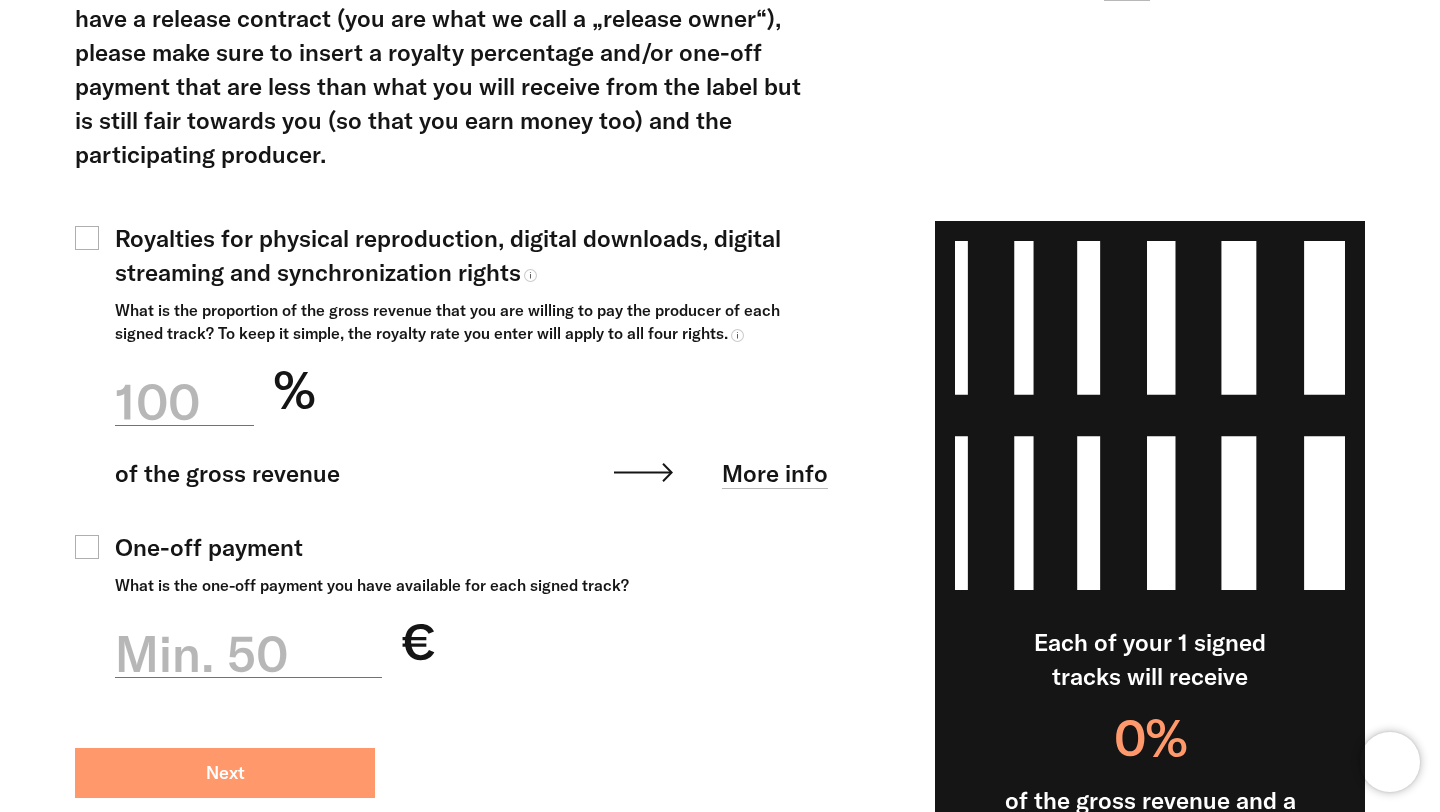 click on "Next" at bounding box center [225, 773] 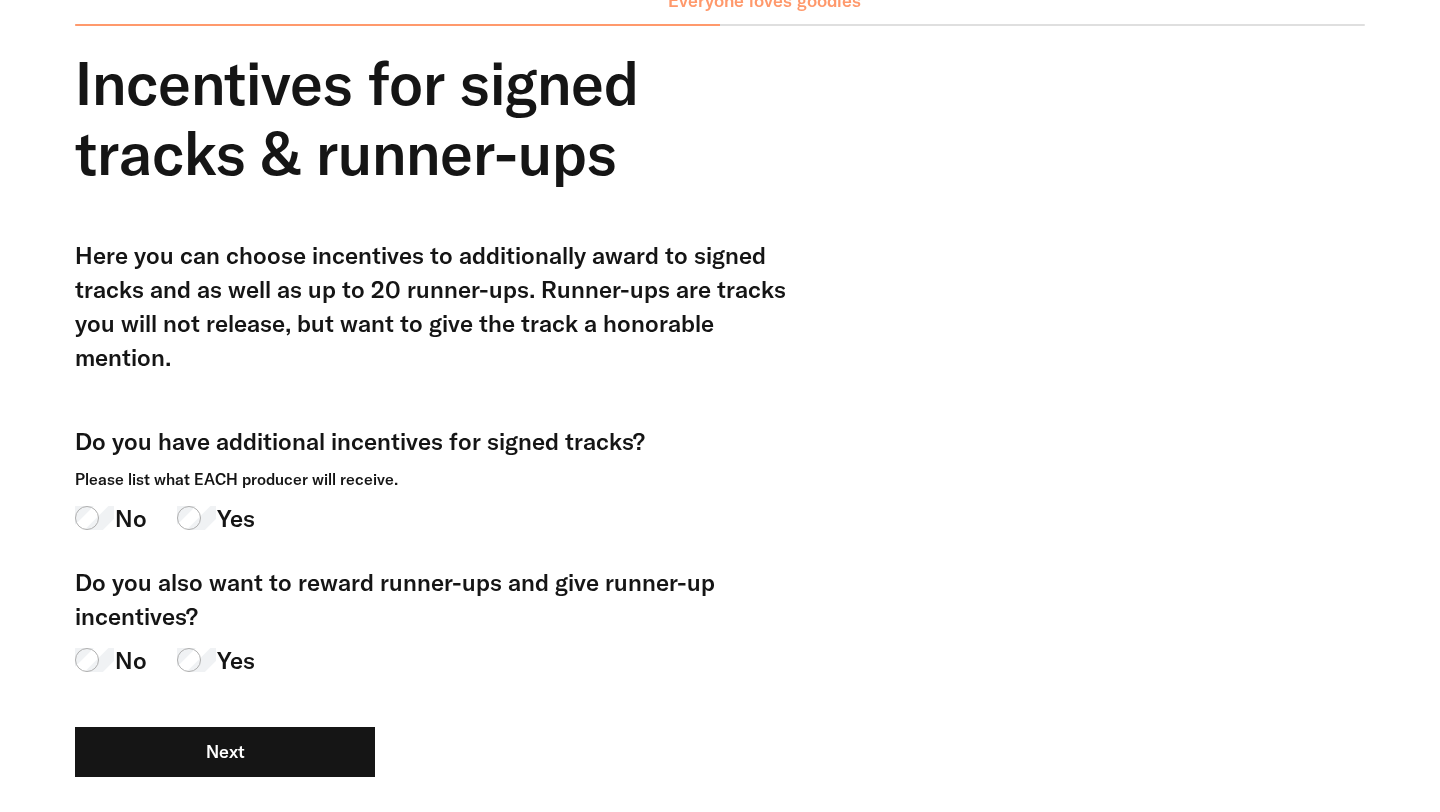 scroll, scrollTop: 127, scrollLeft: 0, axis: vertical 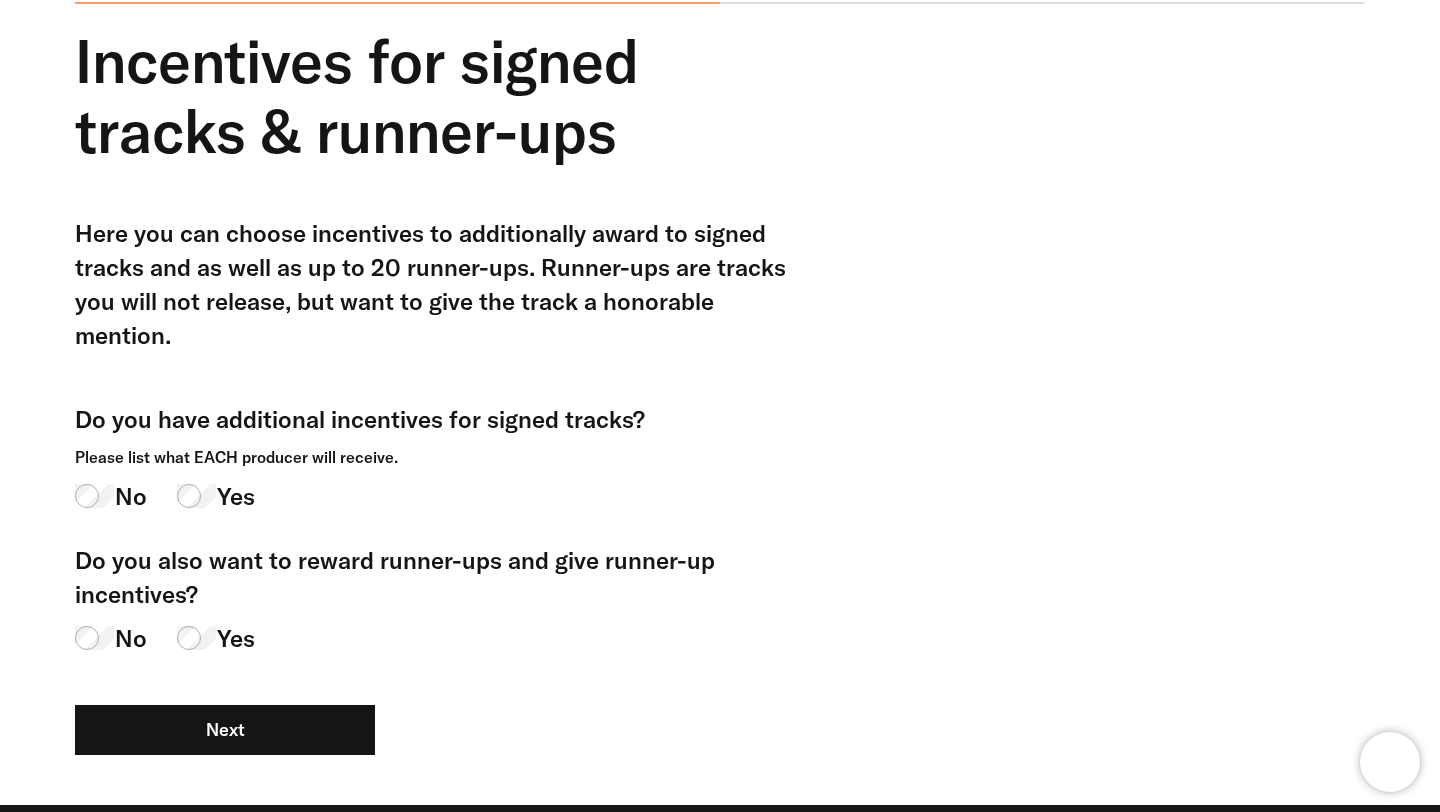 click on "Here you can choose incentives to additionally award to signed
tracks and as well as up to 20 runner-ups. Runner-ups are tracks you
will not release, but want to give the track a honorable mention.
Do you have additional incentives for signed tracks?
Please list what EACH producer will receive.
No
Yes
Merchandise that will be sent by you by post:
Digital/online incentives (not sent by post):
No Yes" at bounding box center (445, 510) 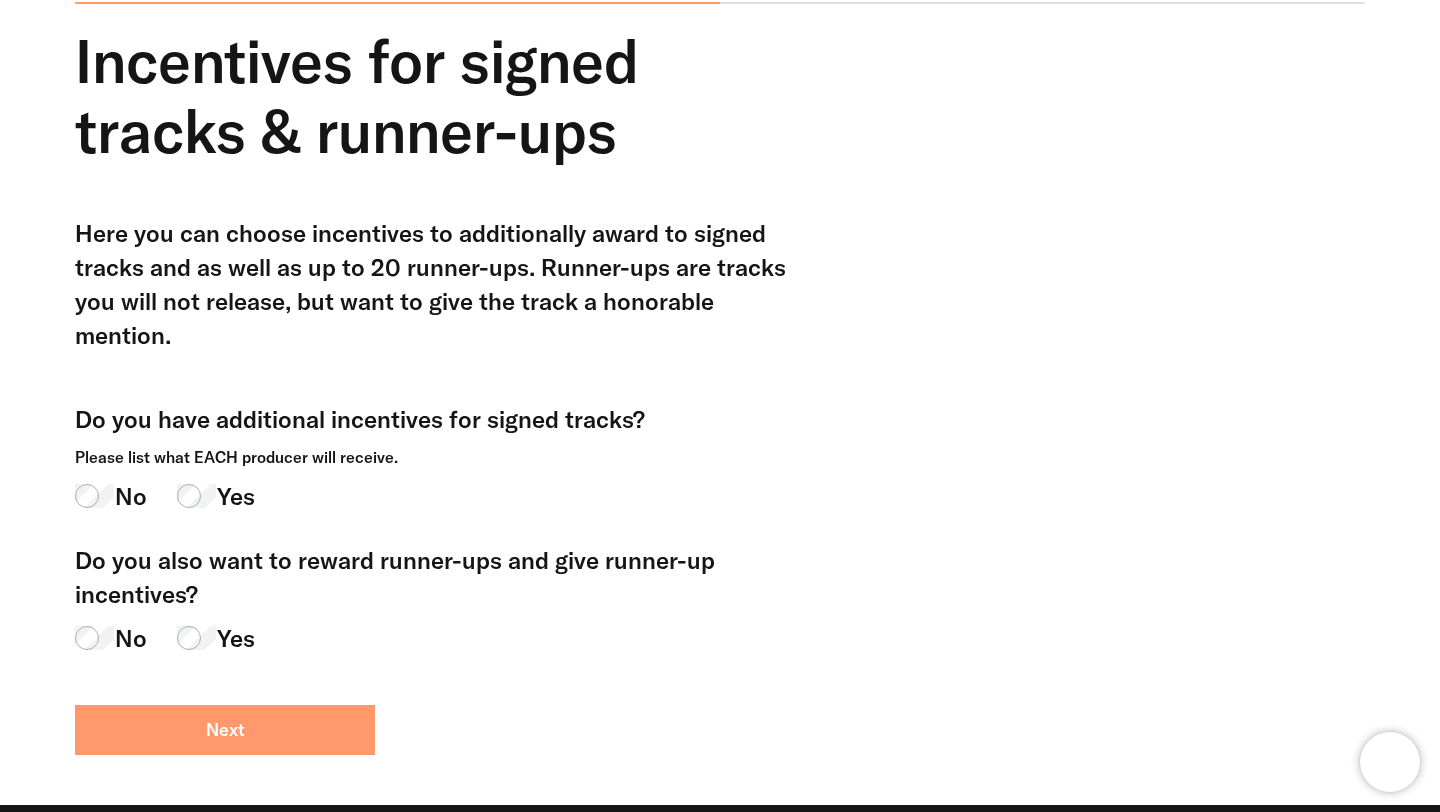 click on "Next" at bounding box center (225, 730) 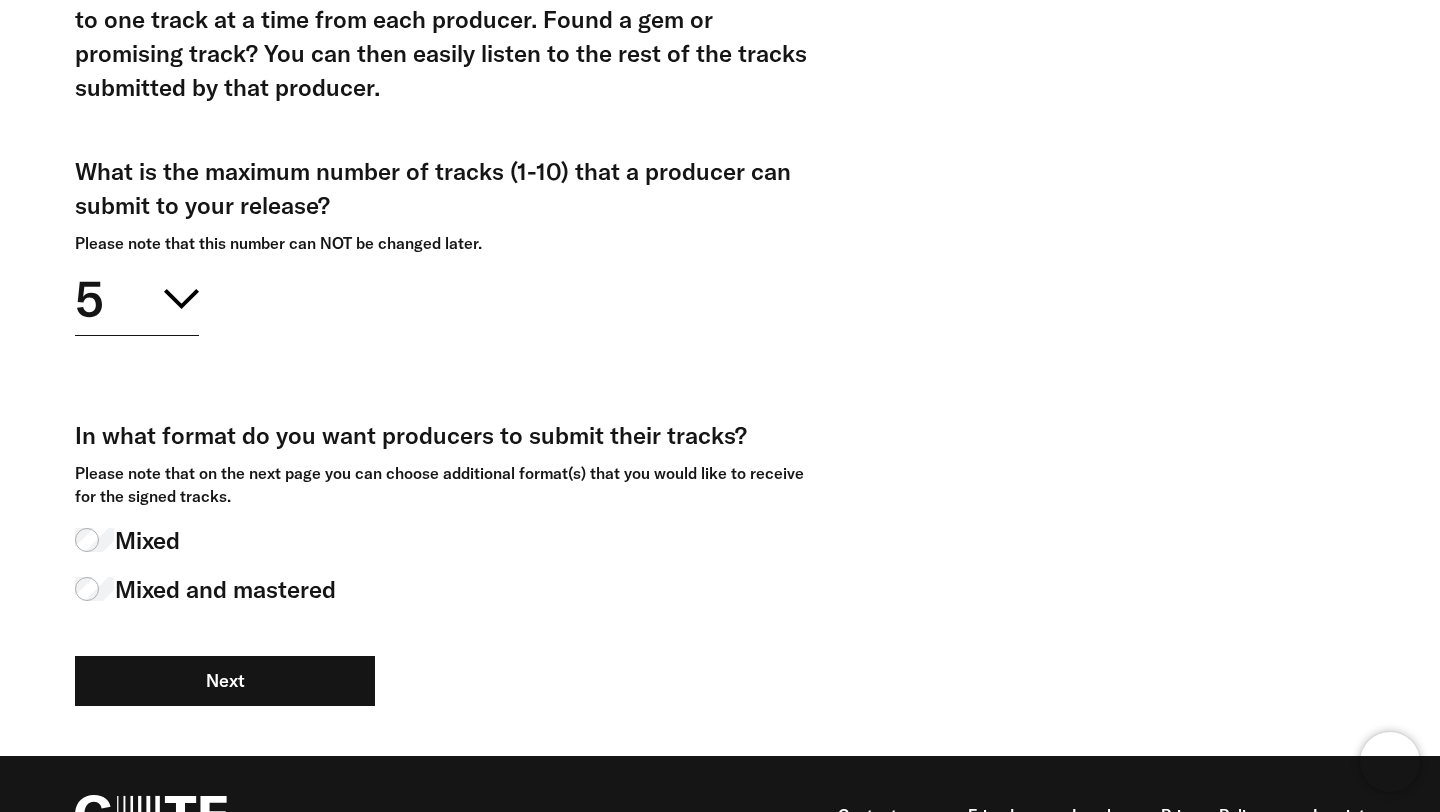 scroll, scrollTop: 511, scrollLeft: 0, axis: vertical 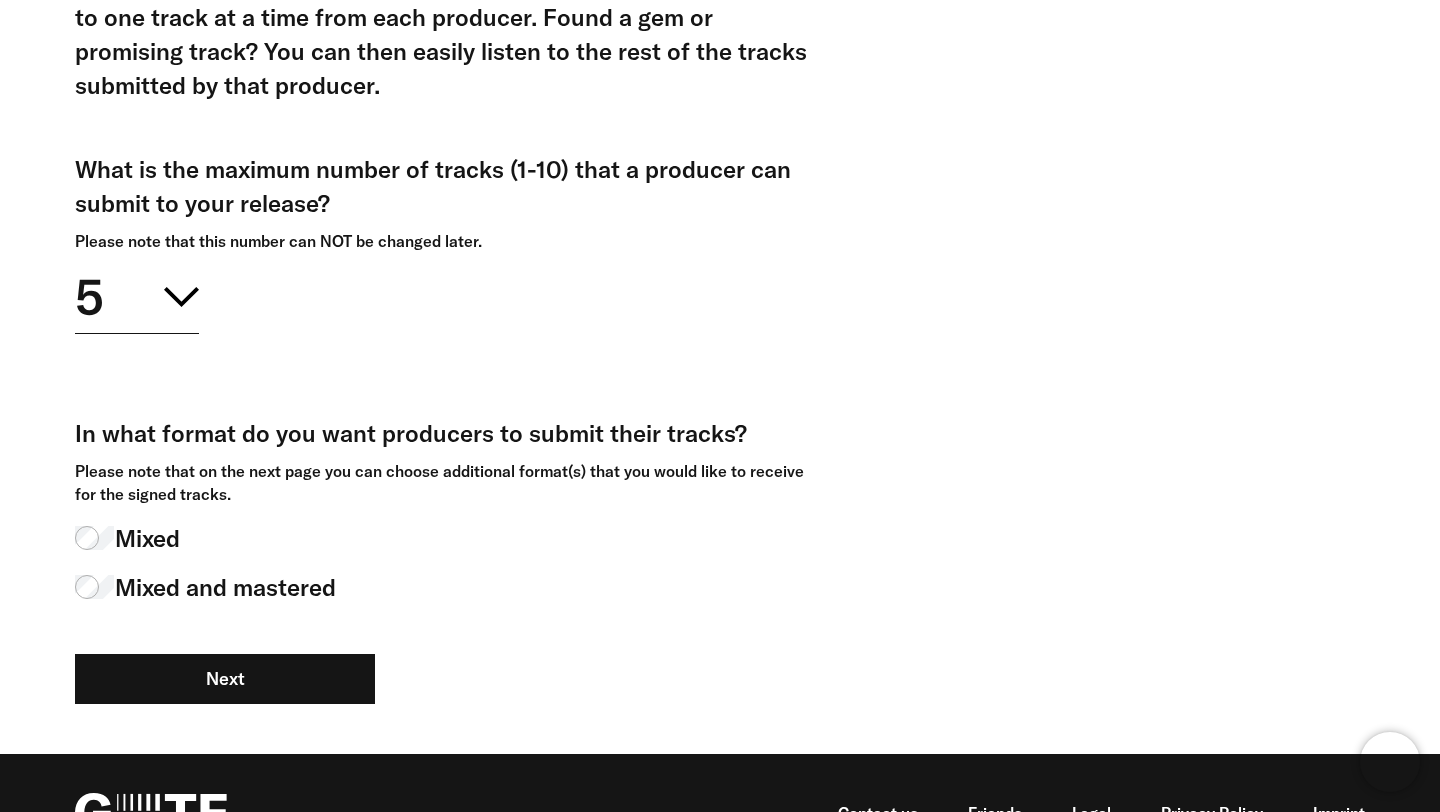 click on "What is the maximum number of tracks (1-10) that a producer can submit to your release?
Please note that this number can NOT be changed later.
5
1
2
3
4
5
6
7
8
9
10" at bounding box center (445, 453) 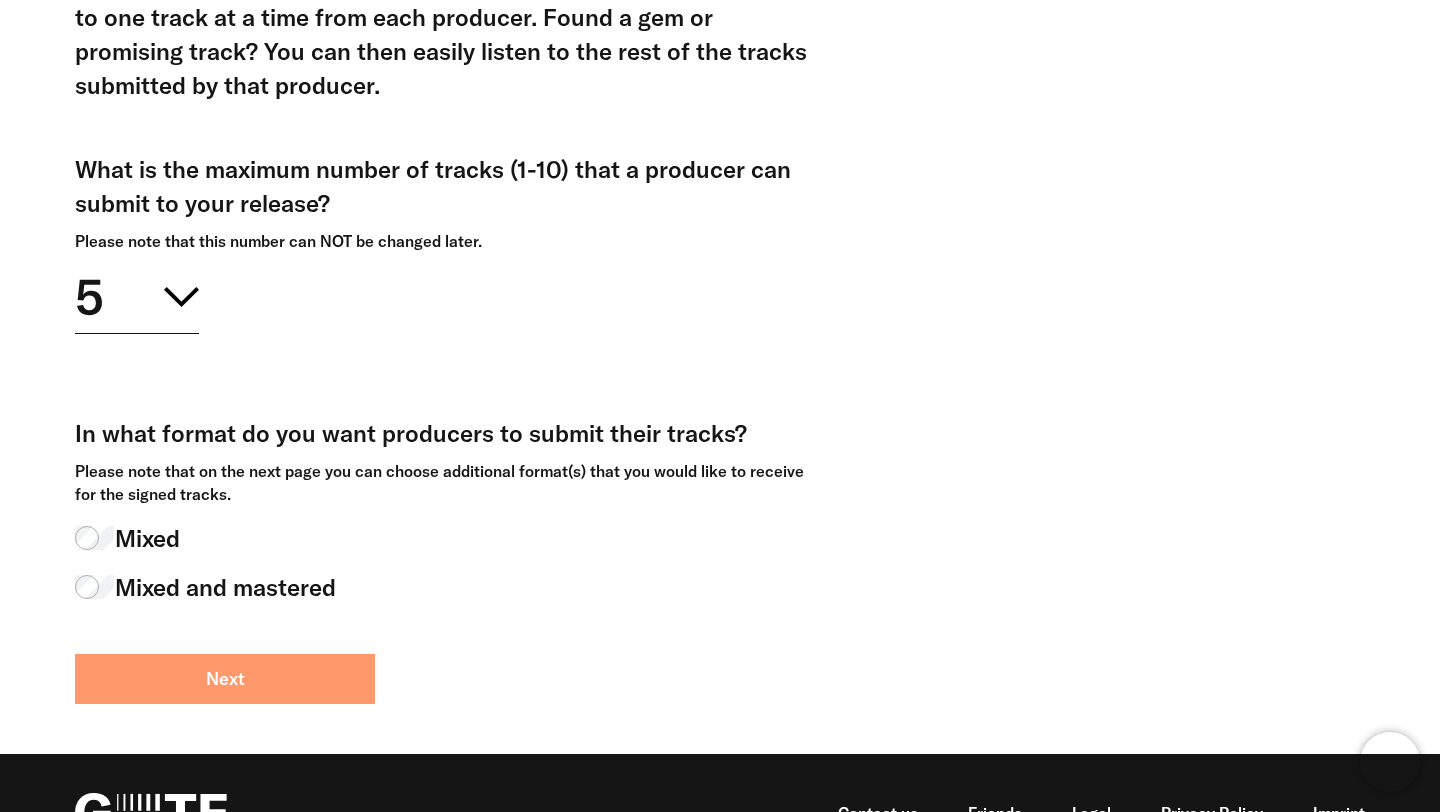 click on "Next" at bounding box center (225, 679) 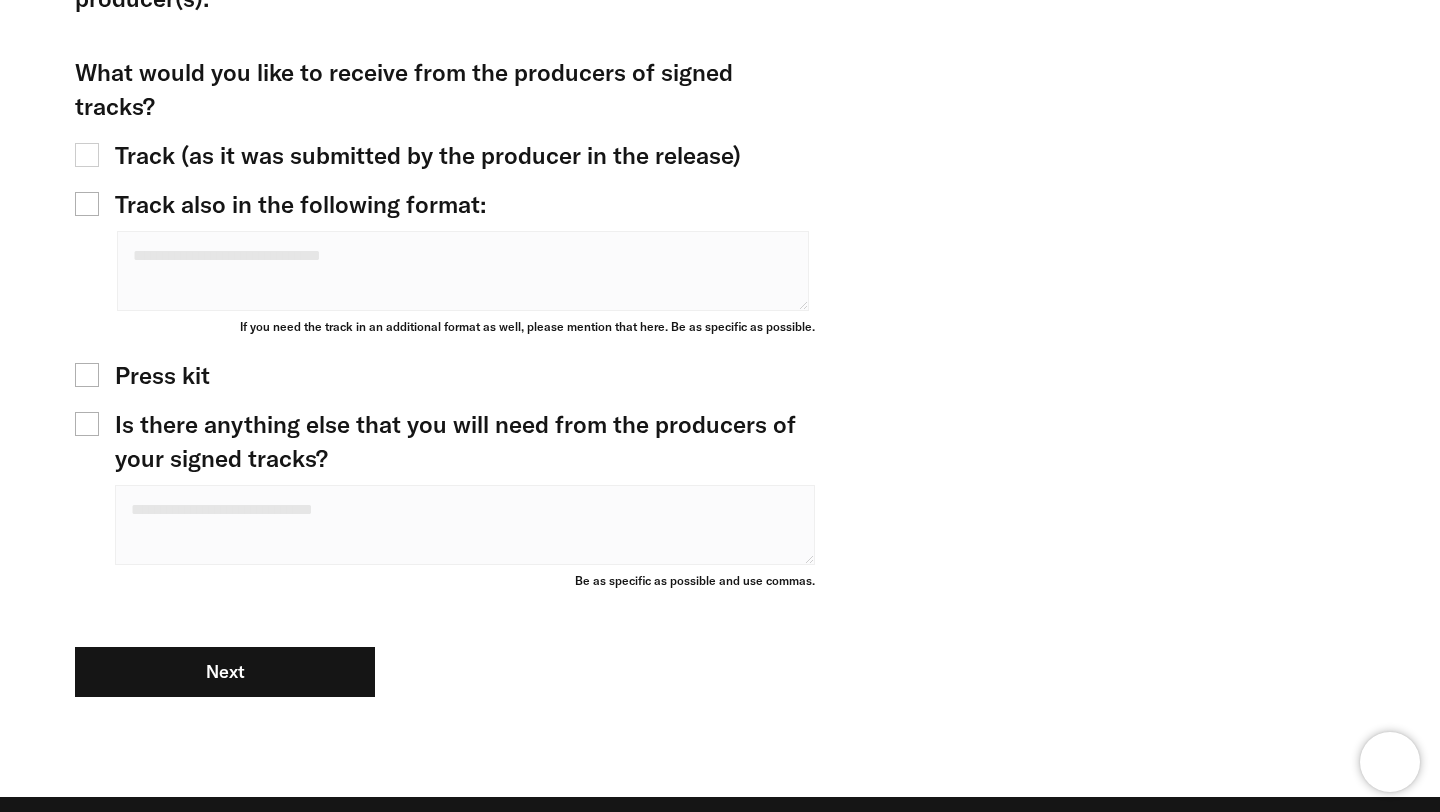 scroll, scrollTop: 532, scrollLeft: 0, axis: vertical 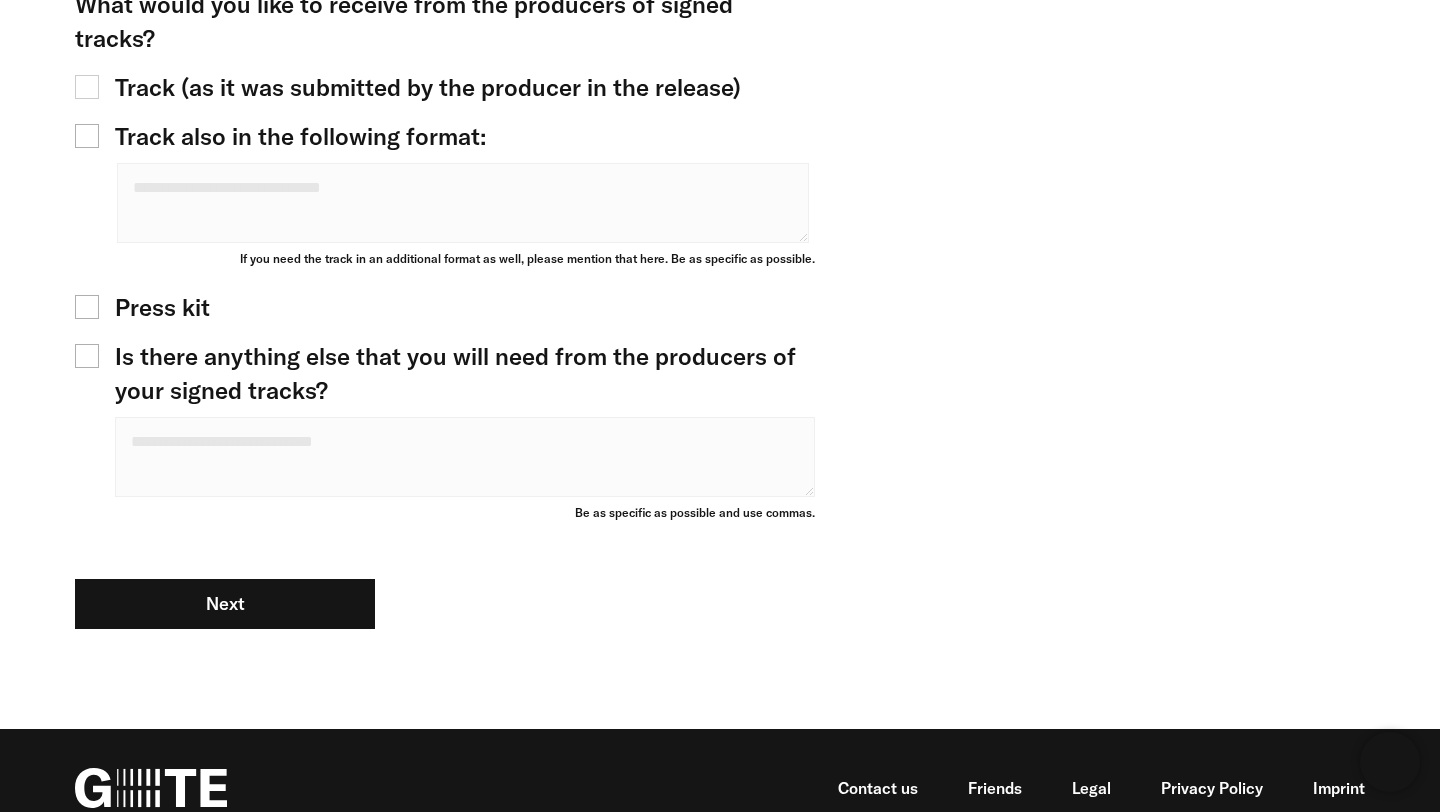 click on "Next" at bounding box center (225, 604) 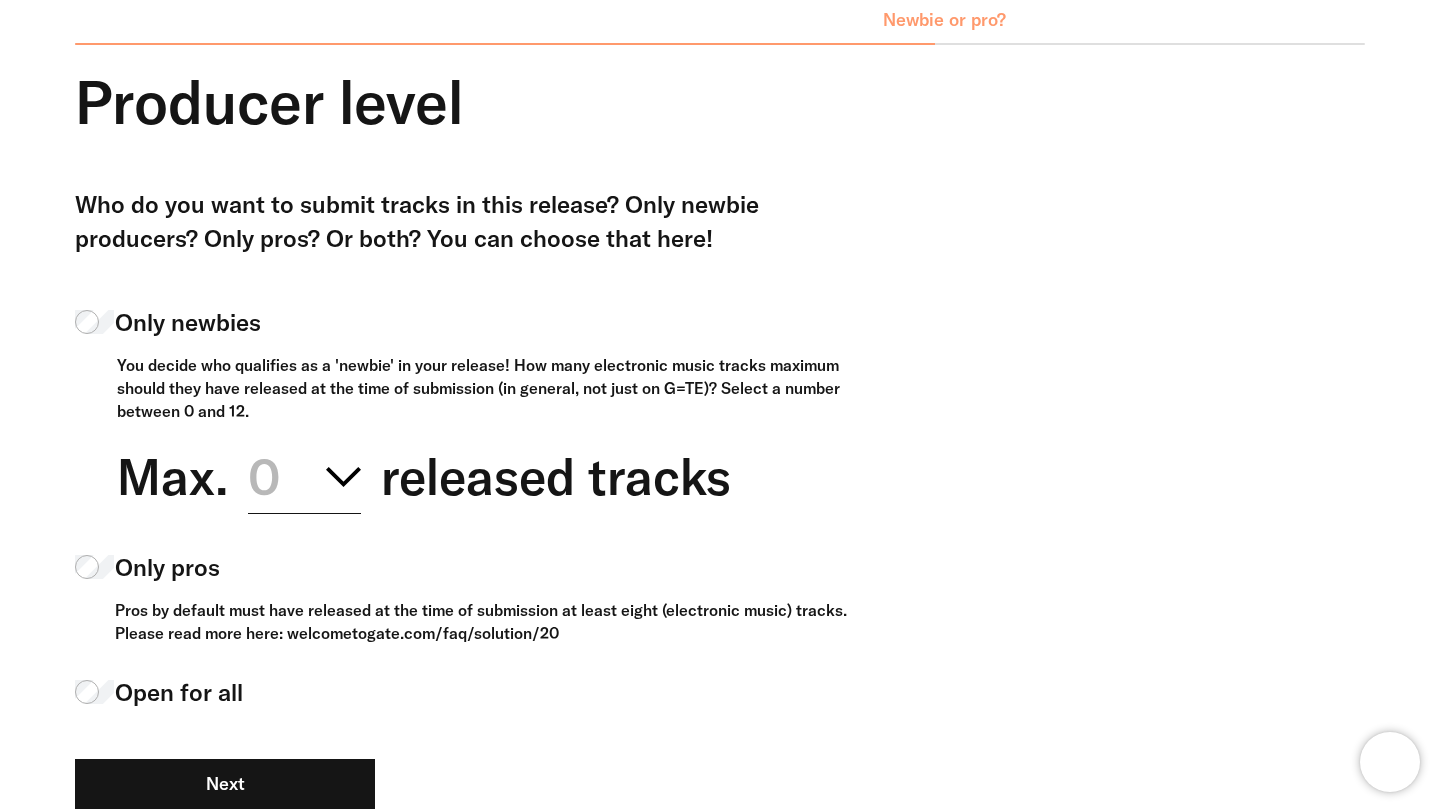 scroll, scrollTop: 91, scrollLeft: 0, axis: vertical 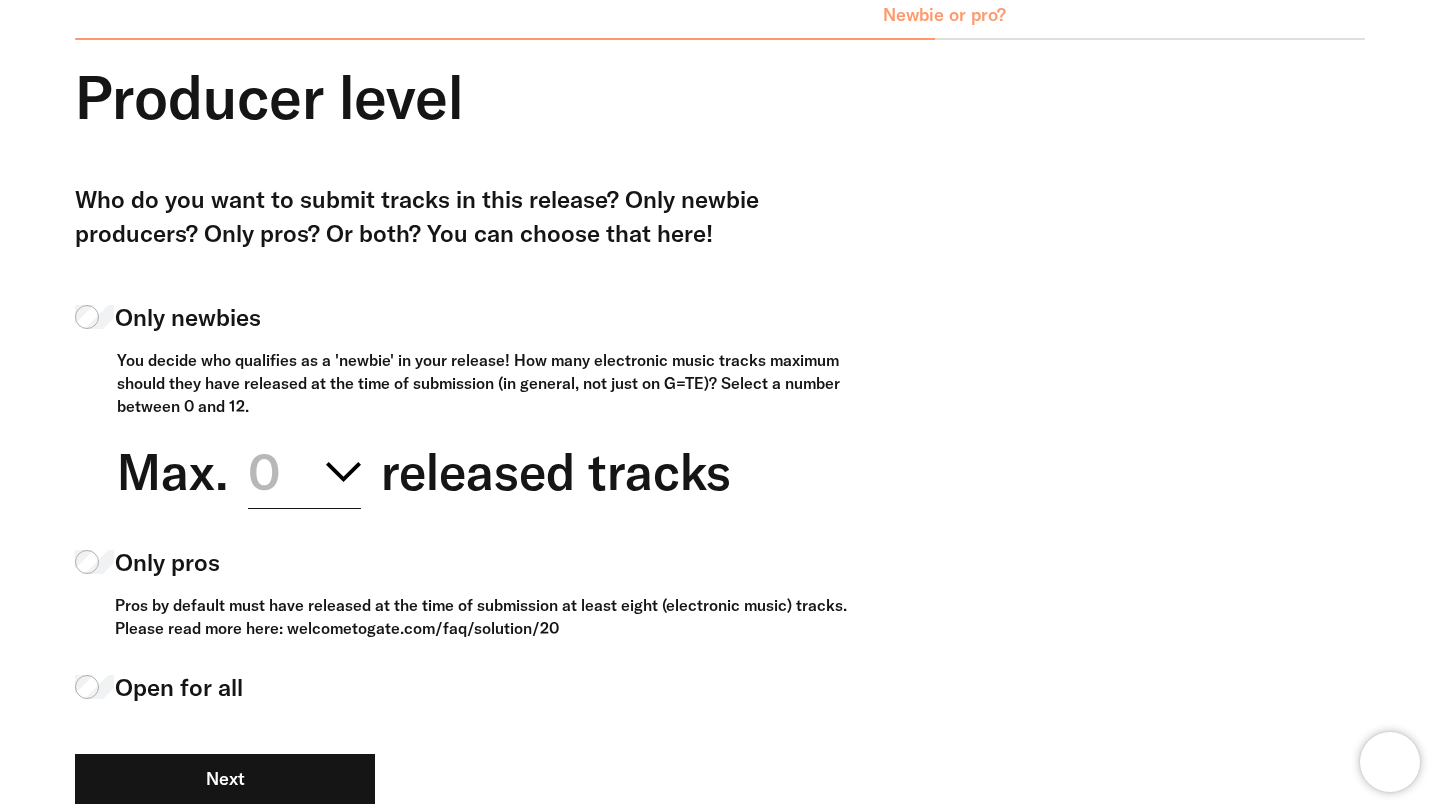 click on "0" at bounding box center (304, 468) 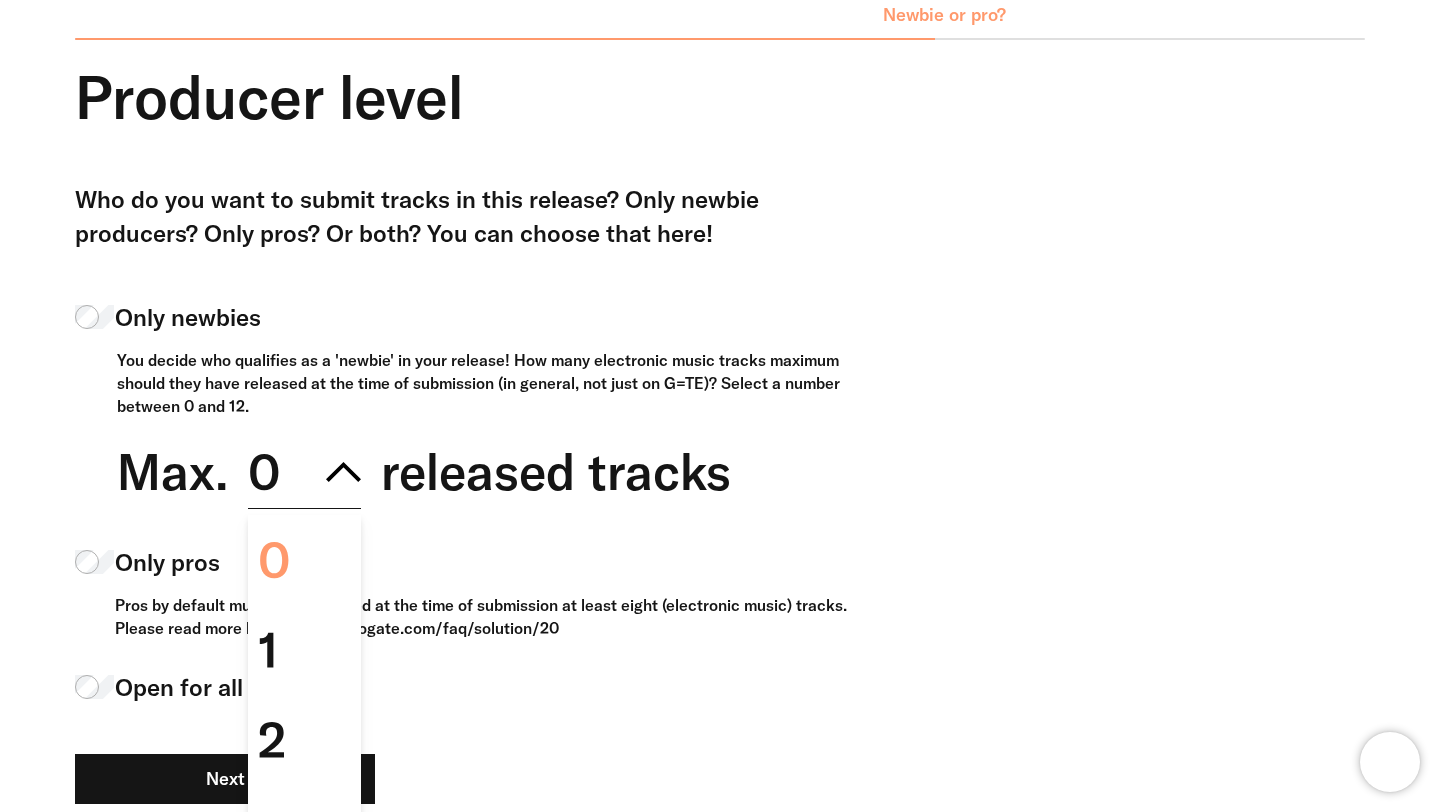 click on "Only pros" at bounding box center (445, 562) 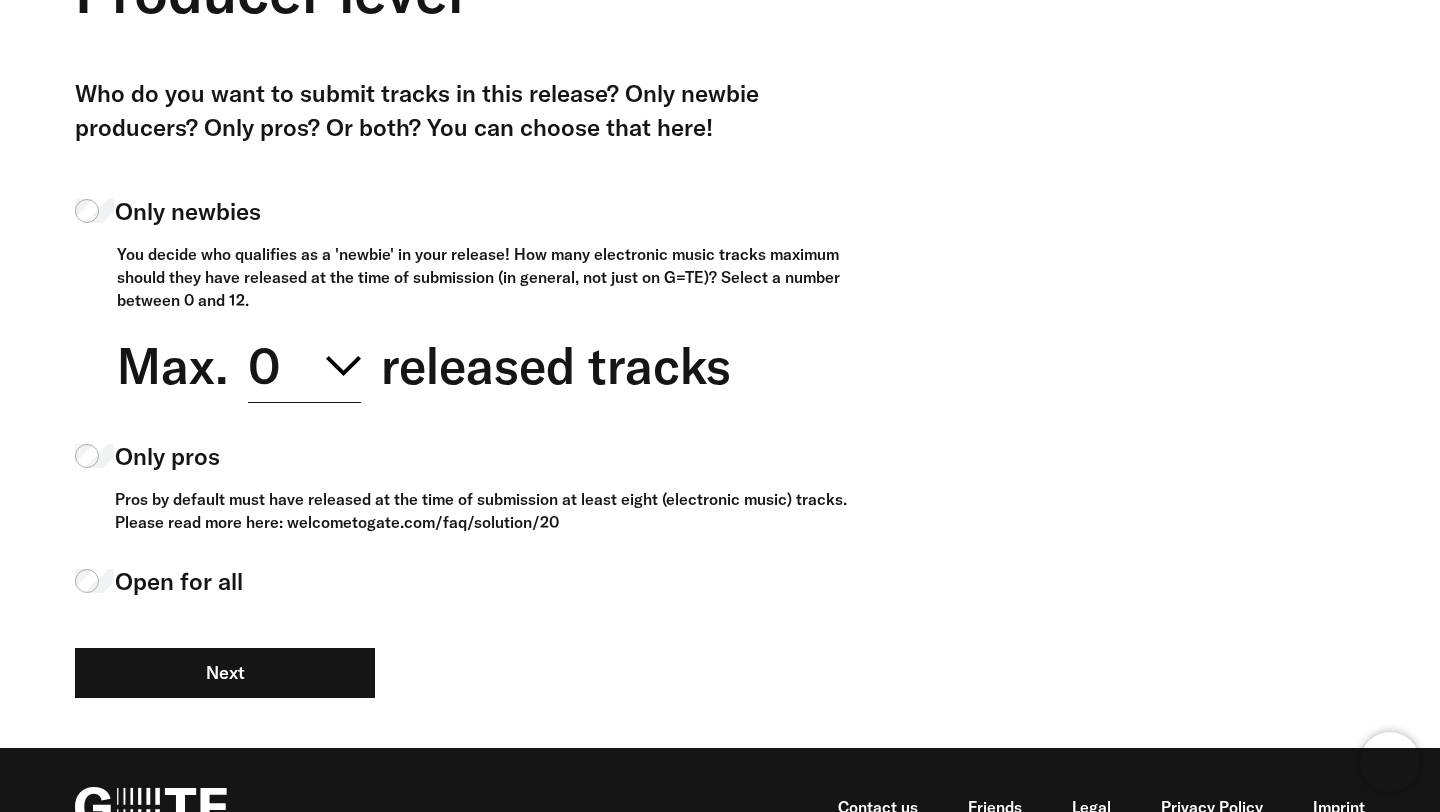 scroll, scrollTop: 225, scrollLeft: 0, axis: vertical 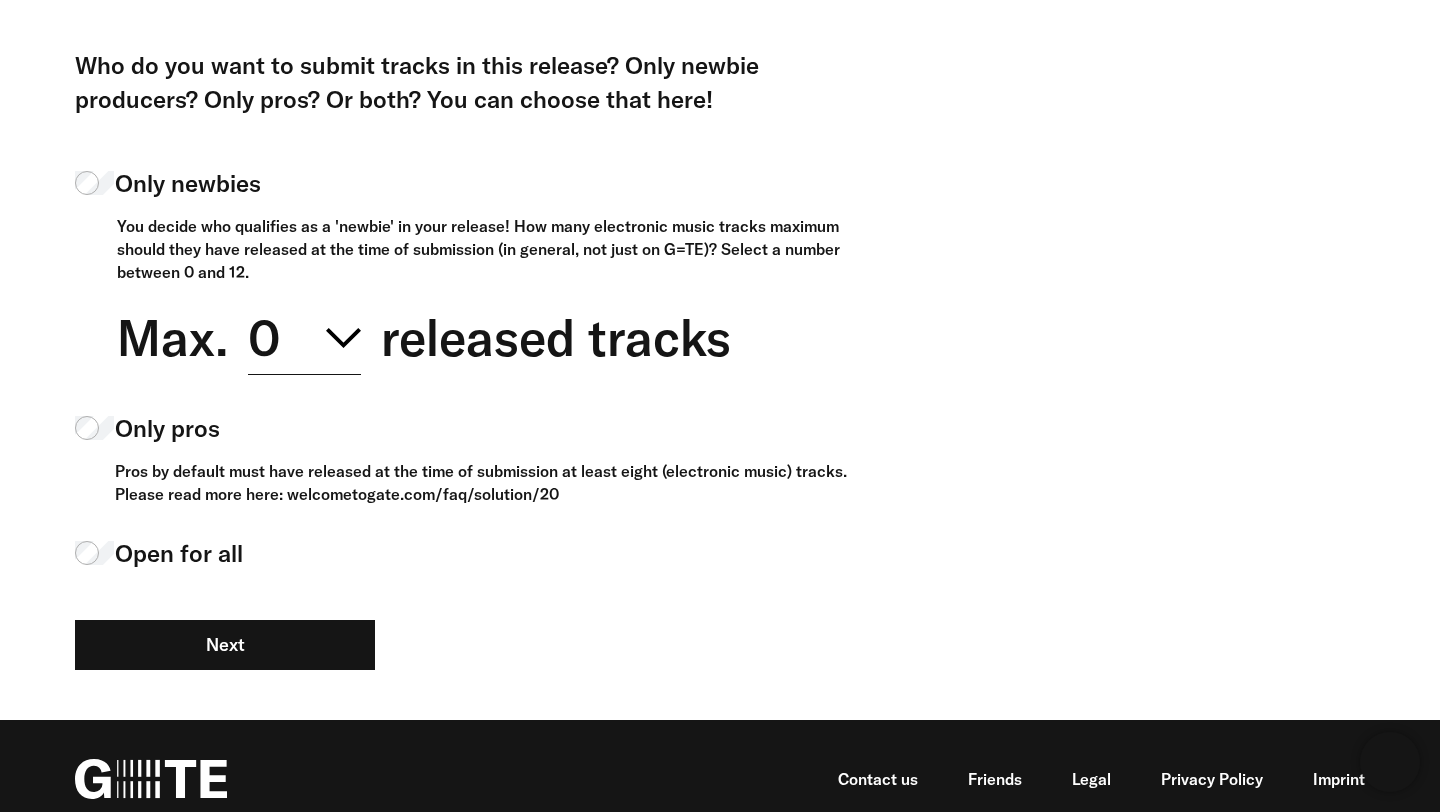 click on "Who do you want to submit tracks in this release? Only newbie producers? Only pros? Or both? You can choose that here!
Only newbies
You decide who qualifies as a 'newbie' in your release! How many electronic music tracks maximum should they have released at the time of submission (in general, not just on G=TE)? Select a number between 0 and 12.
Max.
0
0
1
2
3
4
5
6
7" at bounding box center (445, 384) 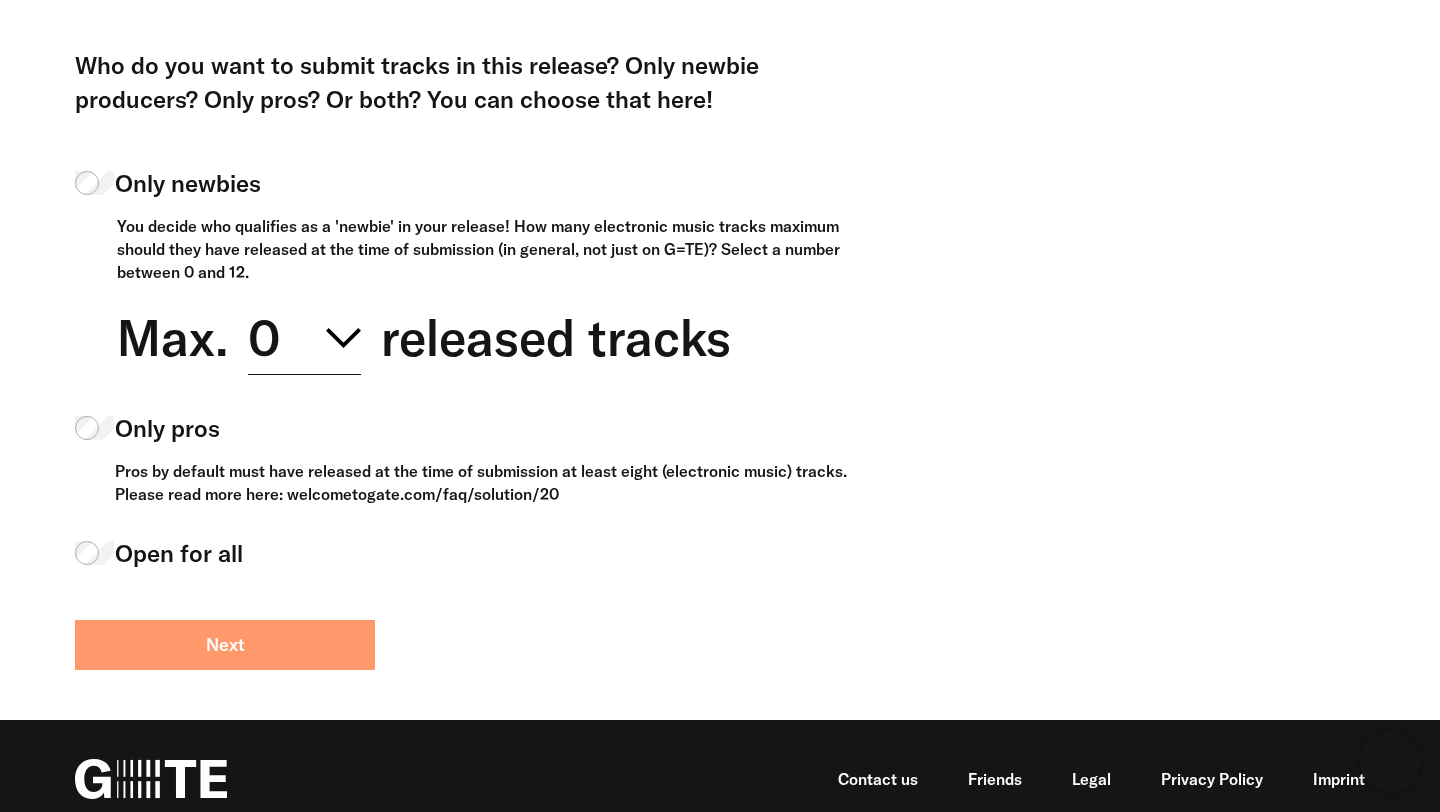 click on "Next" at bounding box center (225, 645) 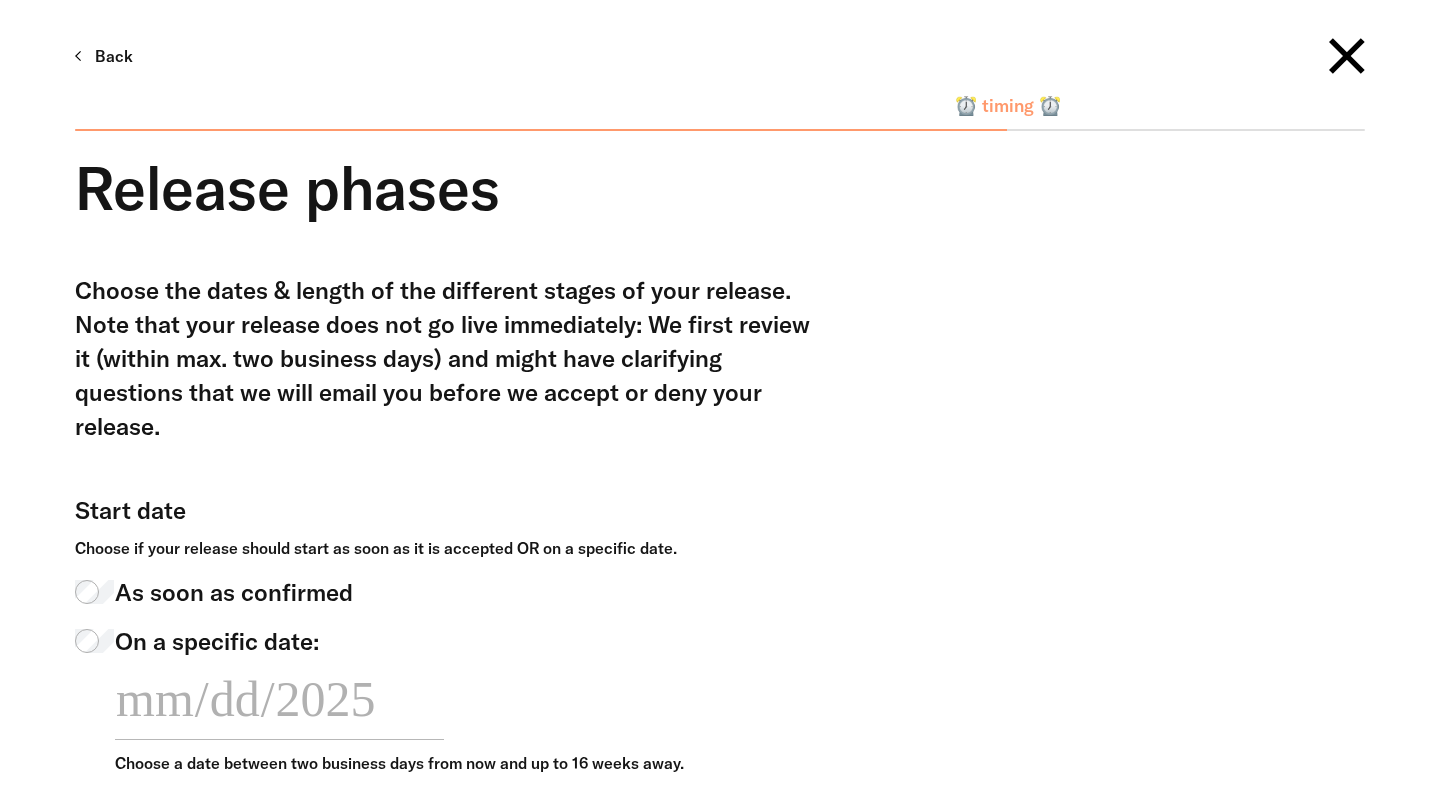 type on "**********" 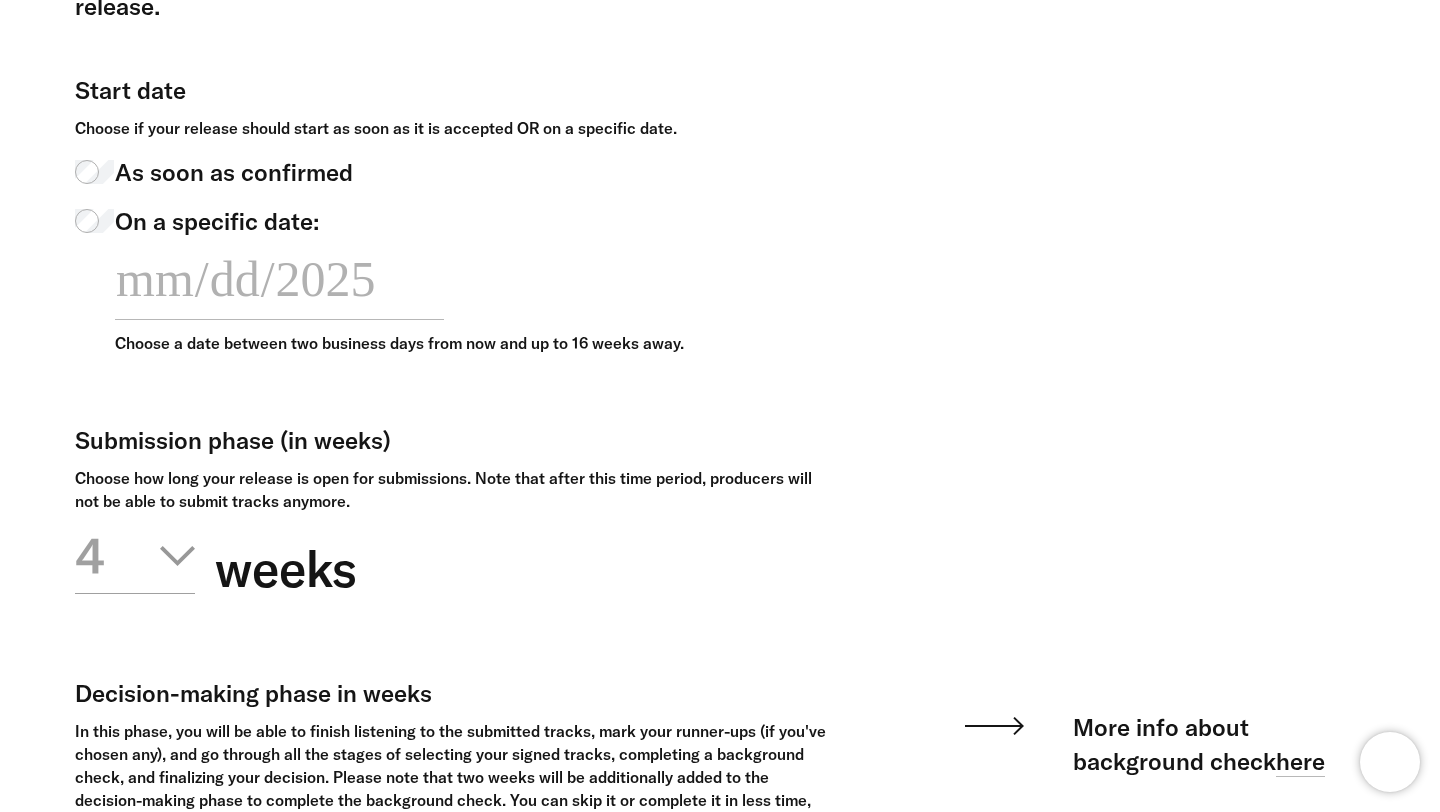 scroll, scrollTop: 419, scrollLeft: 0, axis: vertical 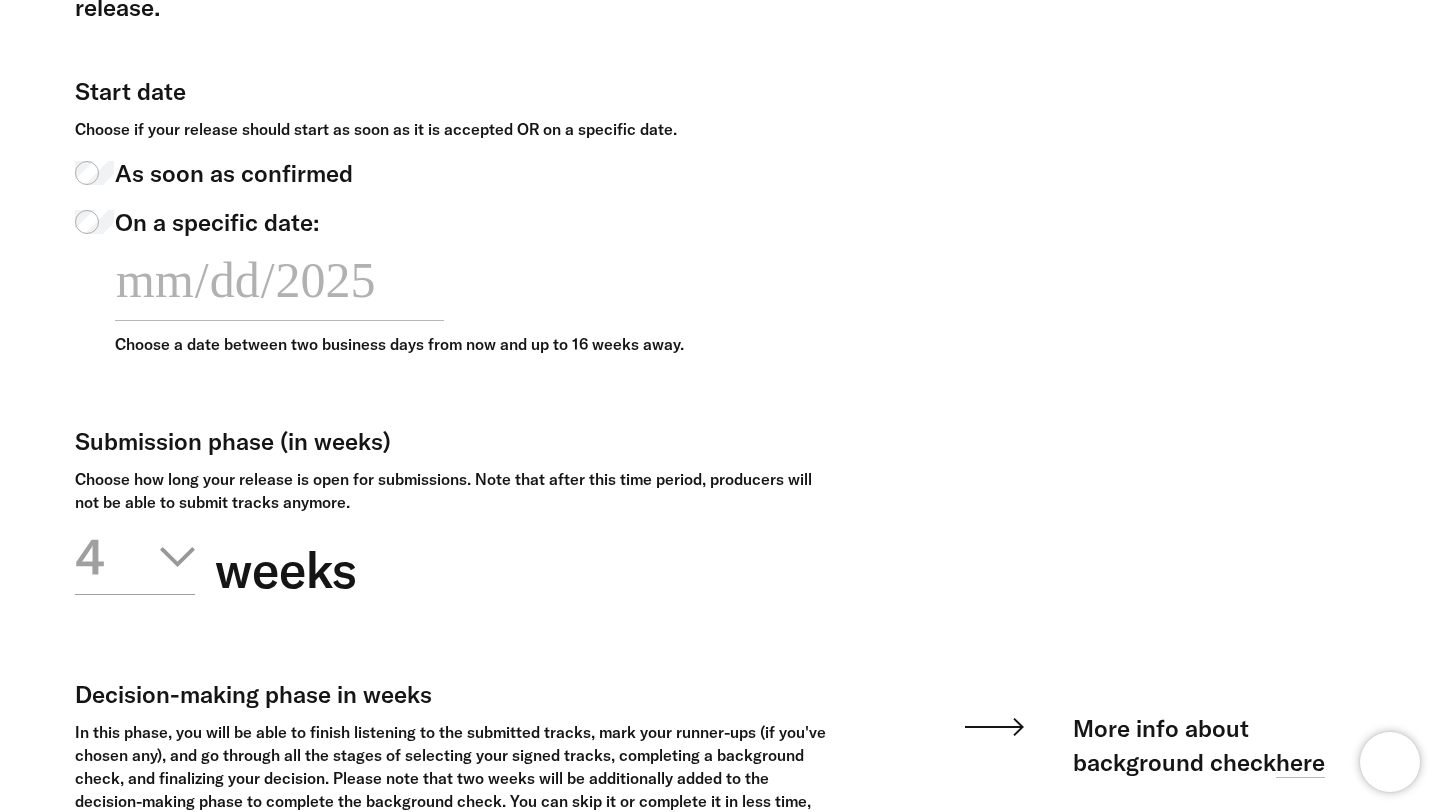 click at bounding box center [177, 557] 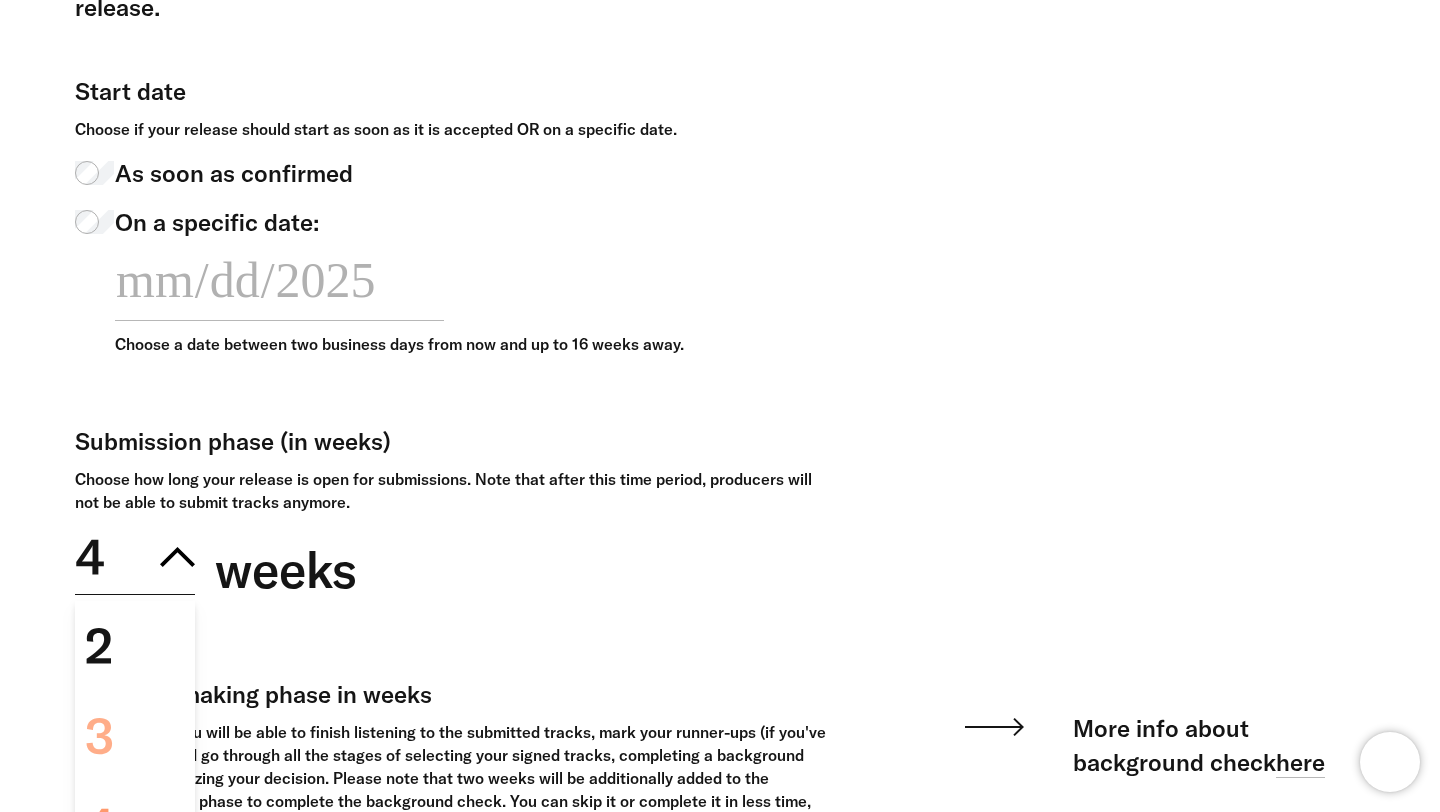scroll, scrollTop: 630, scrollLeft: 0, axis: vertical 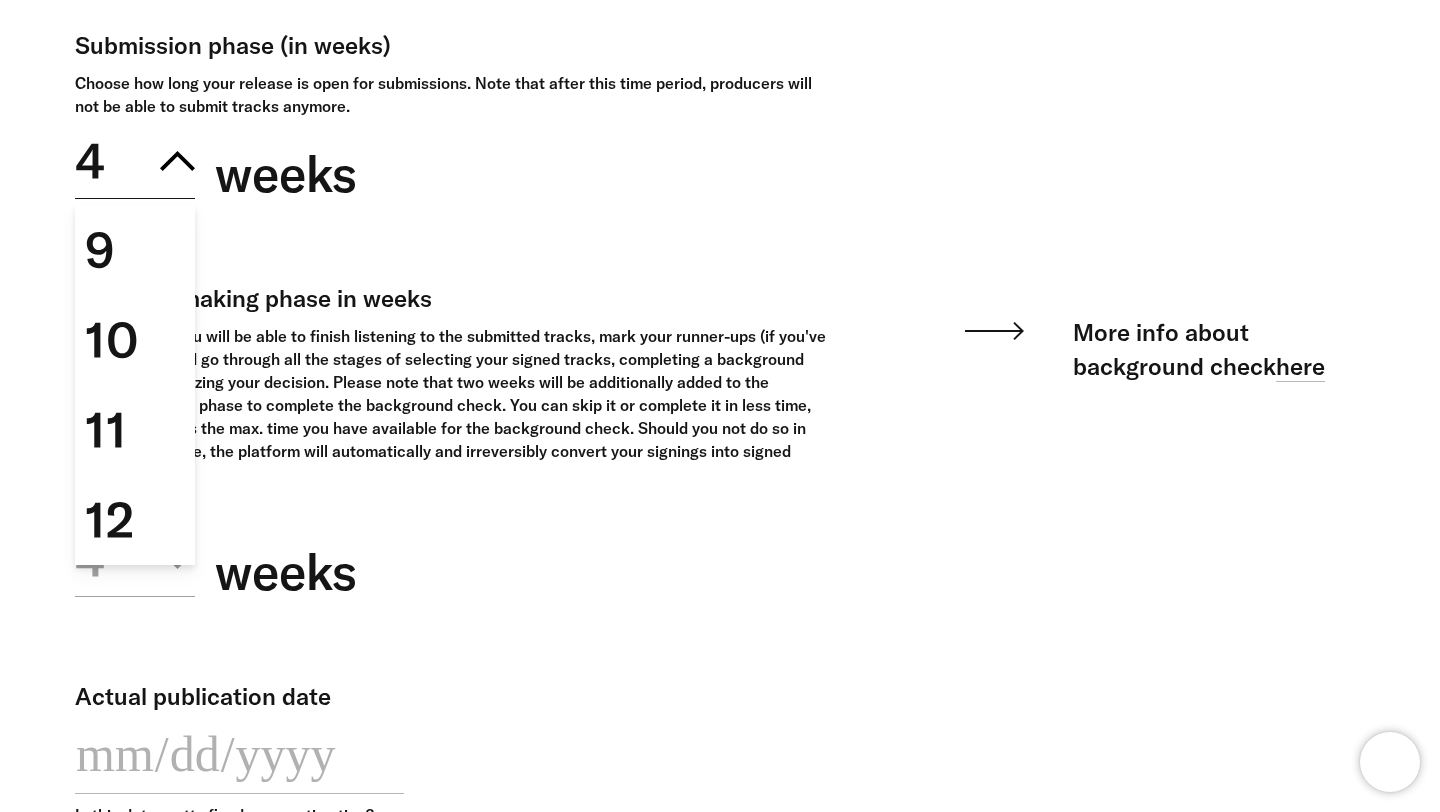 click on "In this phase, you will be able to finish listening to the submitted
tracks, mark your runner-ups (if you've chosen any), and go through
all the stages of selecting your signed tracks, completing a background
check, and finalizing your decision. Please note that two weeks will be
additionally added to the decision-making phase to complete the background
check. You can skip it or complete it in less time, but two weeks is the max.
time you have available for the background check. Should you not do so in the
provided time, the platform will automatically and irreversibly
convert your signings into signed tracks." at bounding box center [451, 405] 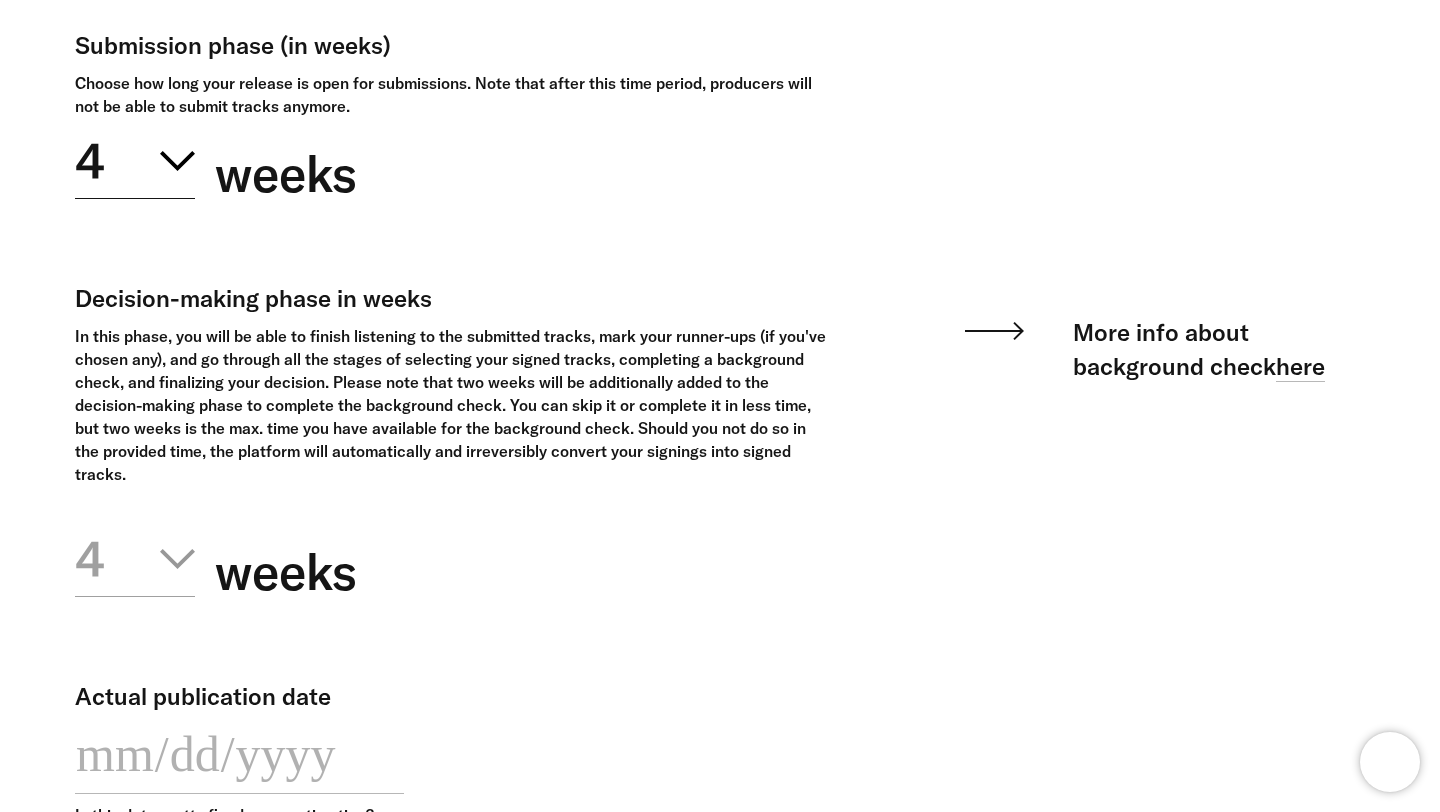click on "4" at bounding box center [135, 556] 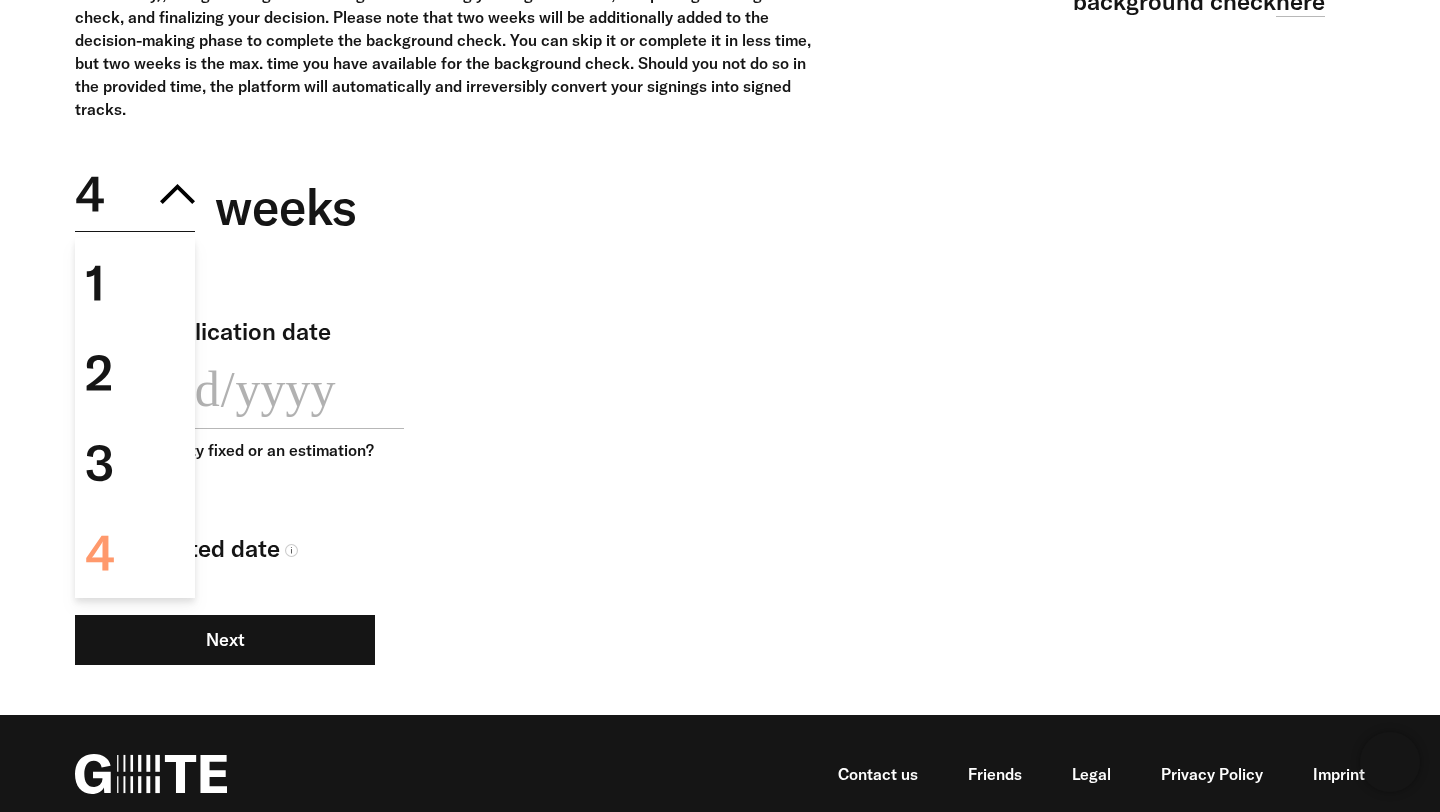scroll, scrollTop: 1200, scrollLeft: 0, axis: vertical 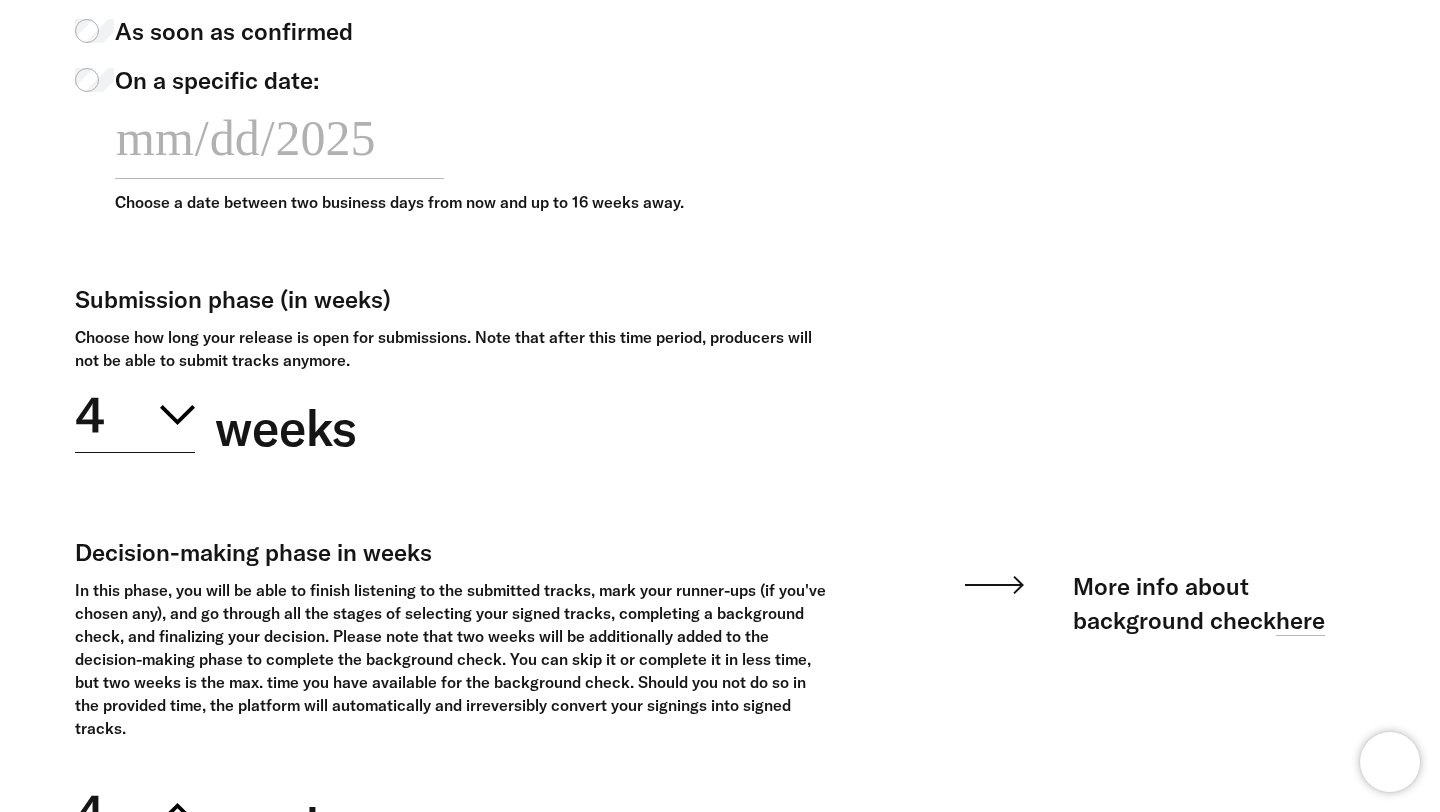 click on "4" at bounding box center (135, 412) 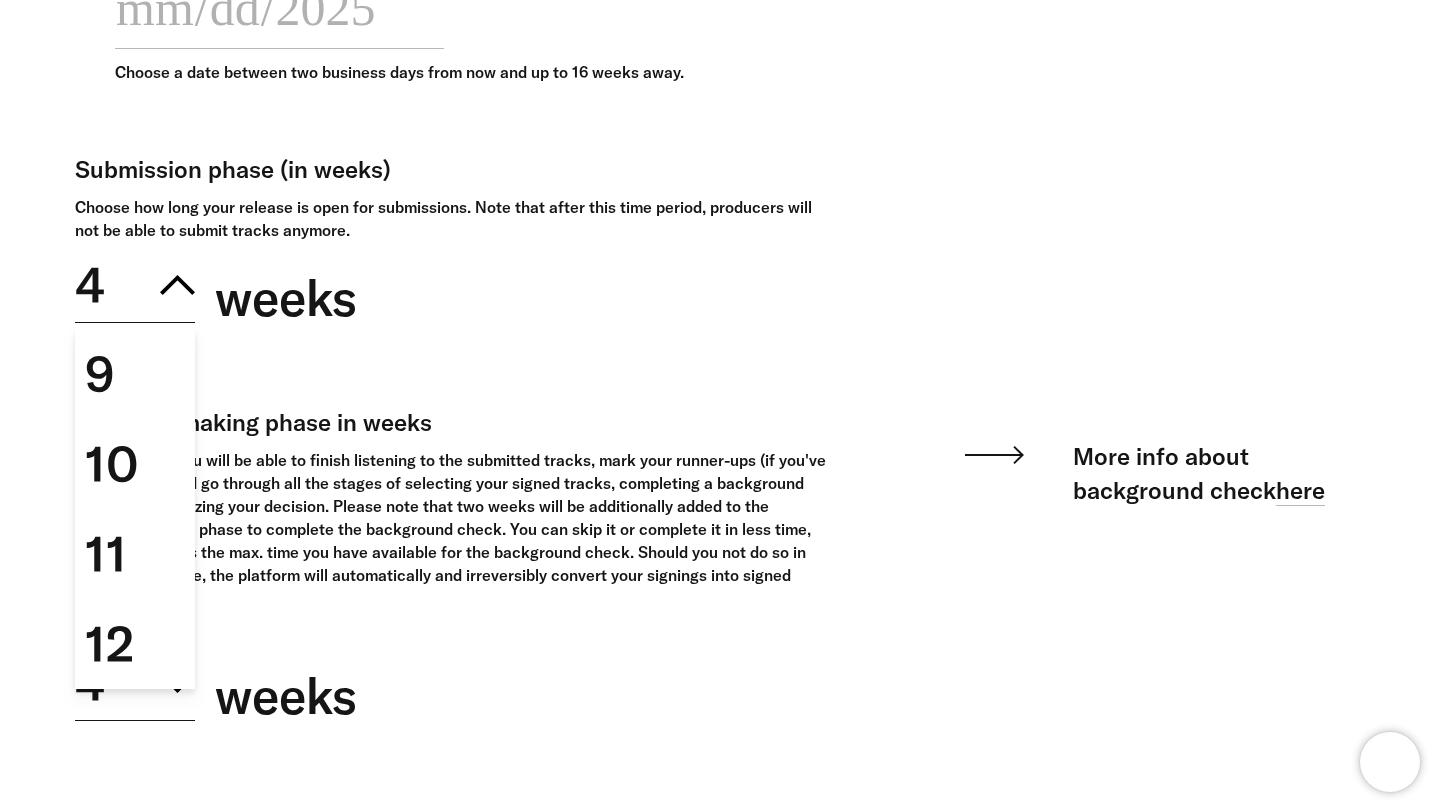 scroll, scrollTop: 694, scrollLeft: 0, axis: vertical 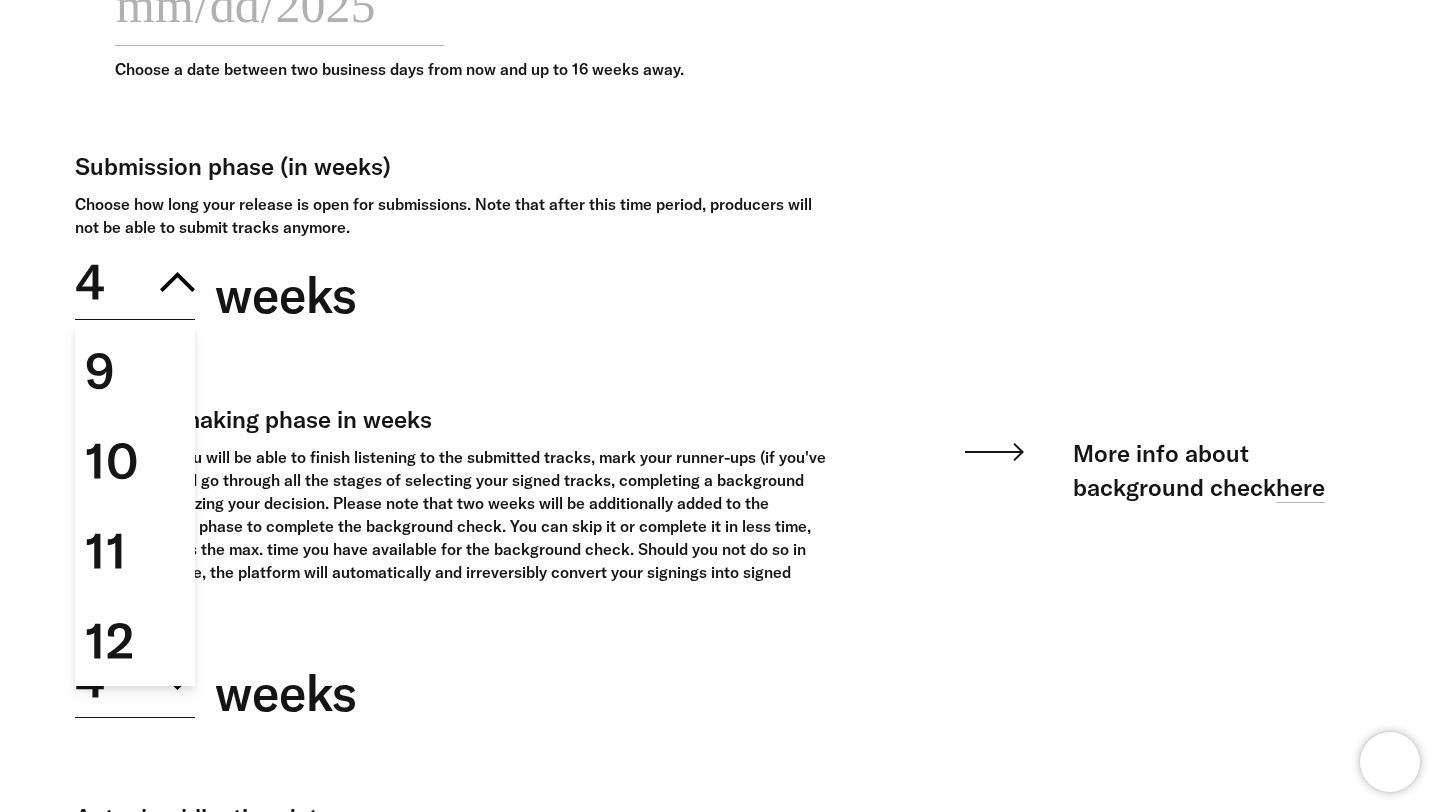 type 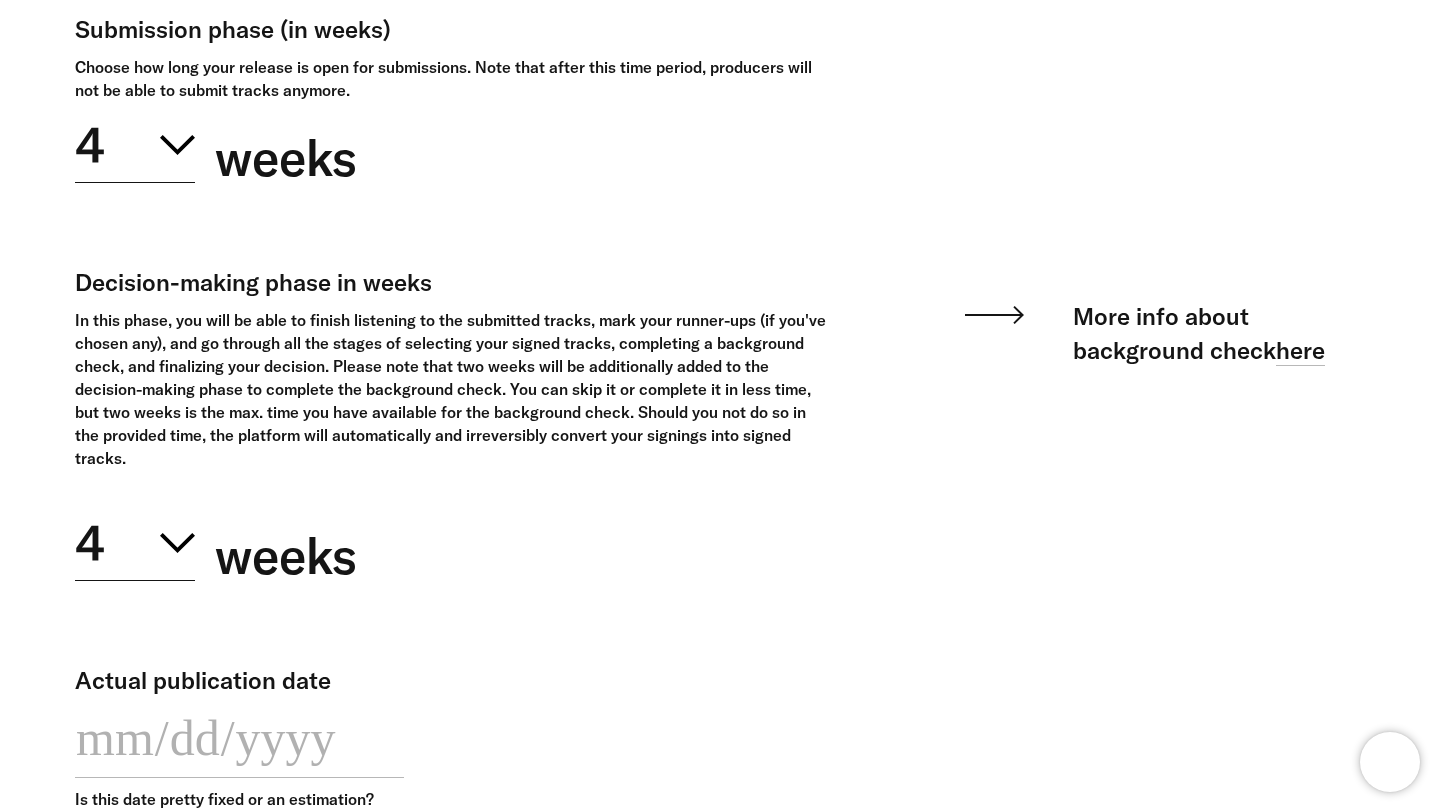 scroll, scrollTop: 860, scrollLeft: 0, axis: vertical 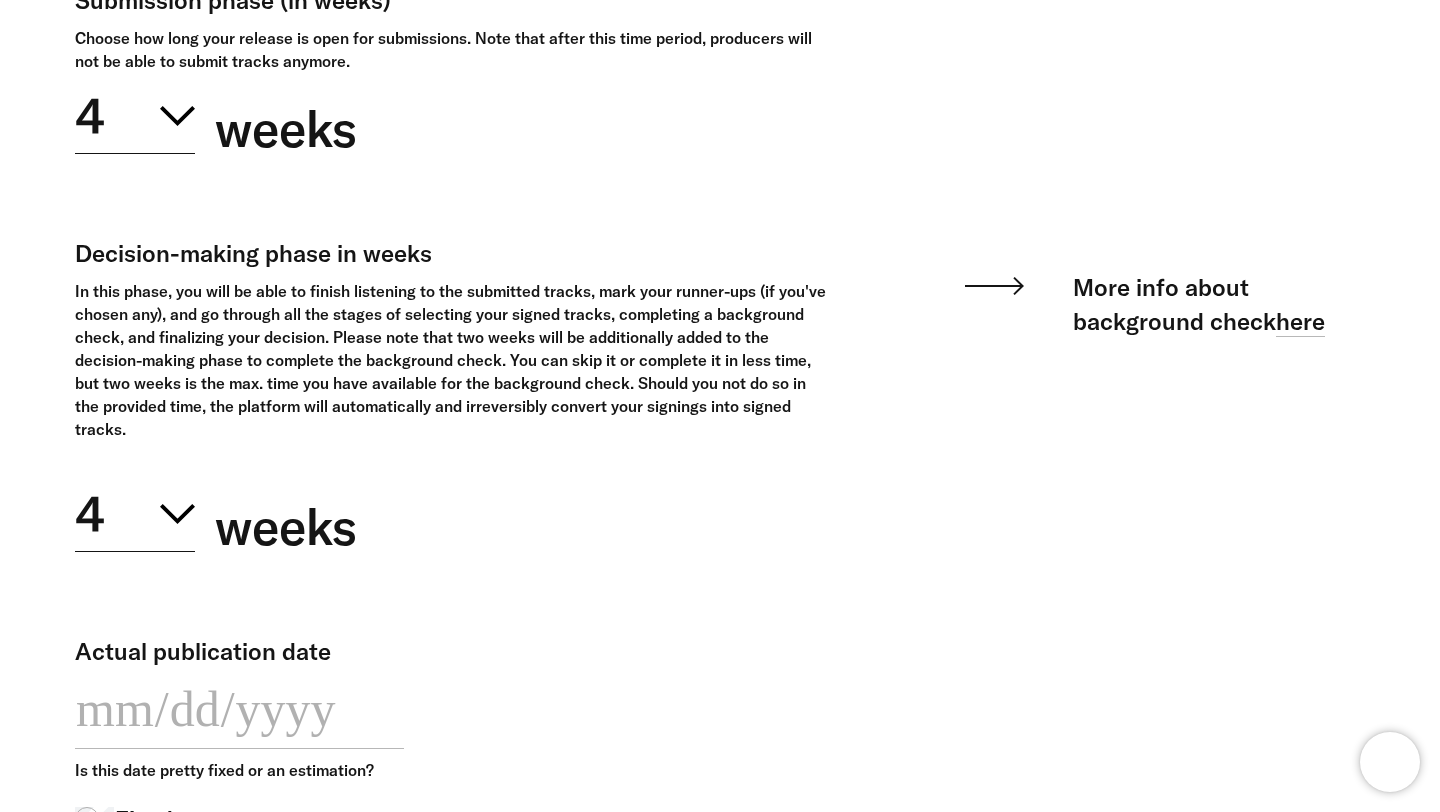 click on "4" at bounding box center (135, 511) 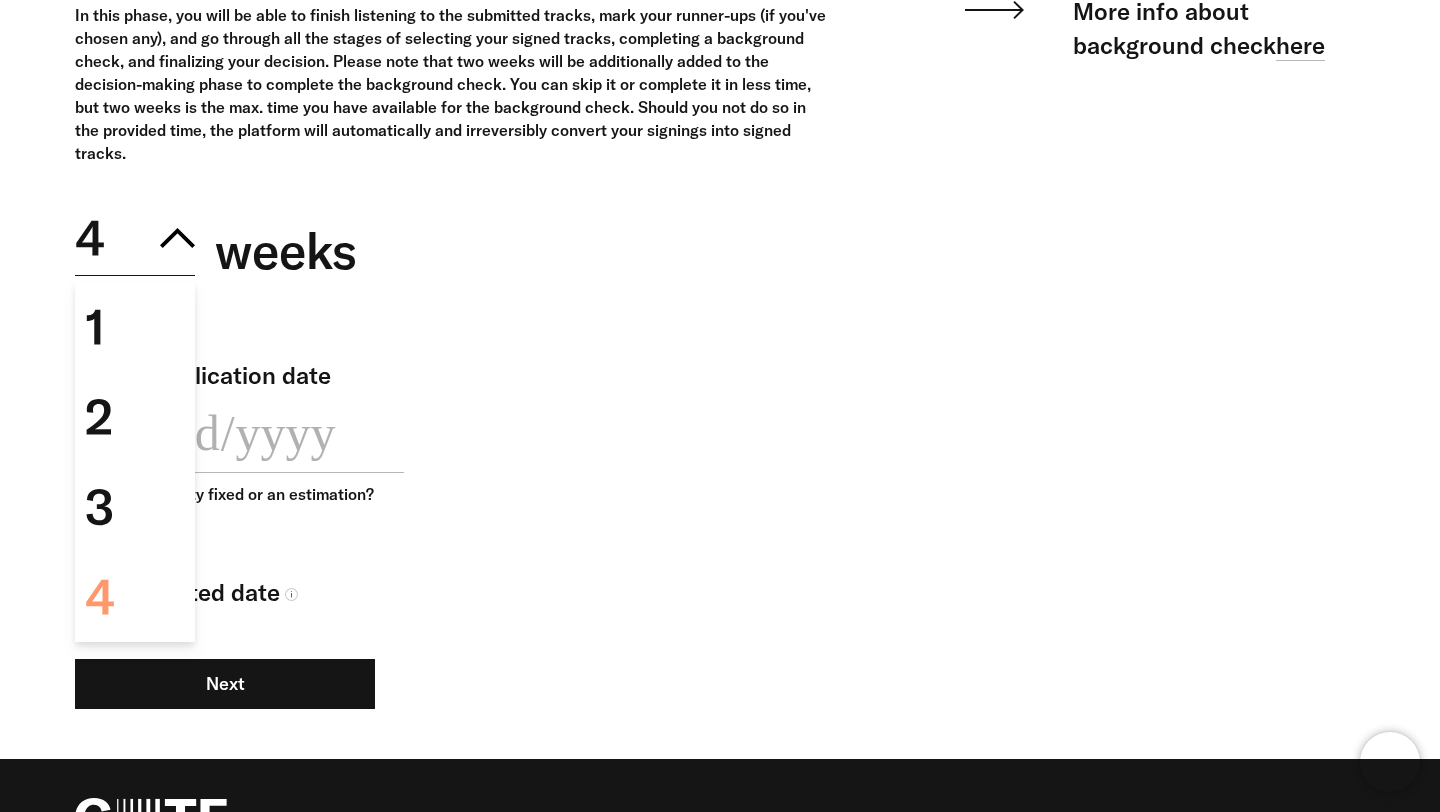 scroll, scrollTop: 1200, scrollLeft: 0, axis: vertical 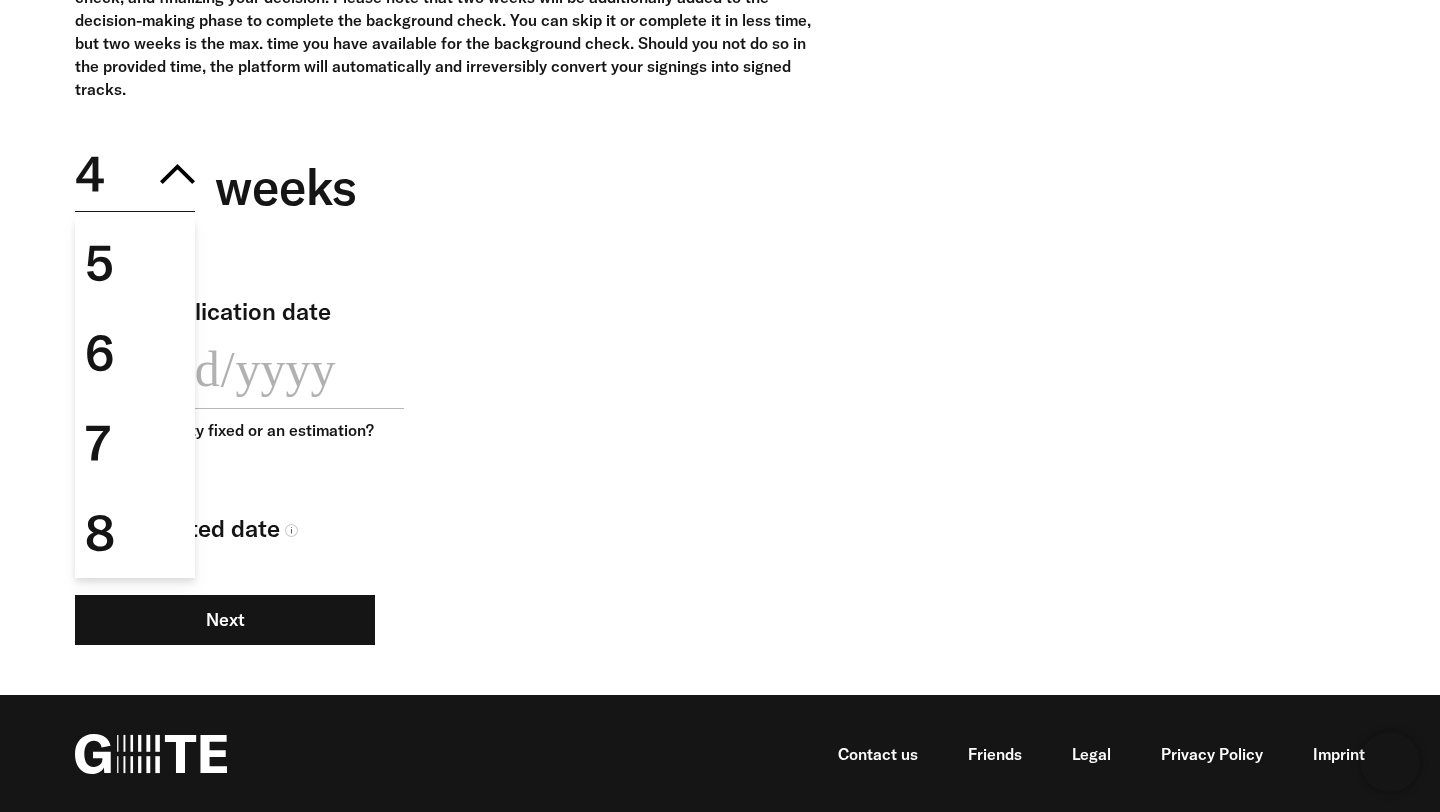 type 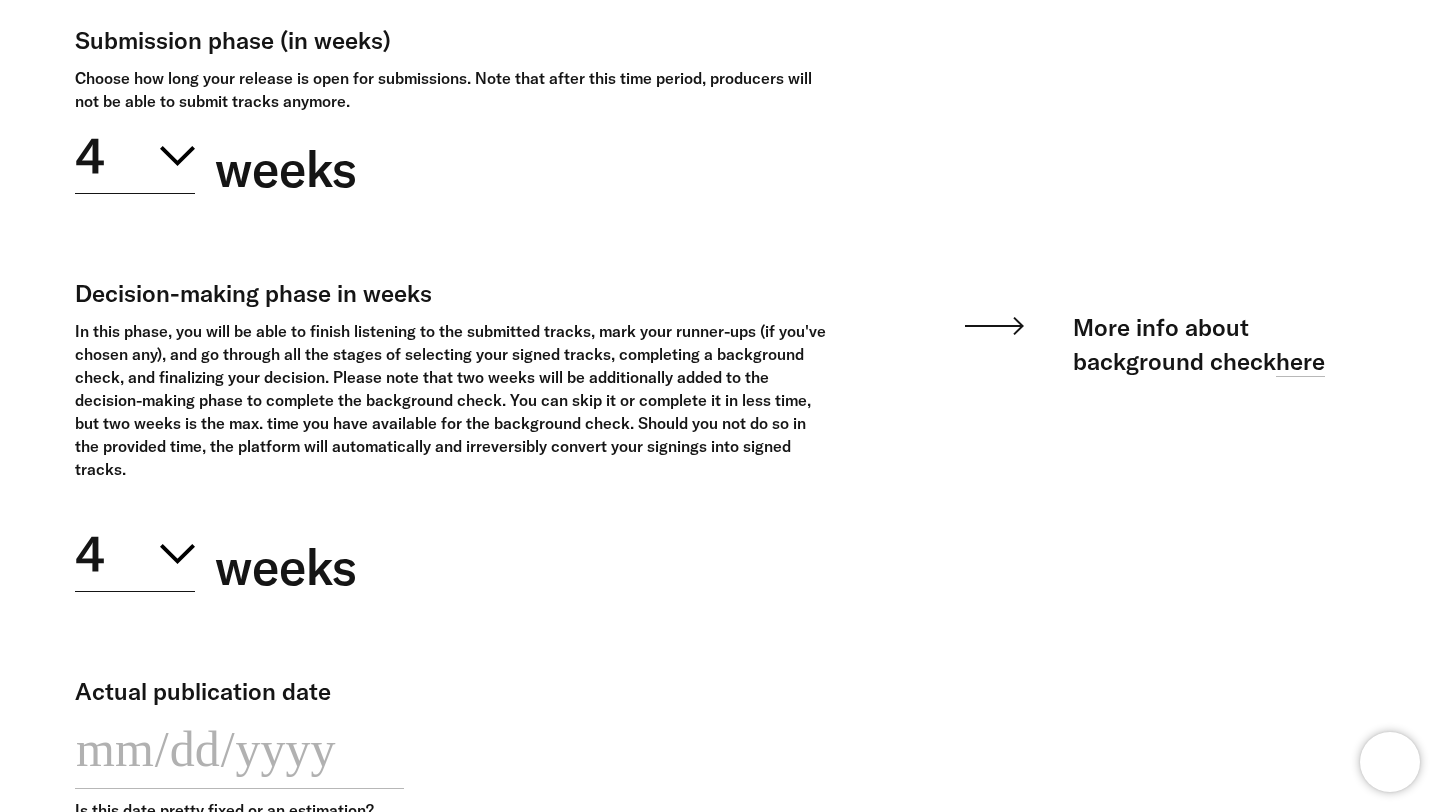 scroll, scrollTop: 822, scrollLeft: 0, axis: vertical 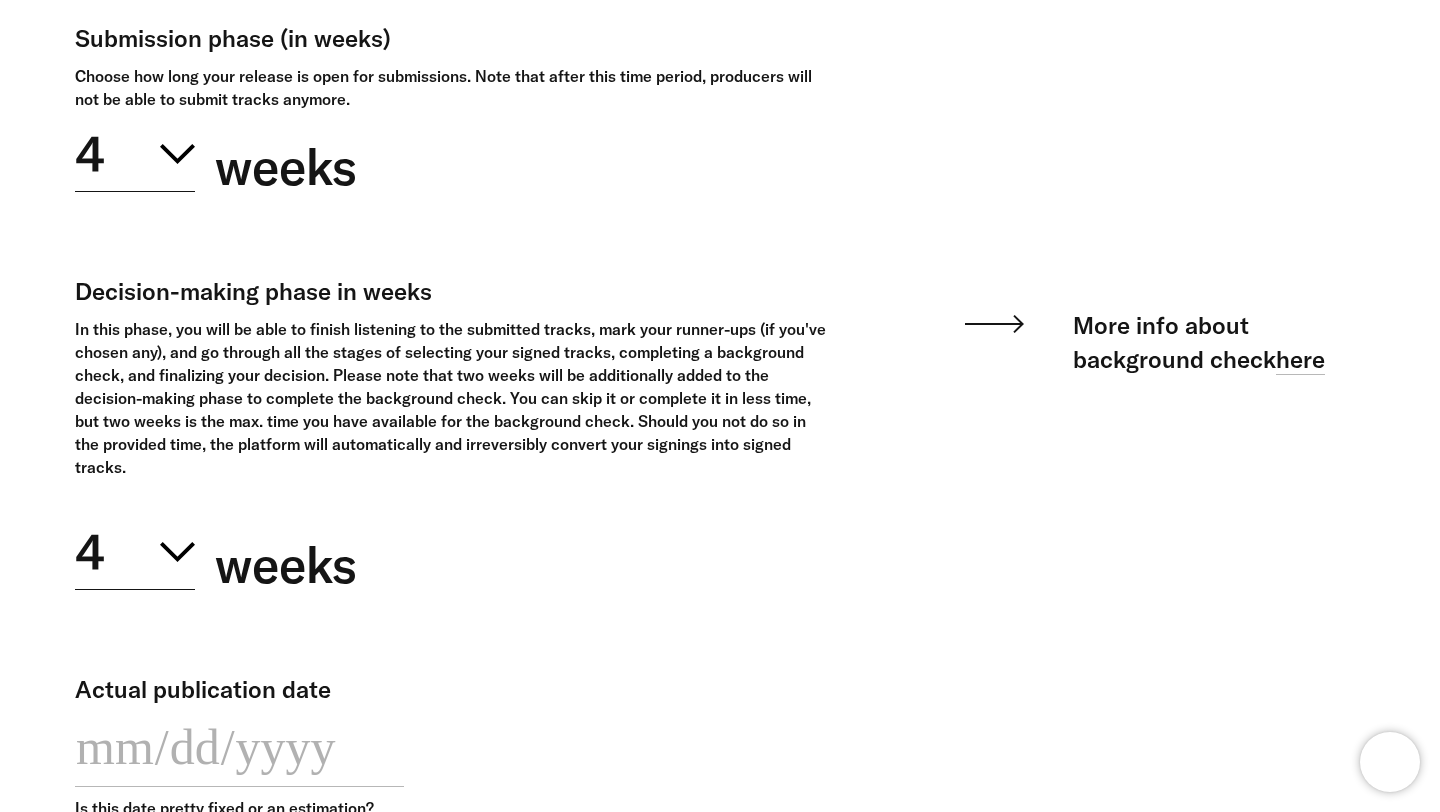 click on "4" at bounding box center [90, 154] 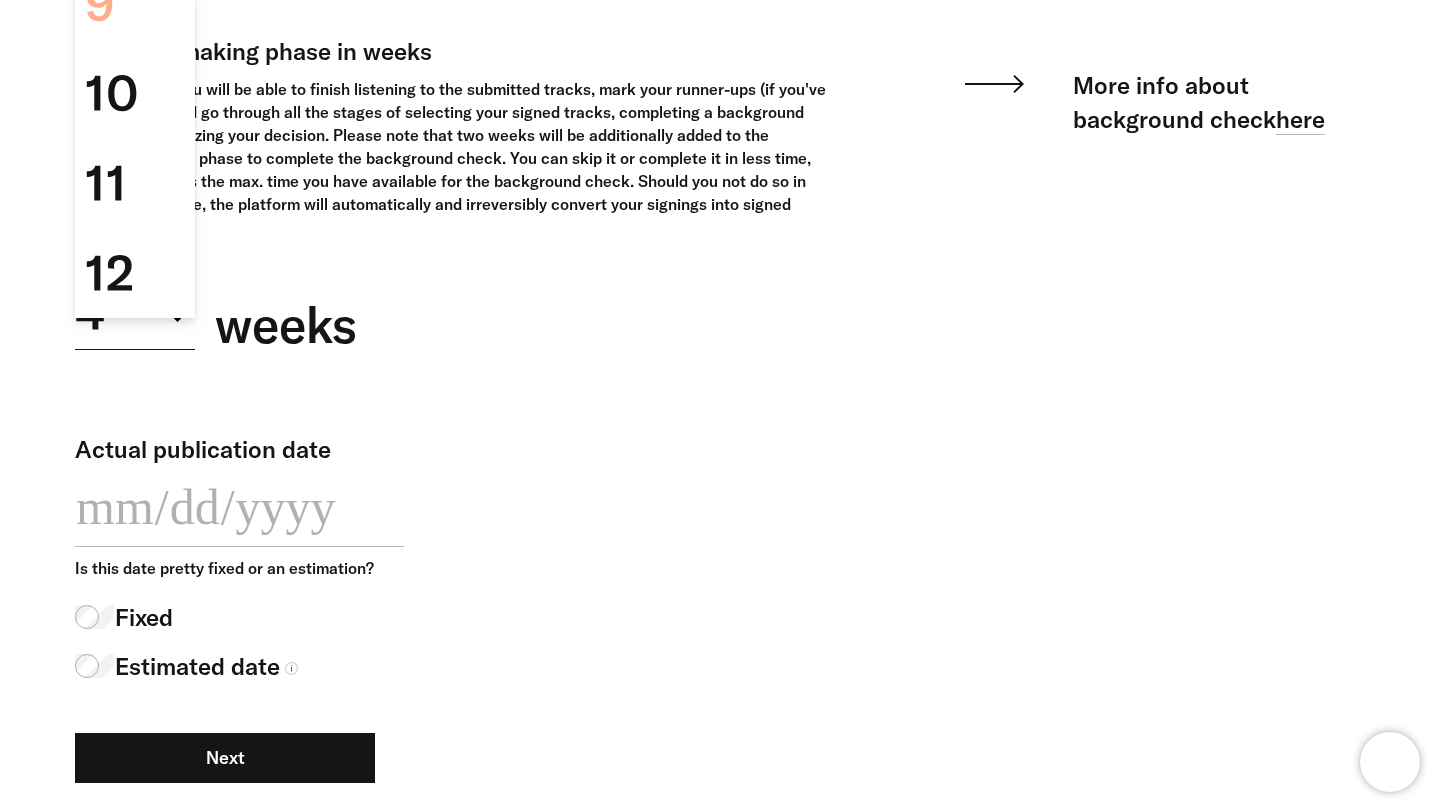 scroll, scrollTop: 1074, scrollLeft: 0, axis: vertical 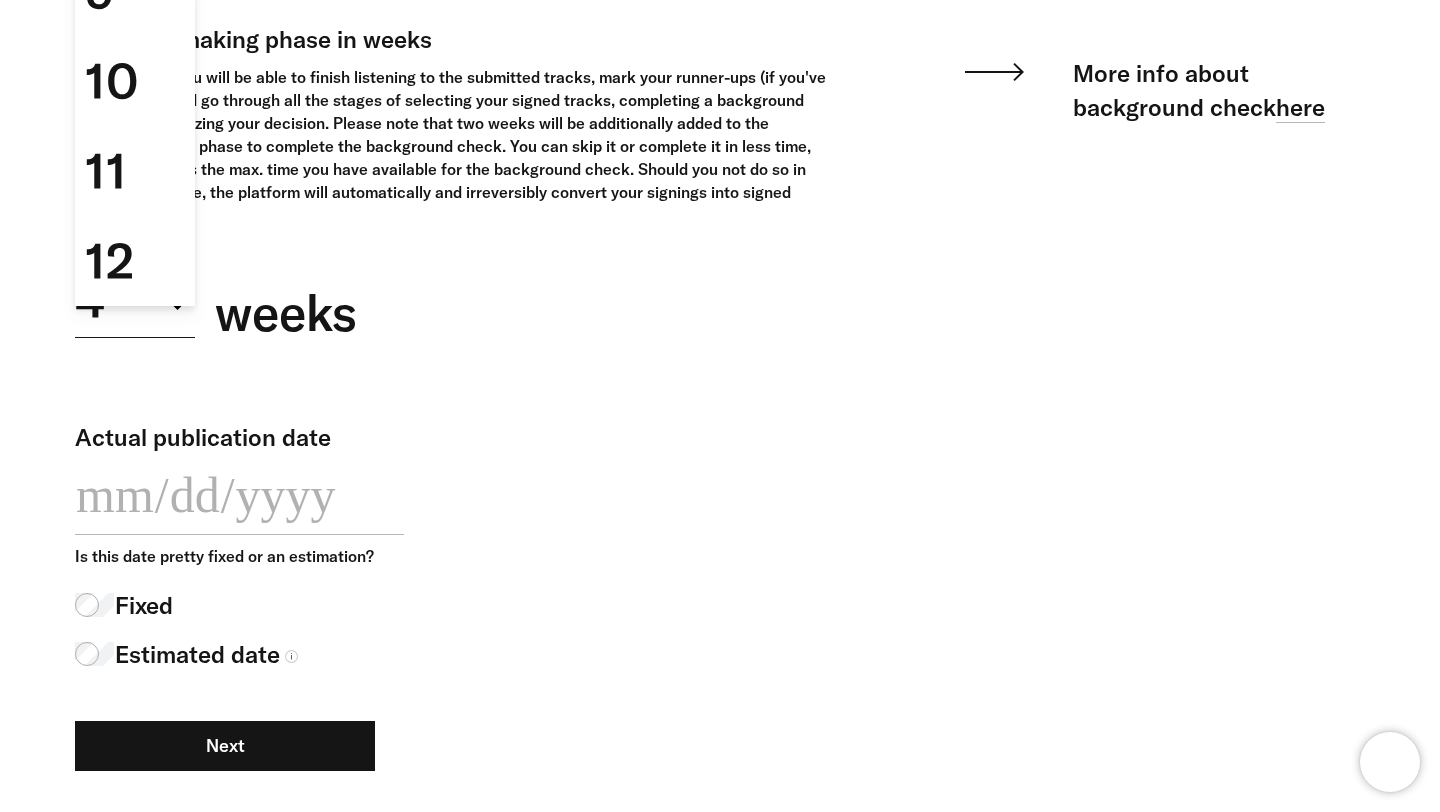 click on "4
1
2
3
4
5
6
7
8
weeks" at bounding box center (451, 313) 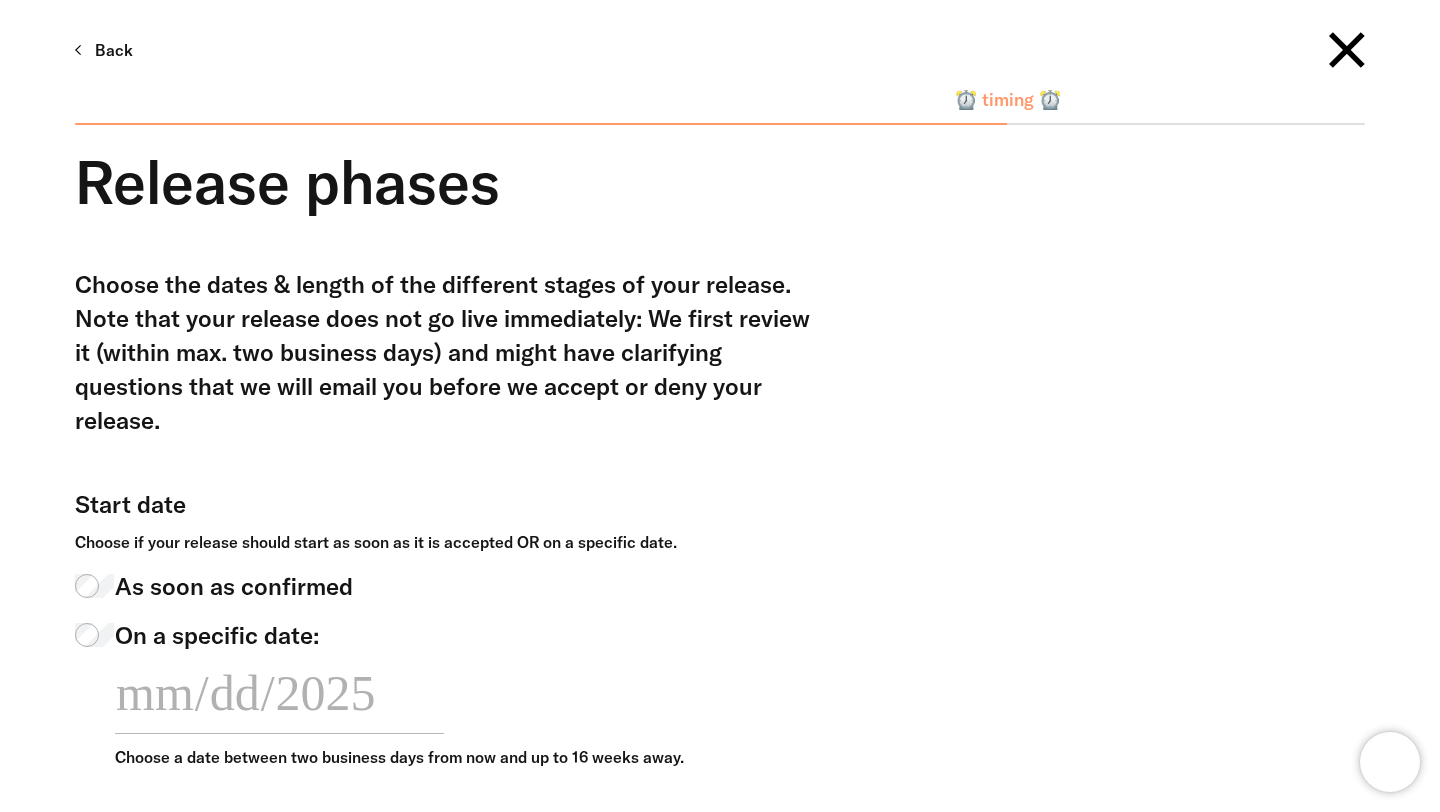 scroll, scrollTop: 5, scrollLeft: 0, axis: vertical 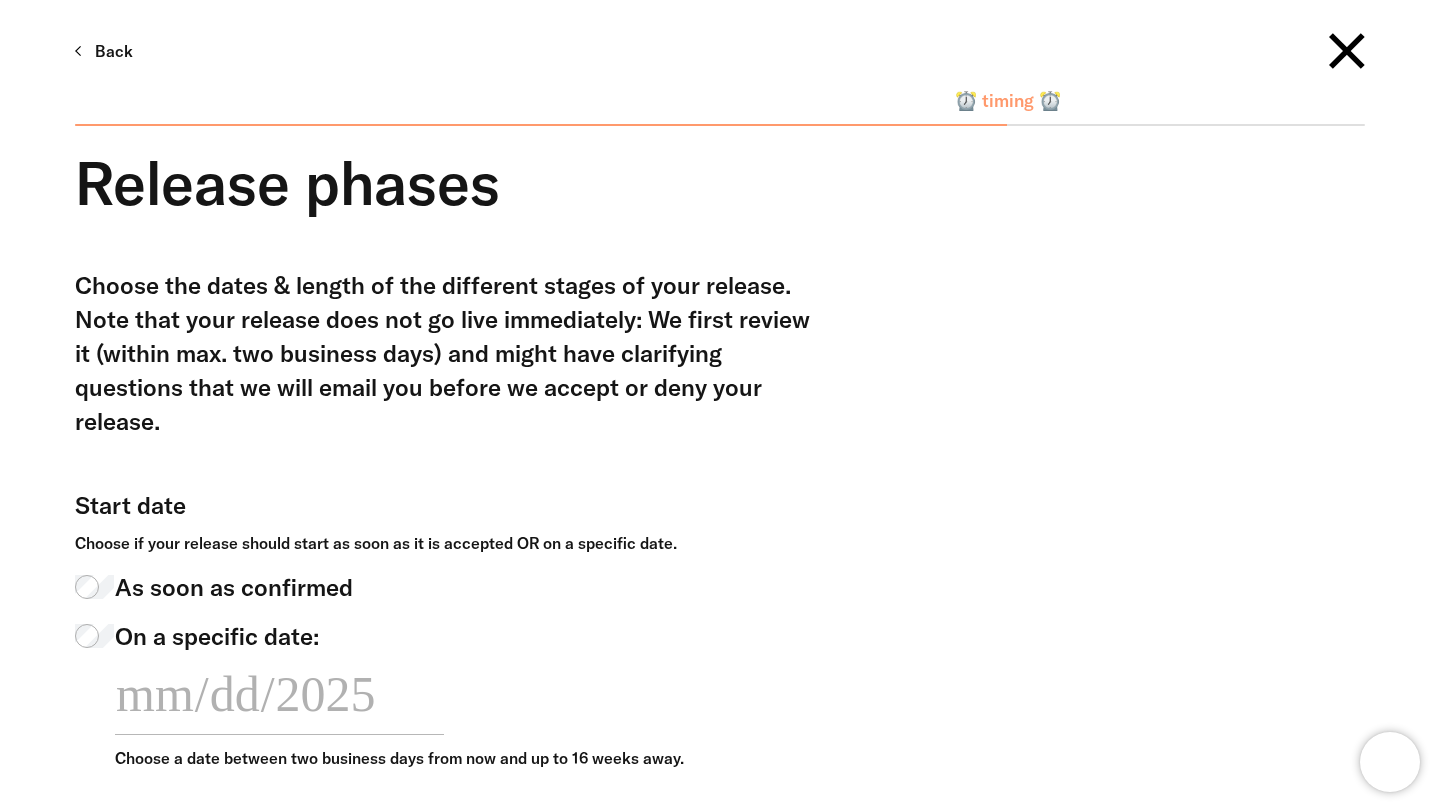 click 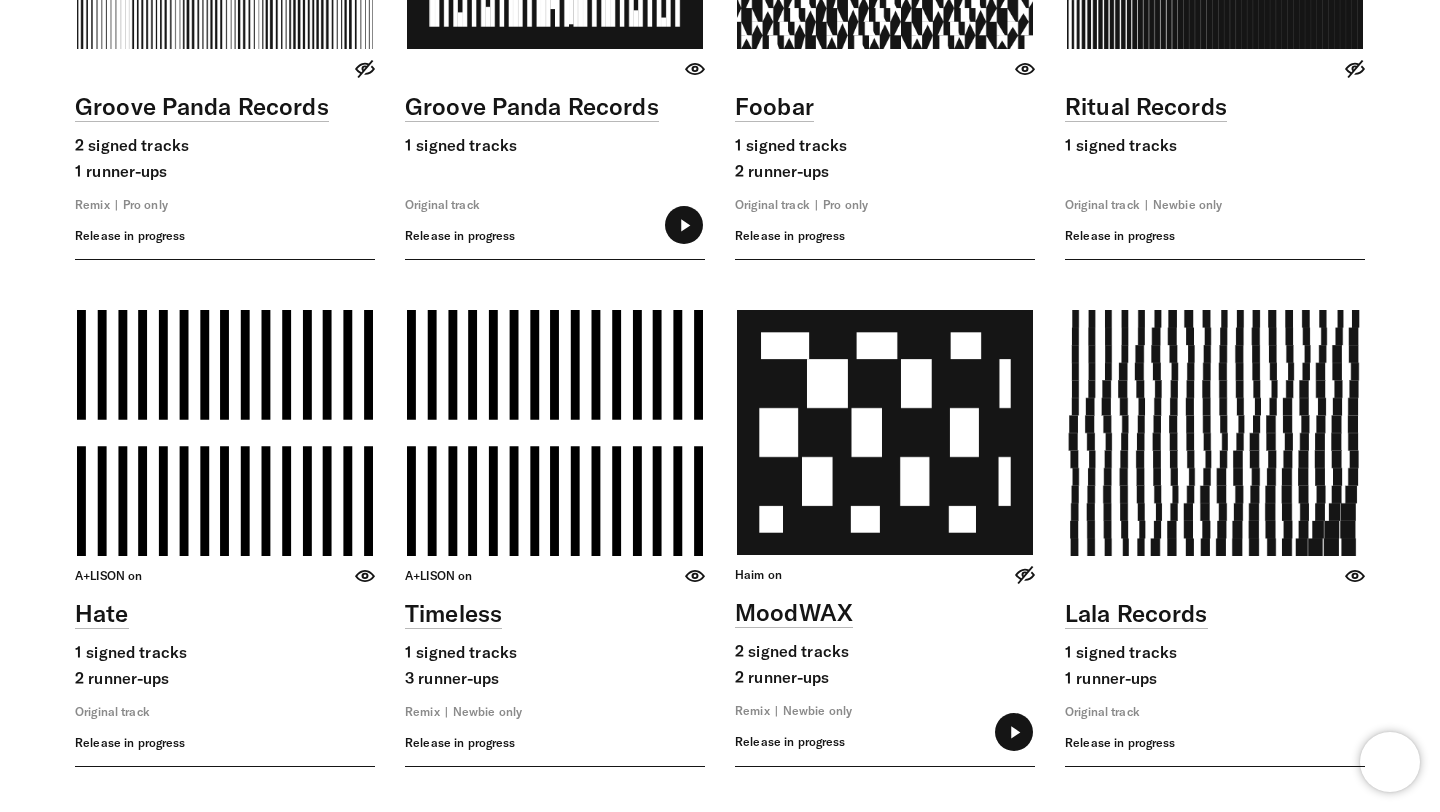scroll, scrollTop: 5362, scrollLeft: 0, axis: vertical 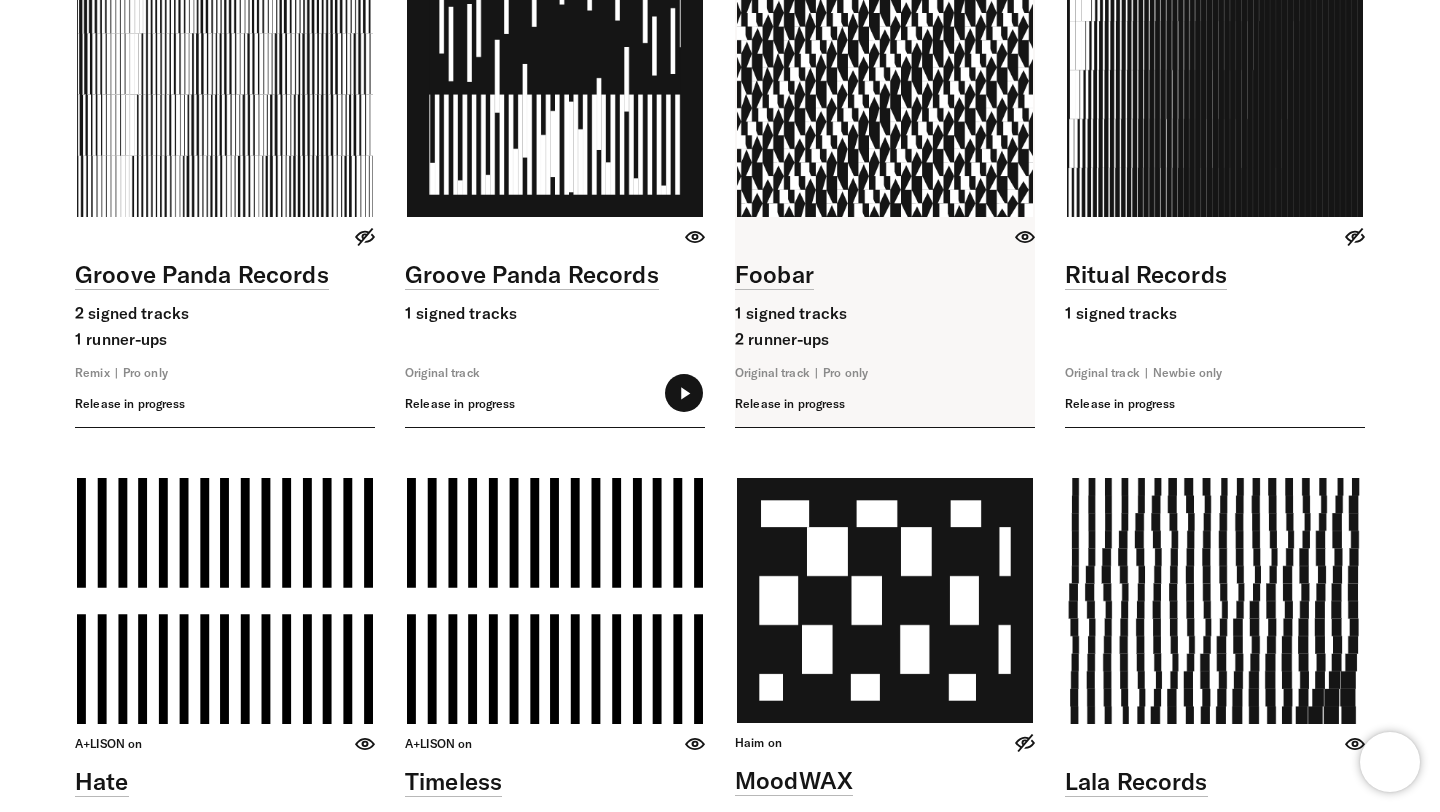 click at bounding box center (885, 200) 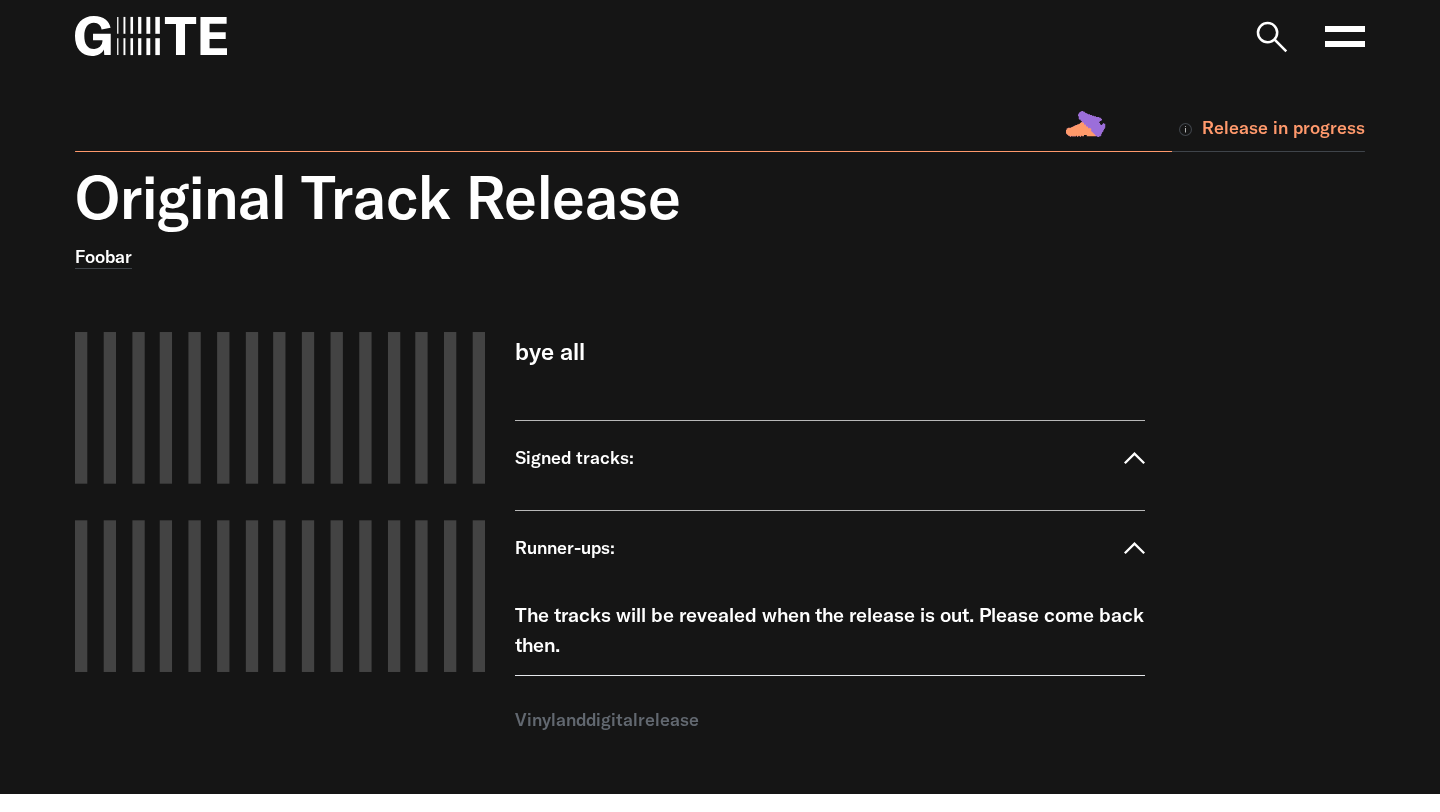 scroll, scrollTop: 0, scrollLeft: 0, axis: both 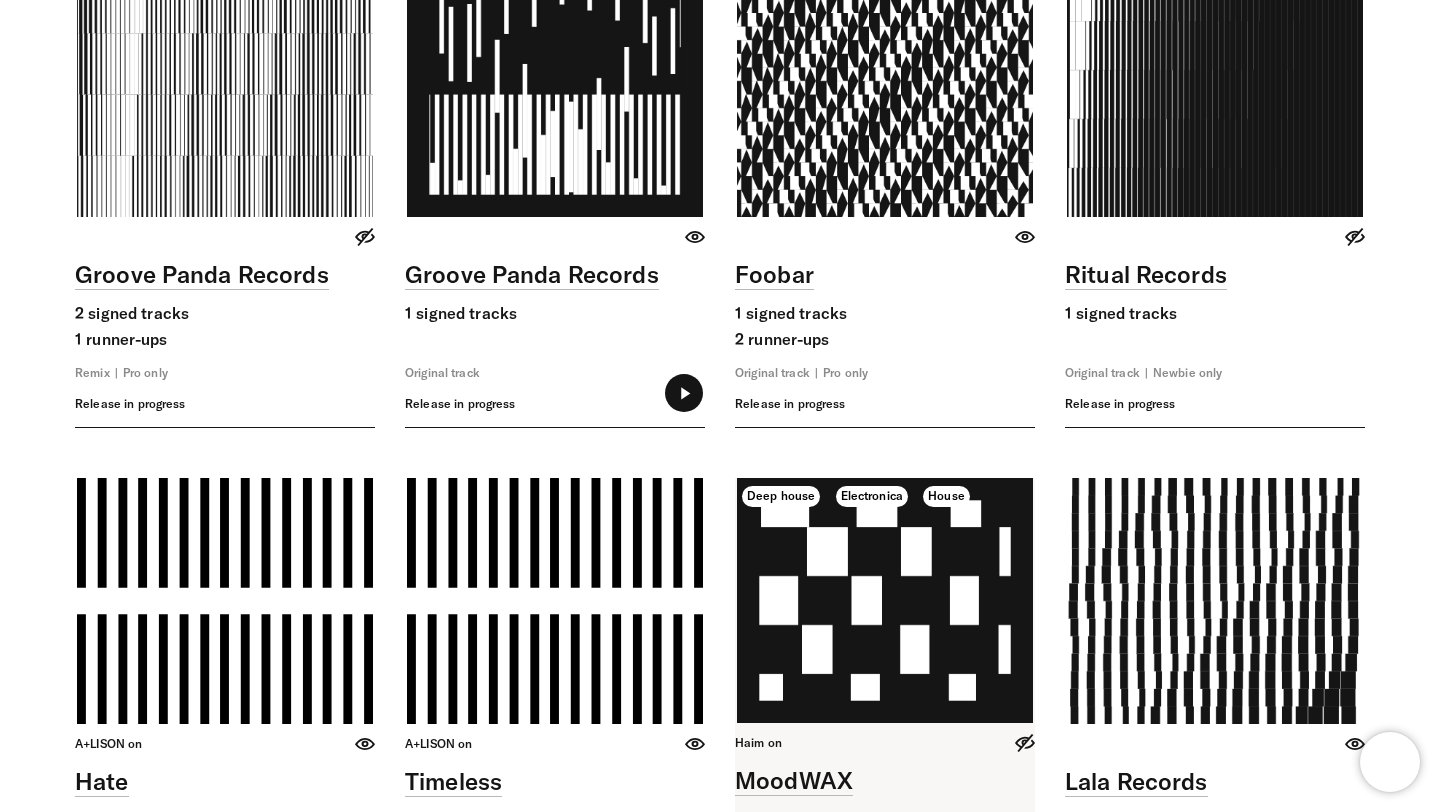 click at bounding box center (885, 706) 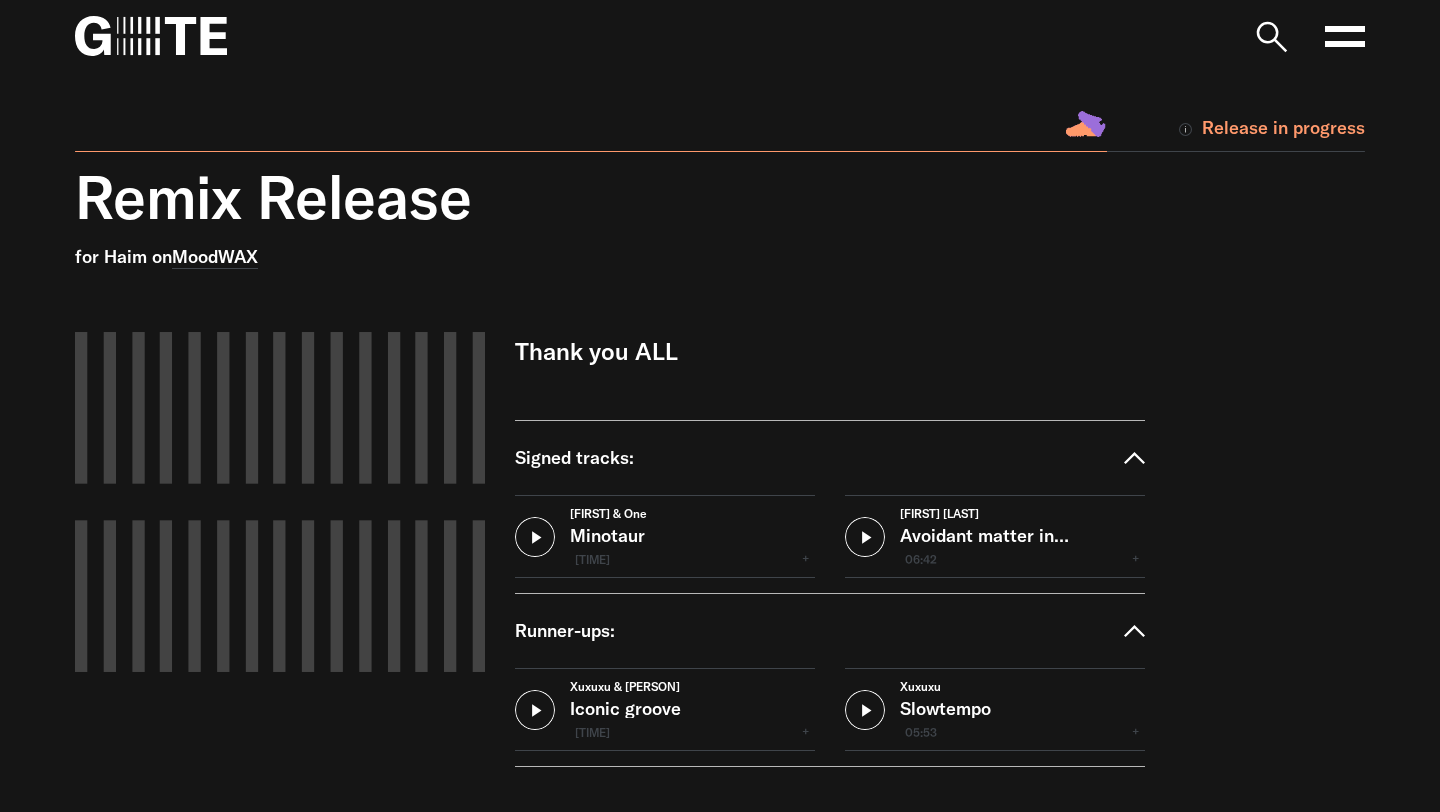 scroll, scrollTop: 0, scrollLeft: 0, axis: both 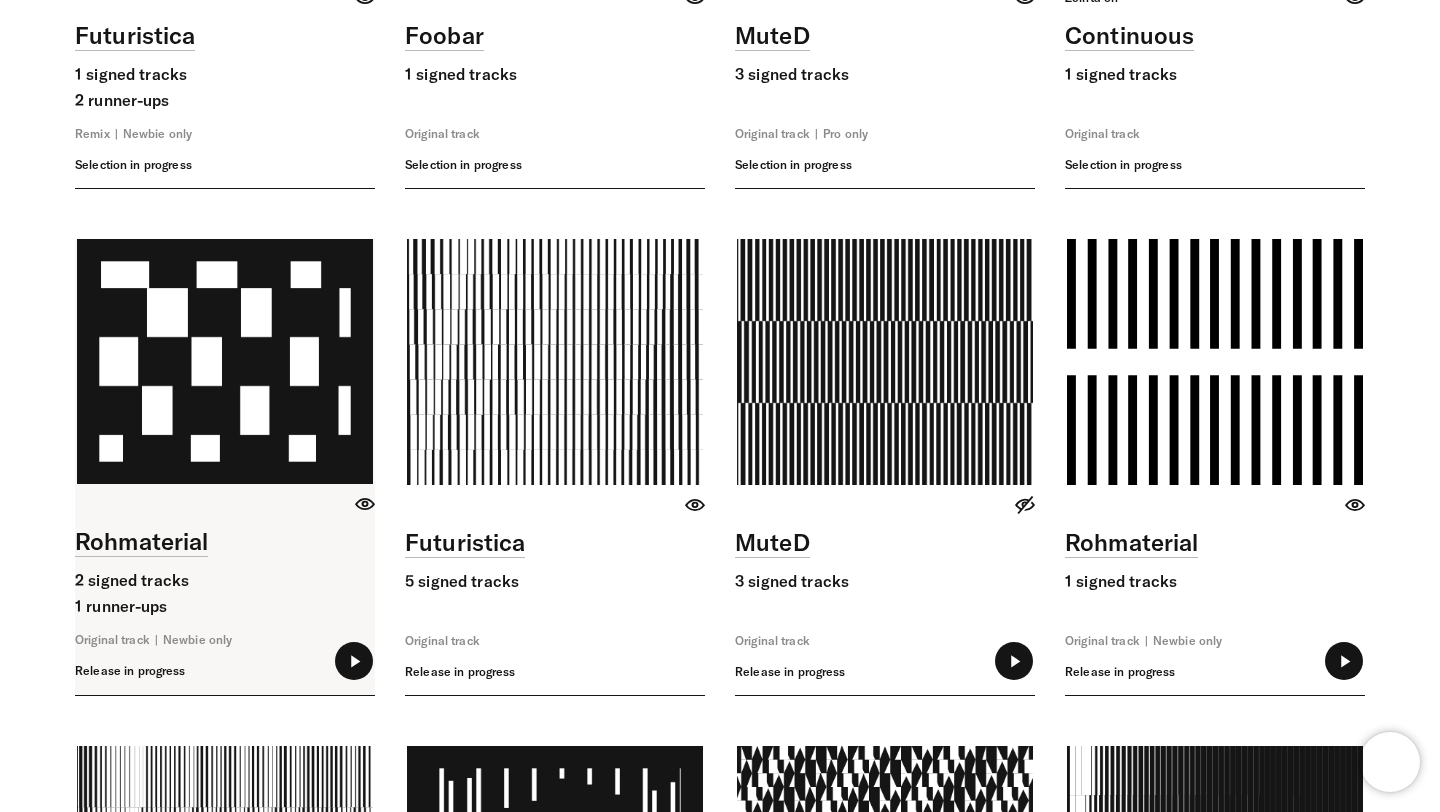 click at bounding box center [225, 467] 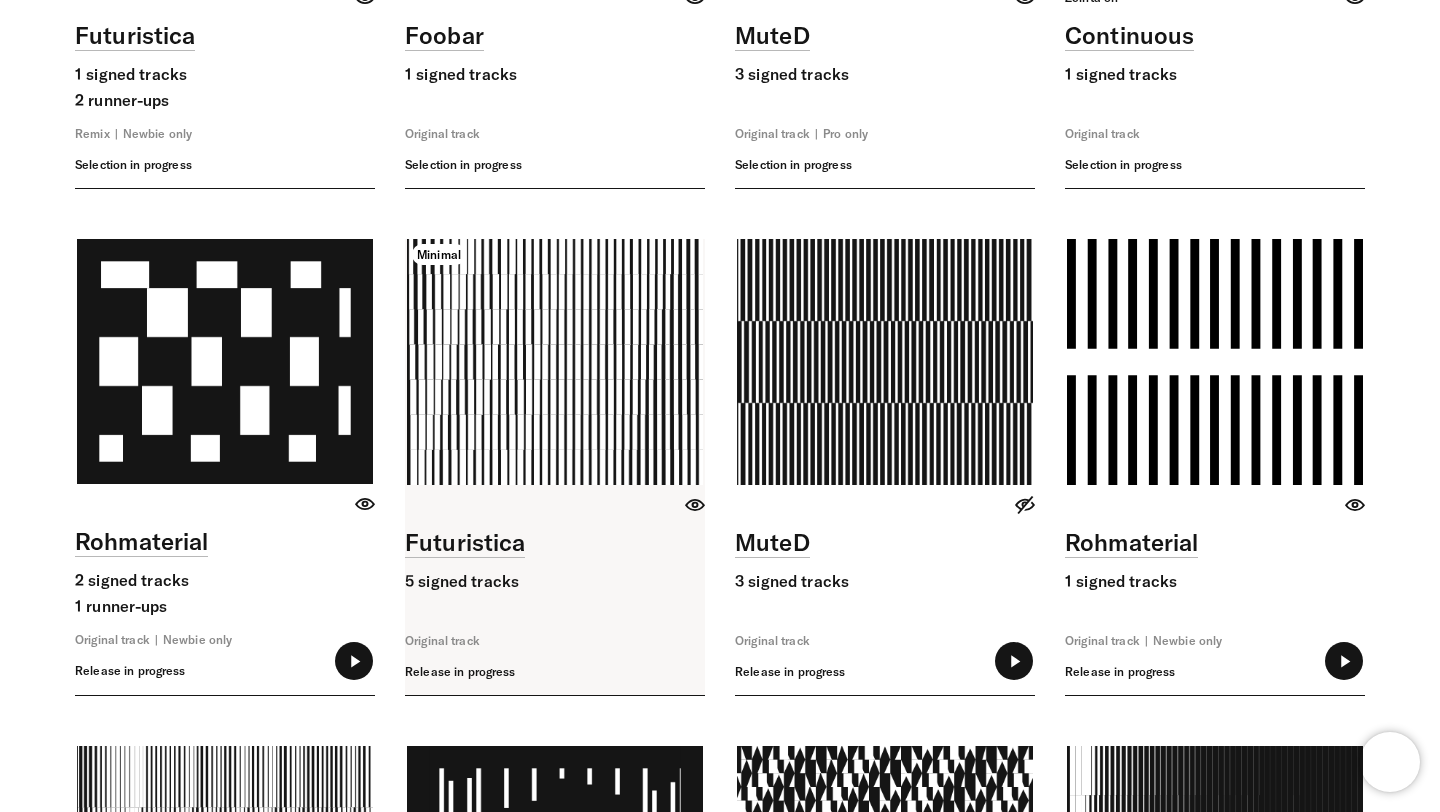 click at bounding box center [555, 467] 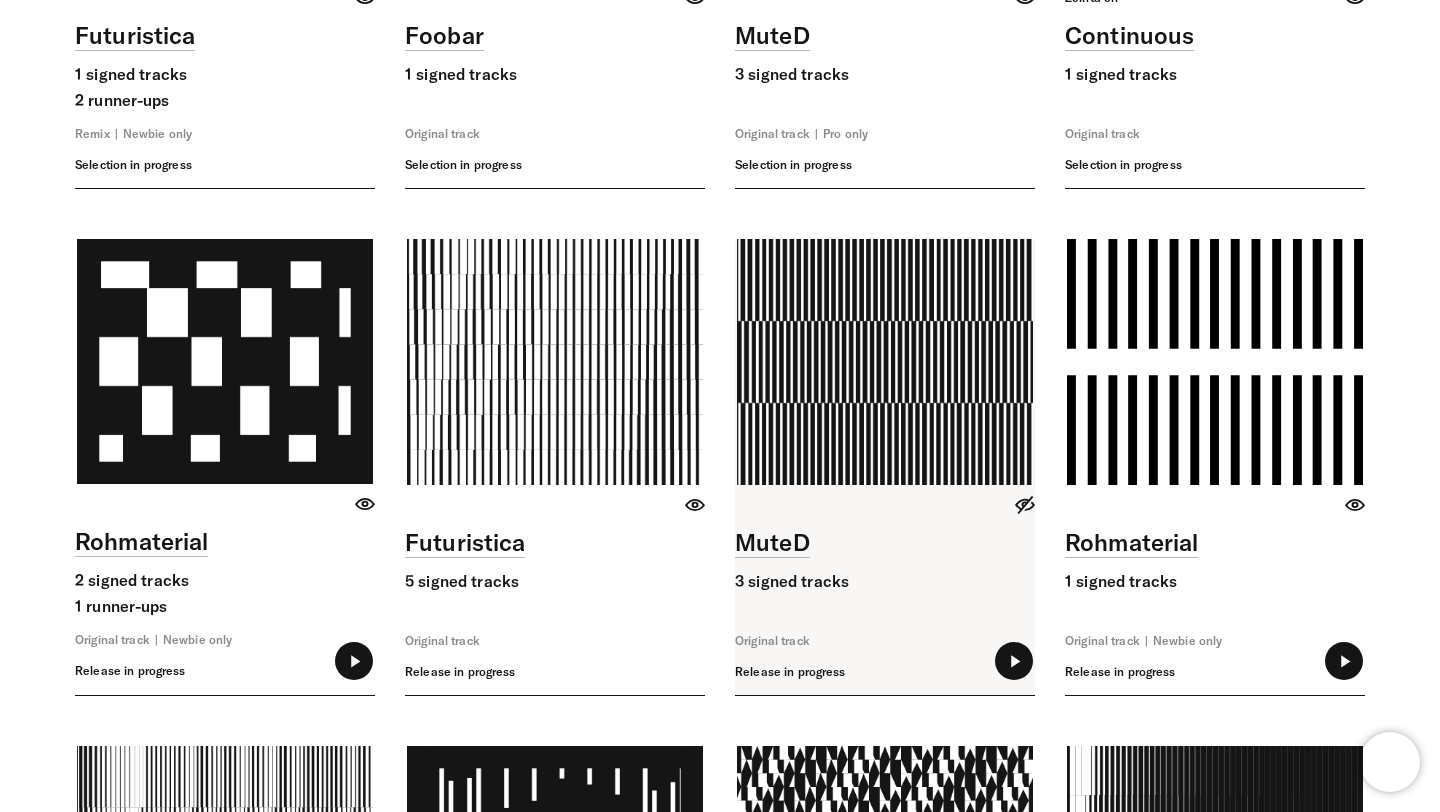 click at bounding box center (885, 467) 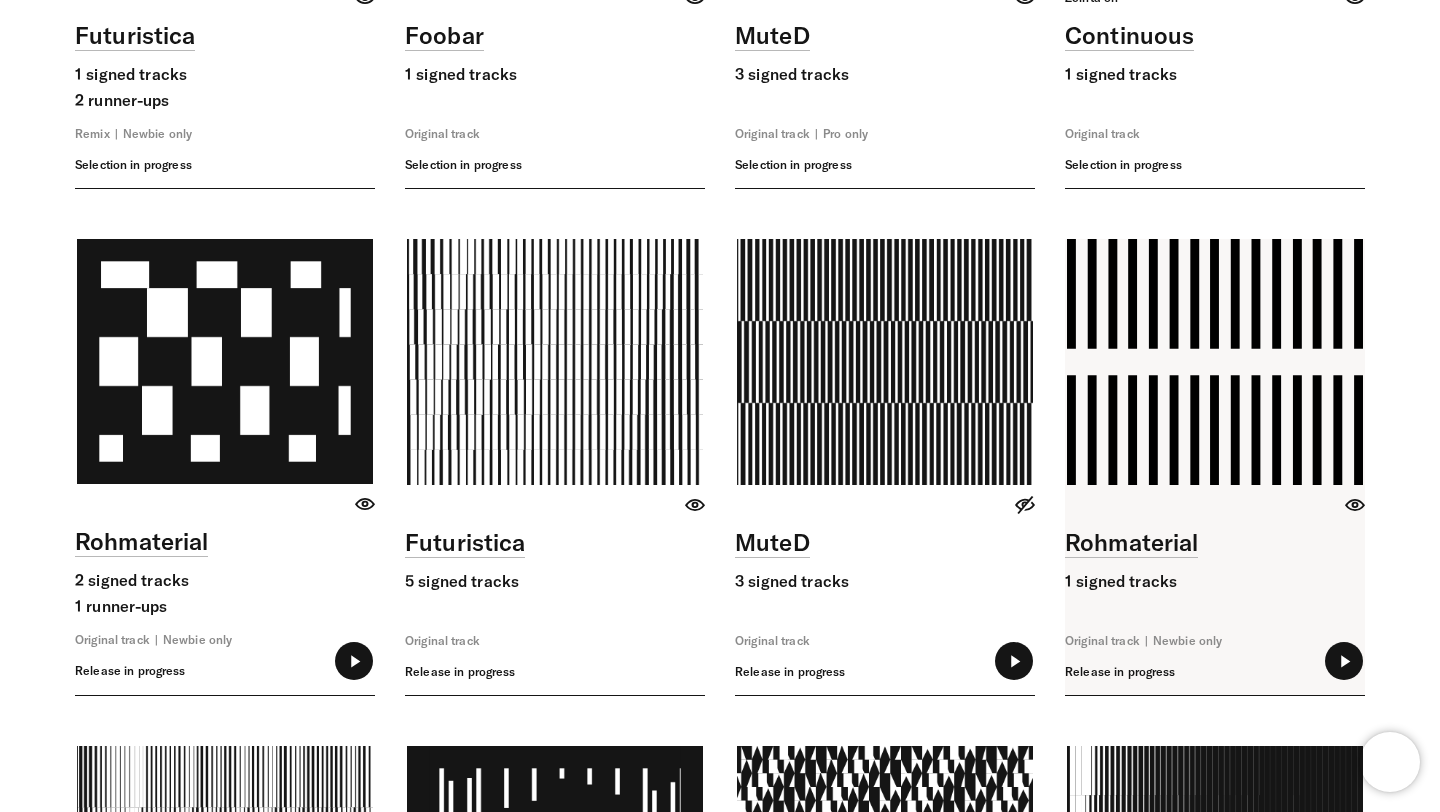 click at bounding box center [1215, 467] 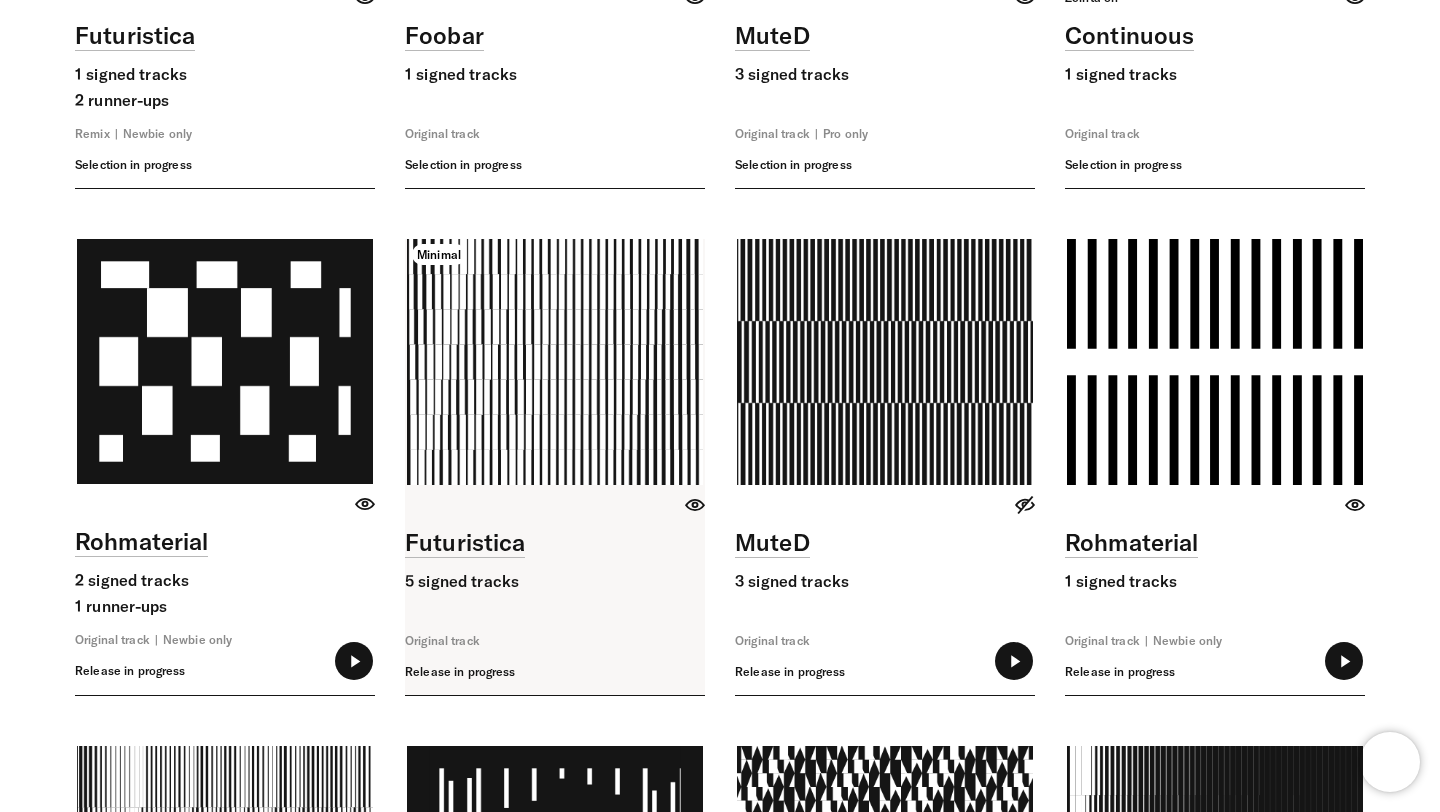 click at bounding box center (555, 467) 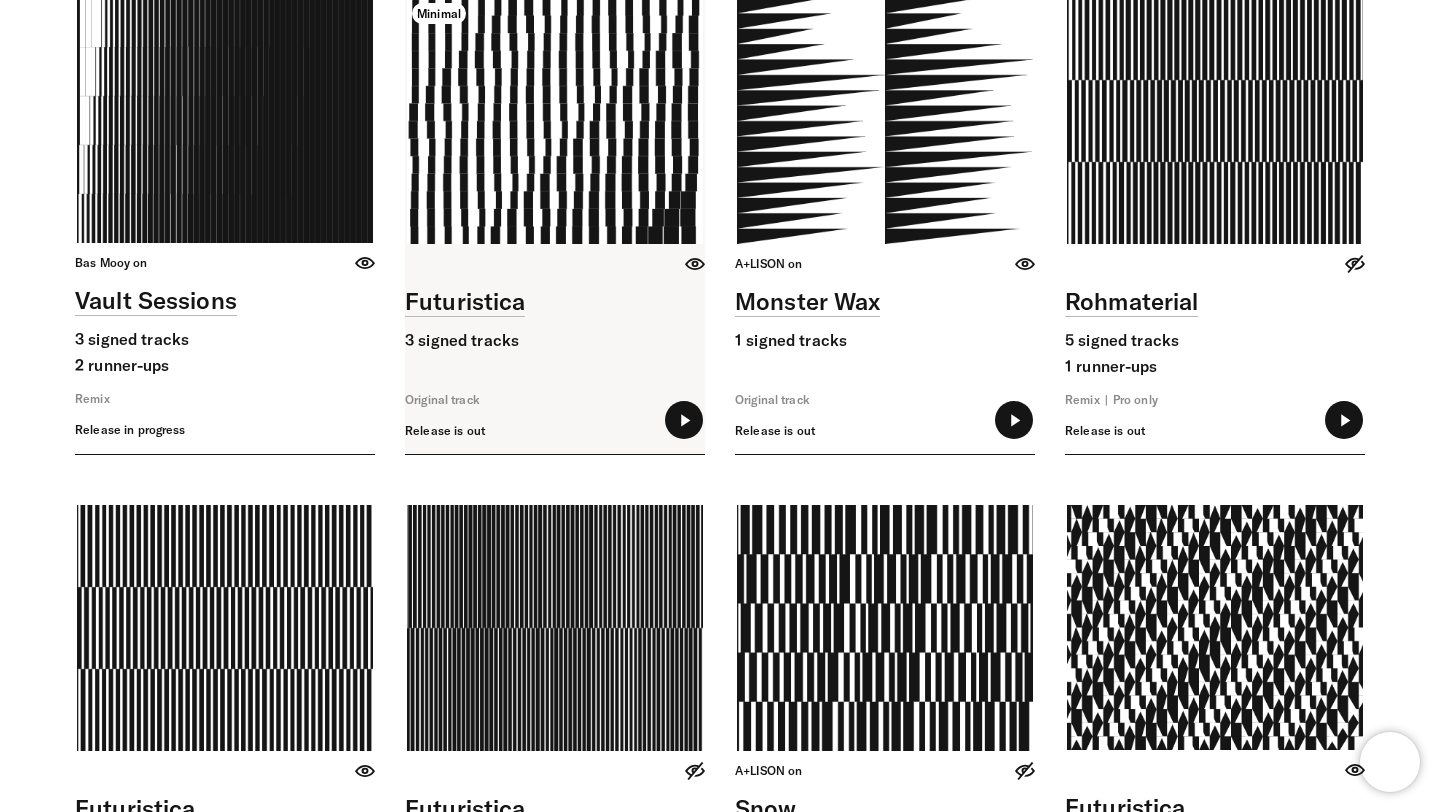 scroll, scrollTop: 7852, scrollLeft: 0, axis: vertical 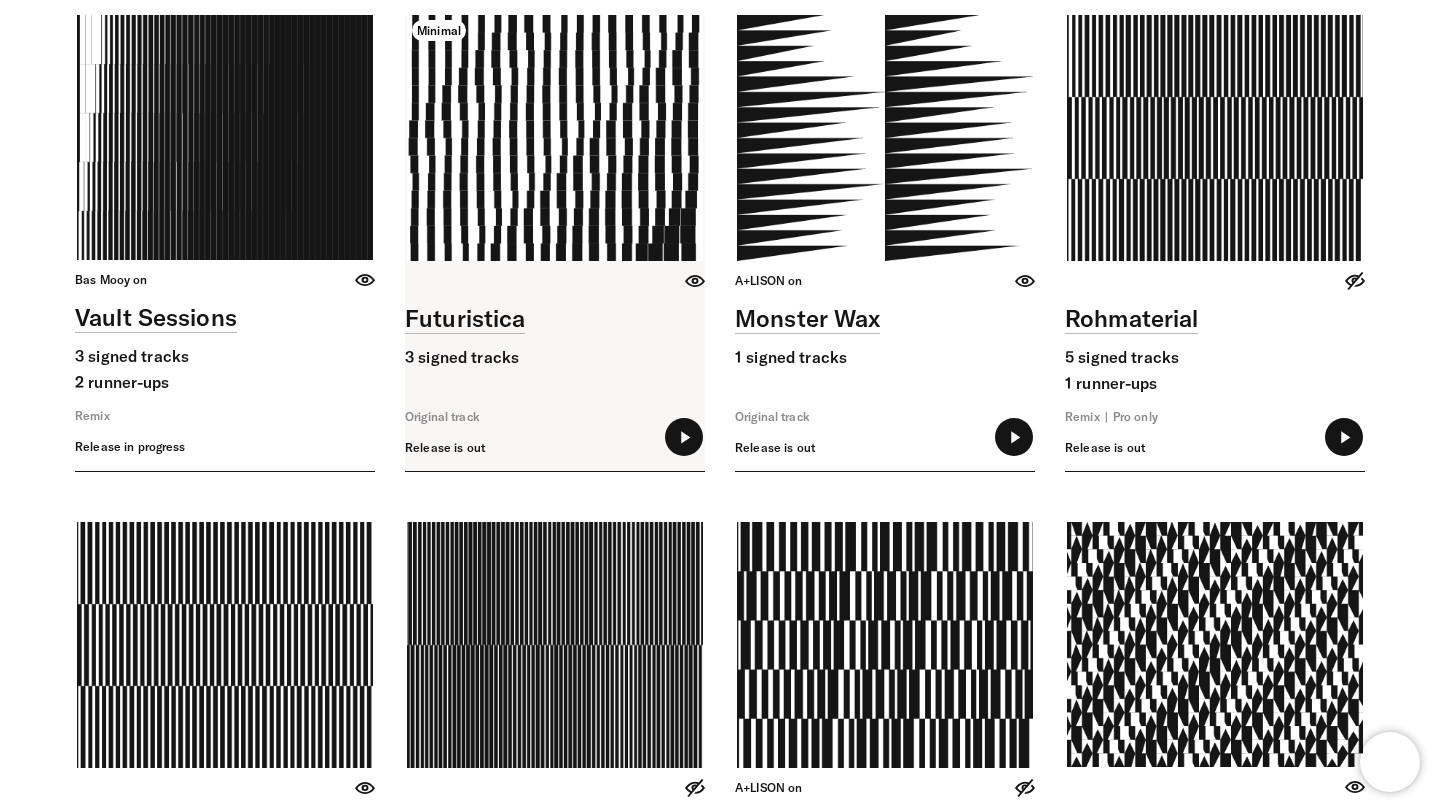 click at bounding box center (684, 437) 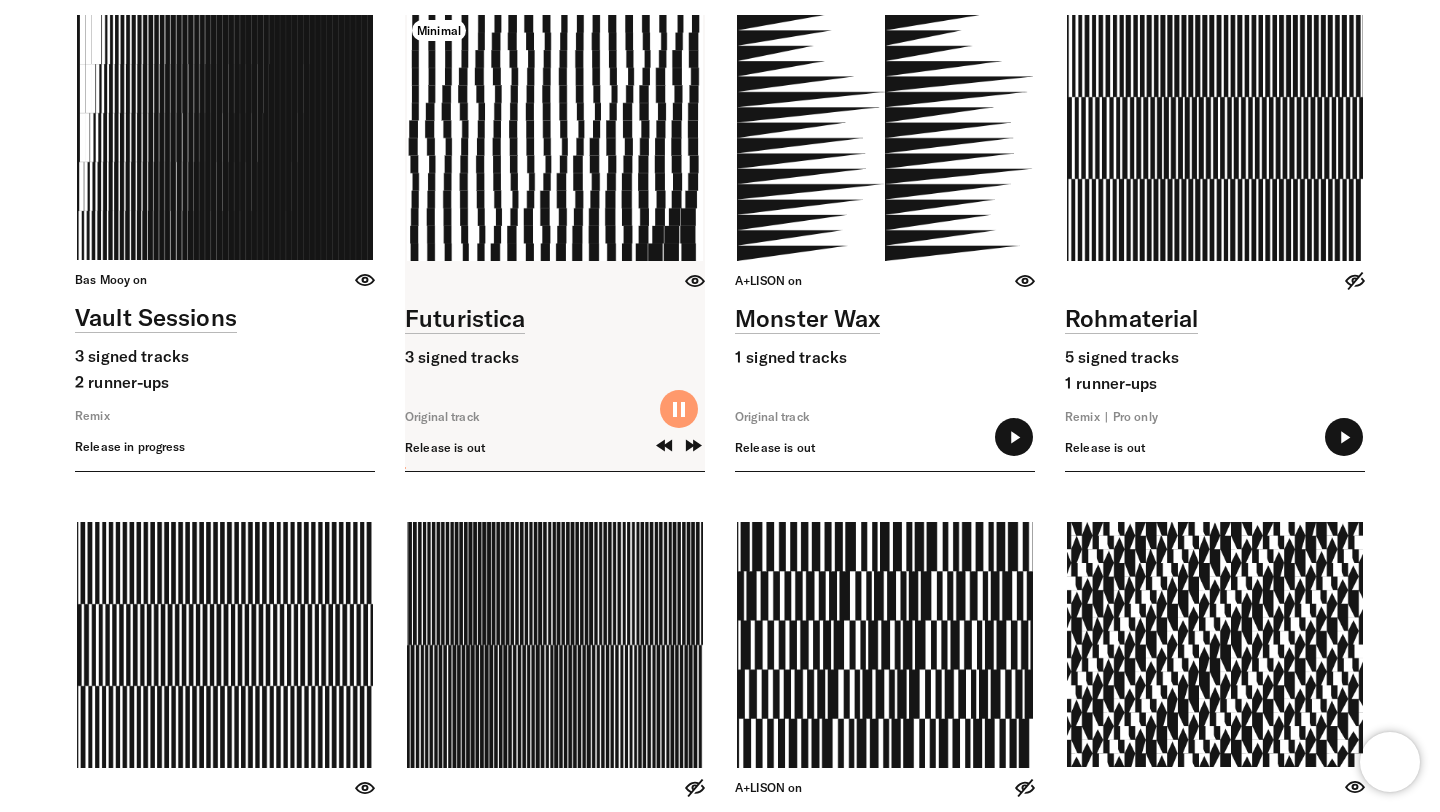 type on "*****" 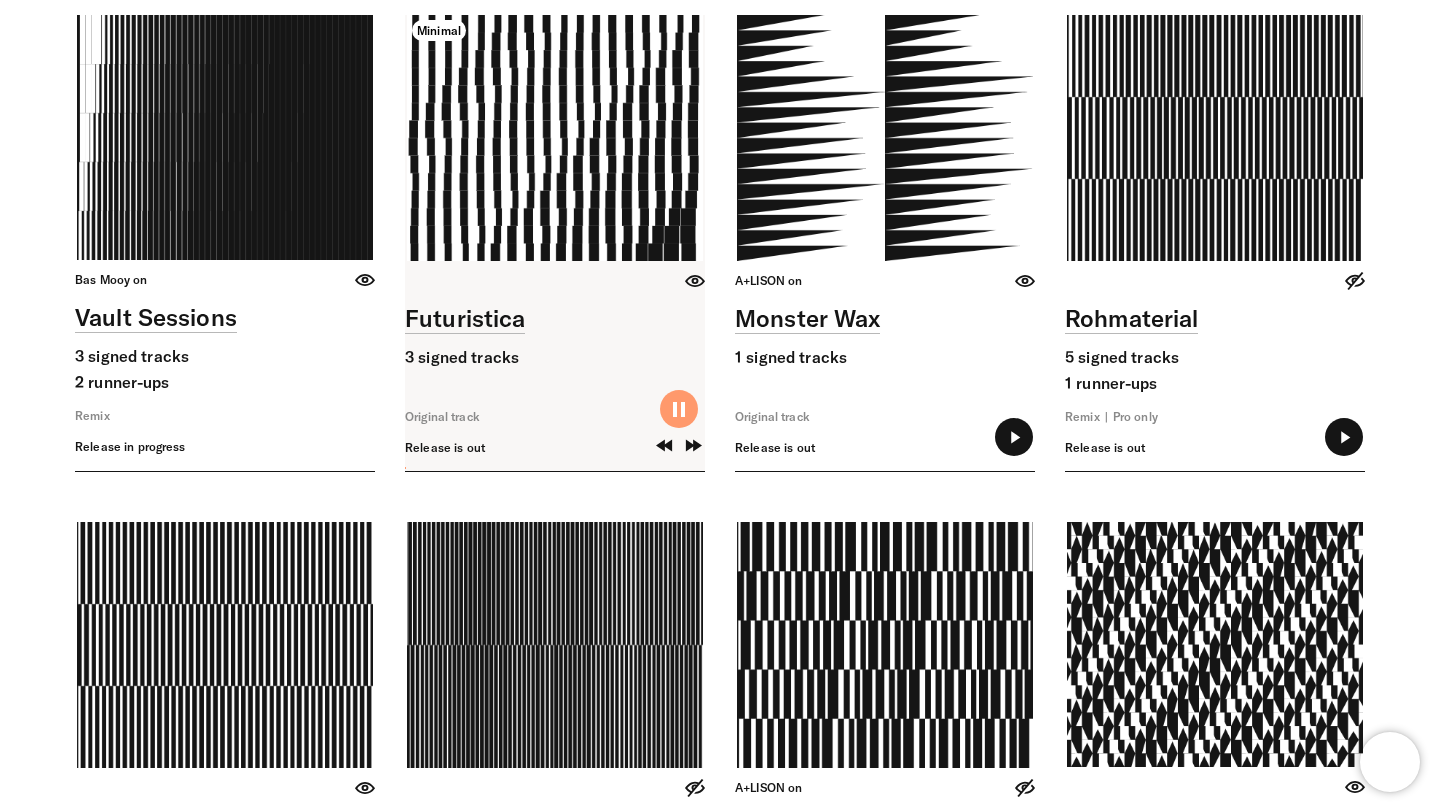 type on "*****" 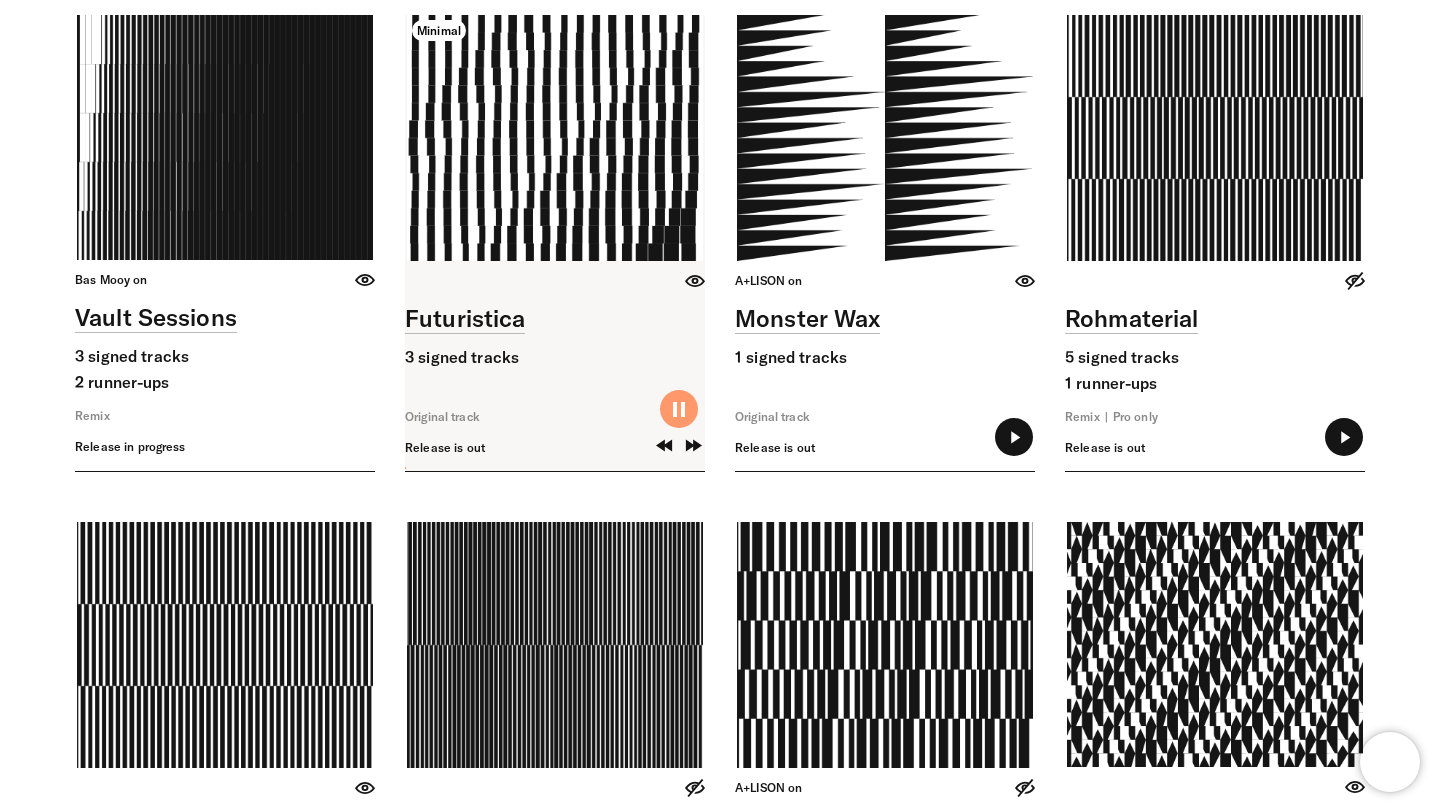 type on "*****" 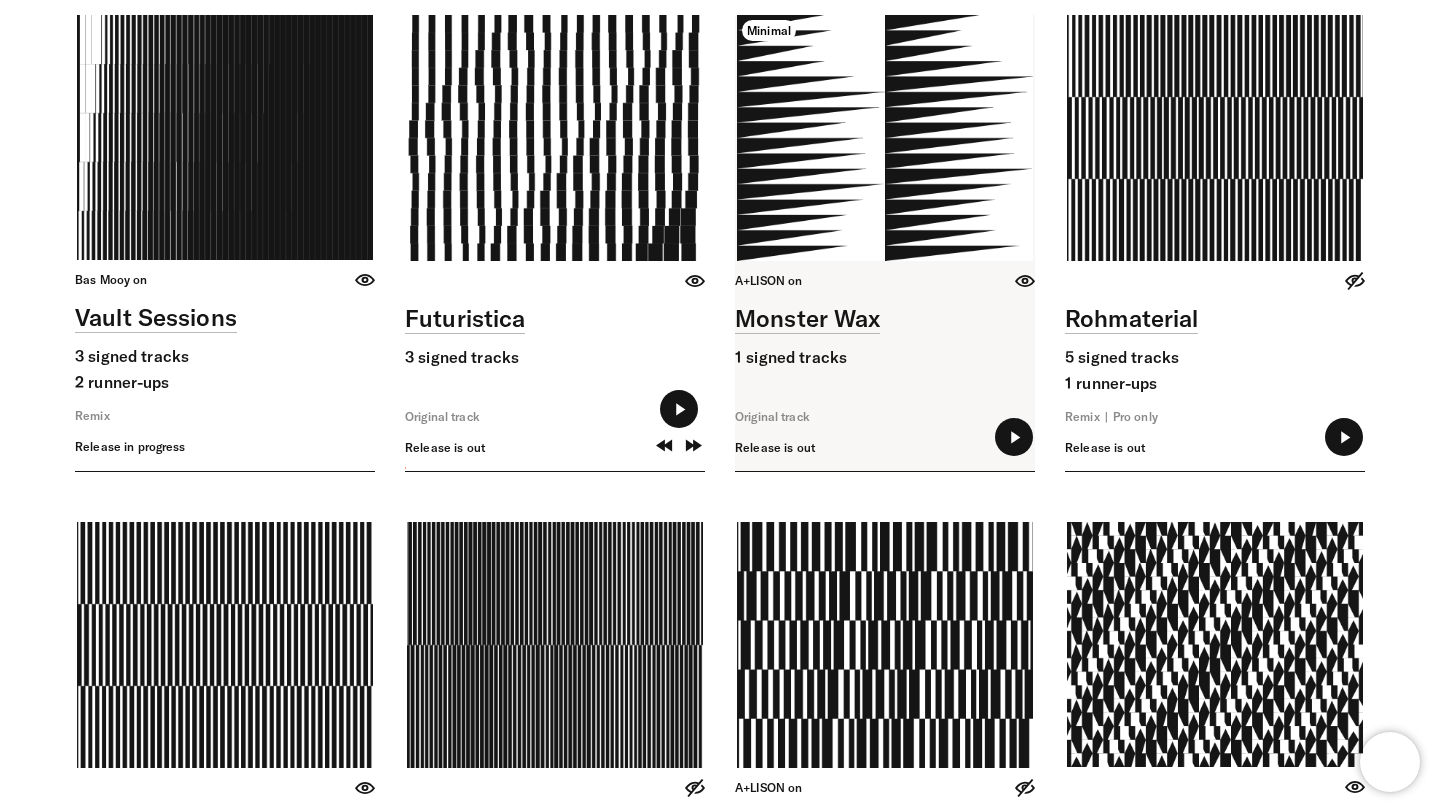 click at bounding box center [1014, 437] 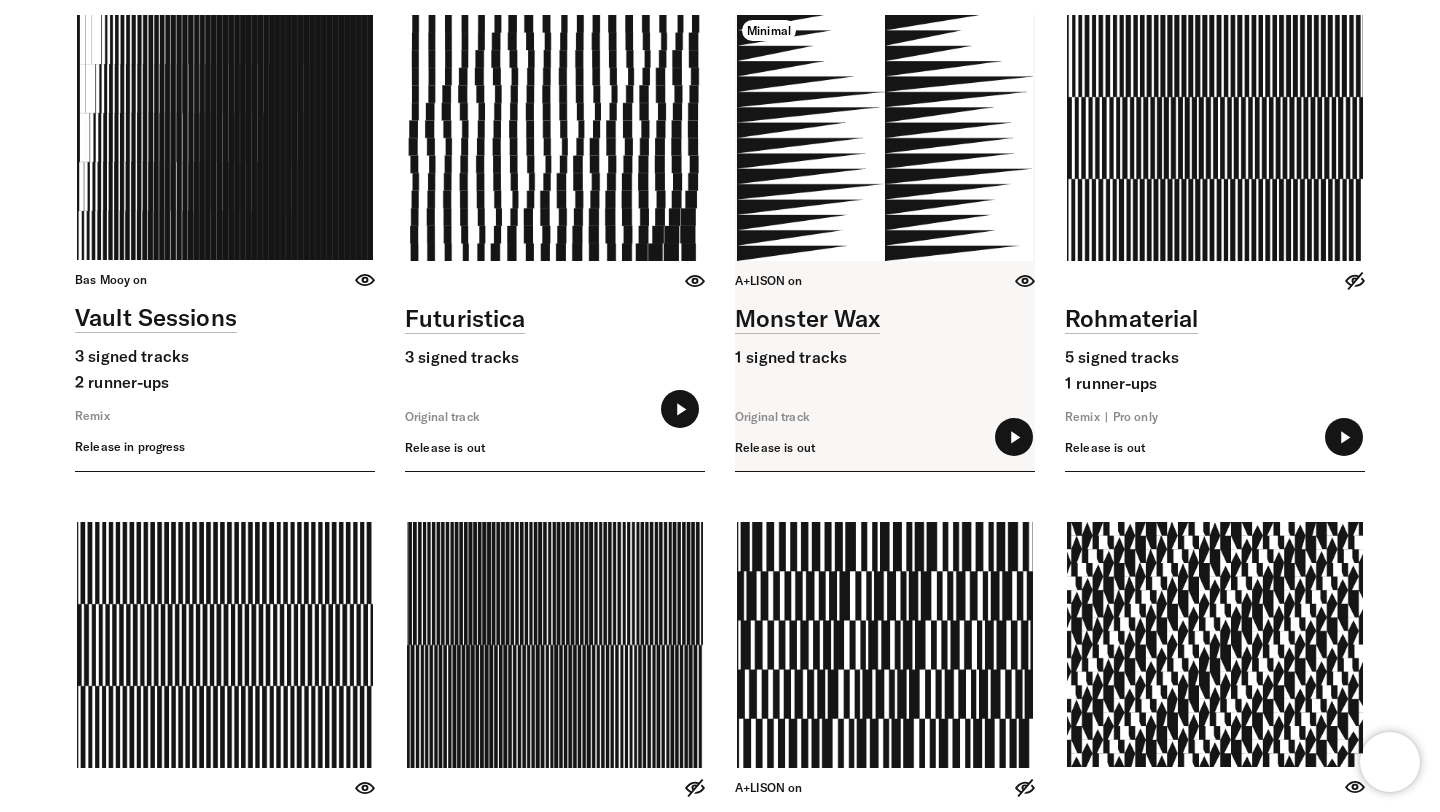 type on "***" 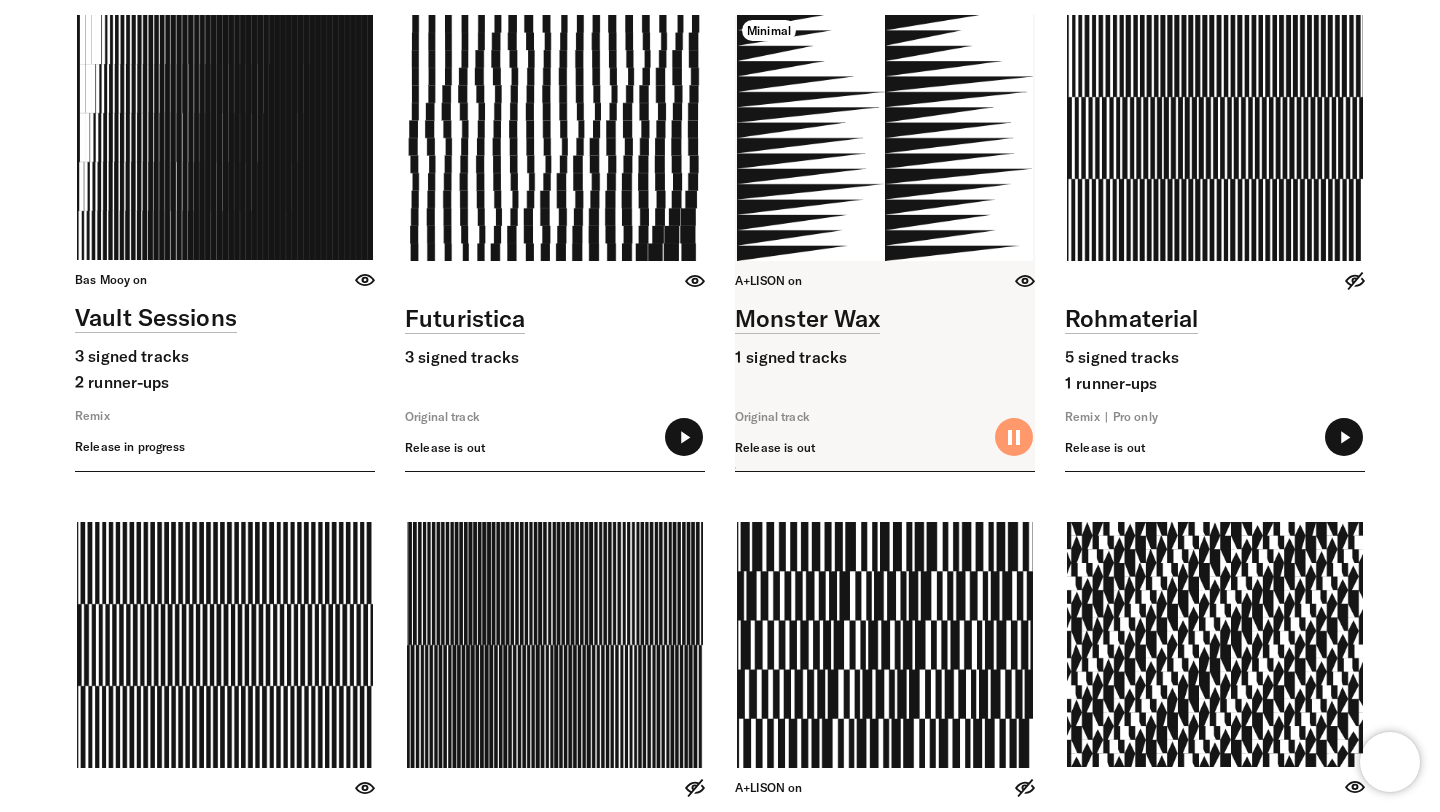 type on "*****" 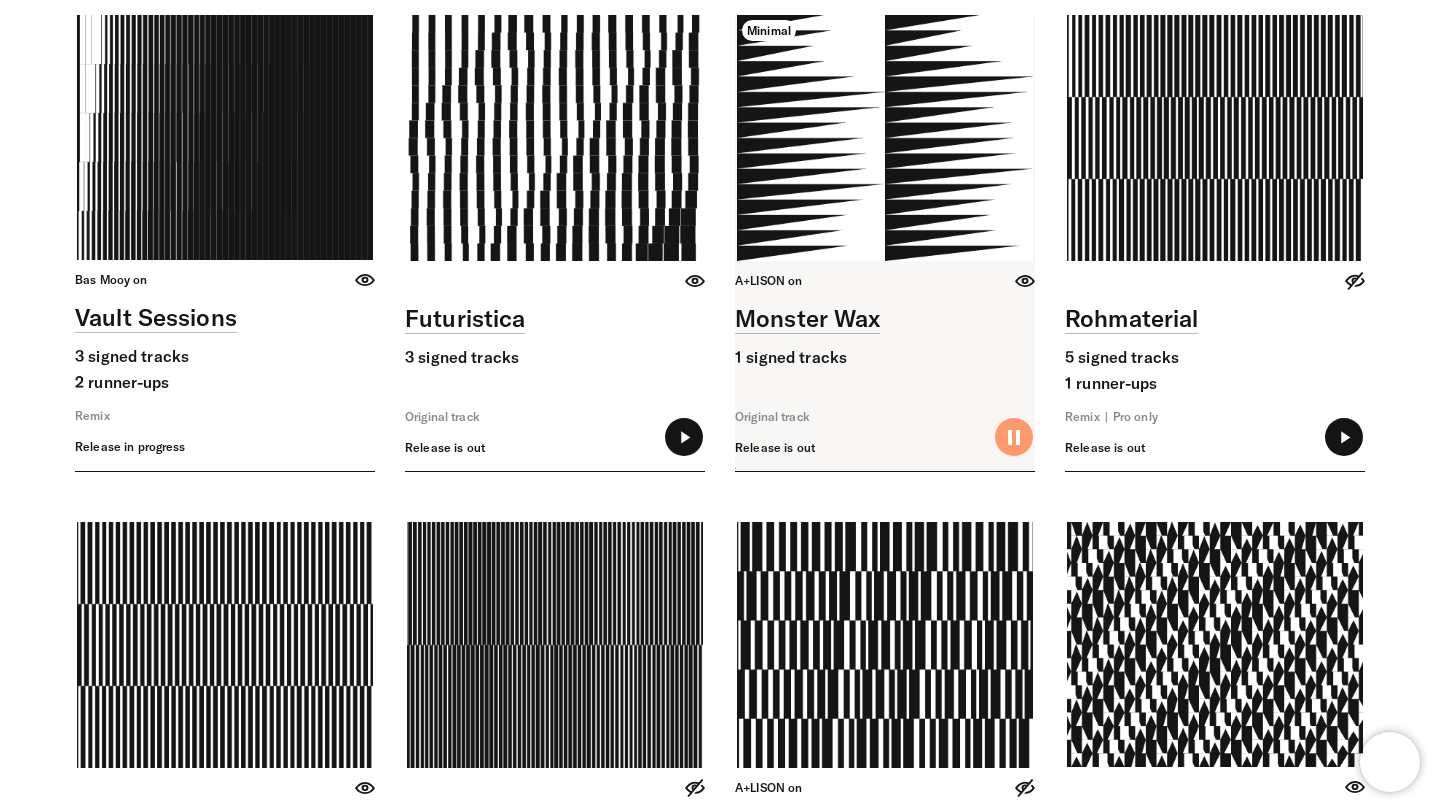 type on "****" 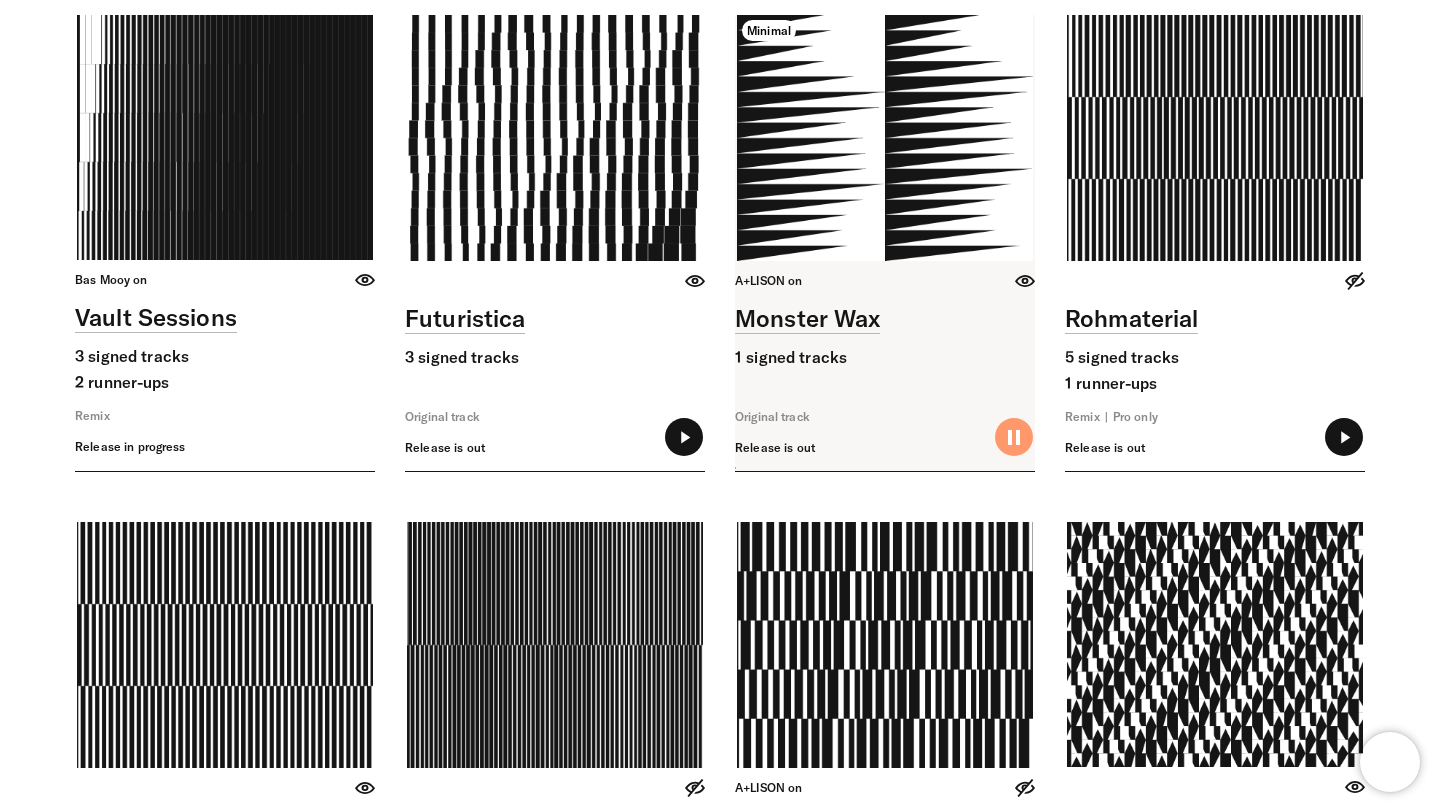type on "*****" 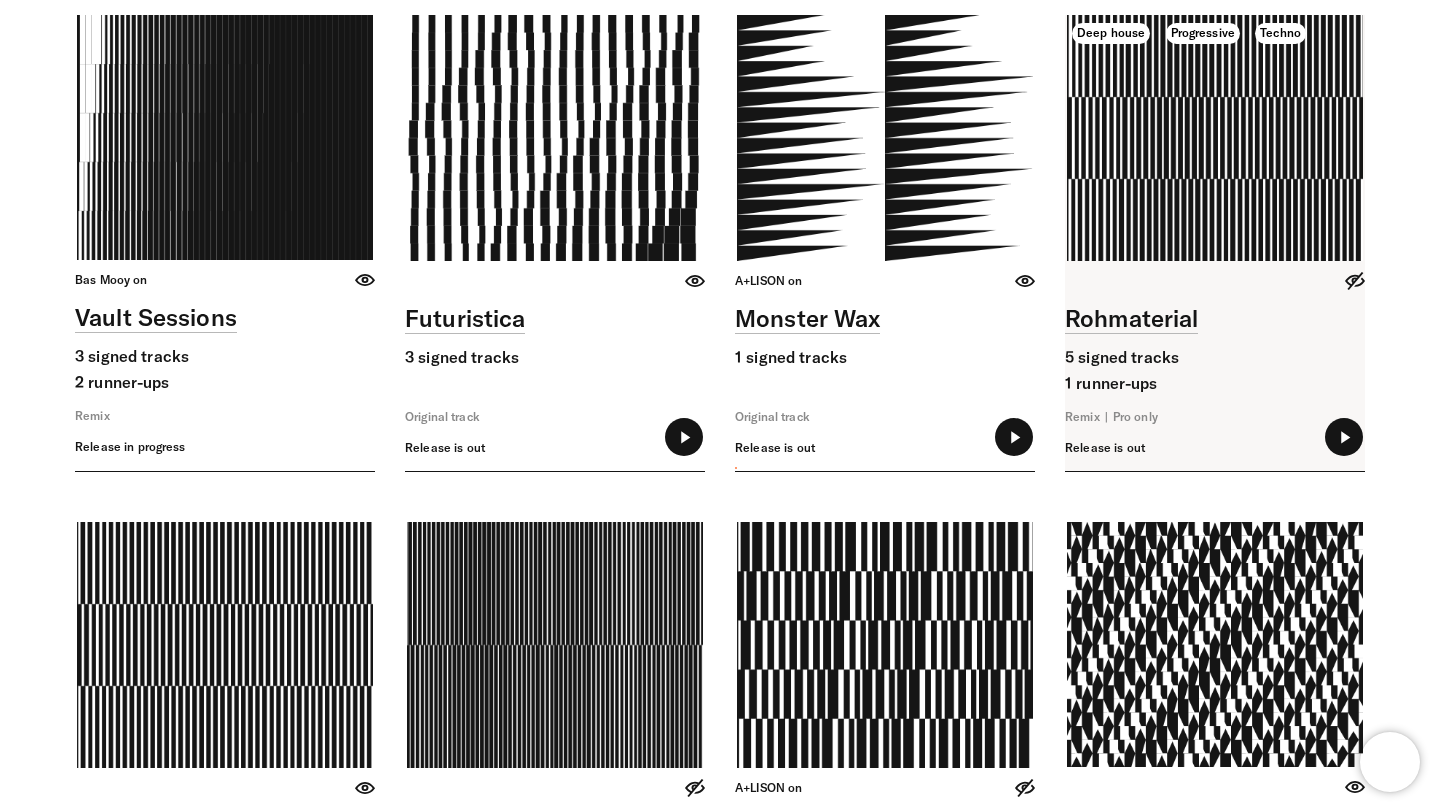 click at bounding box center (1344, 437) 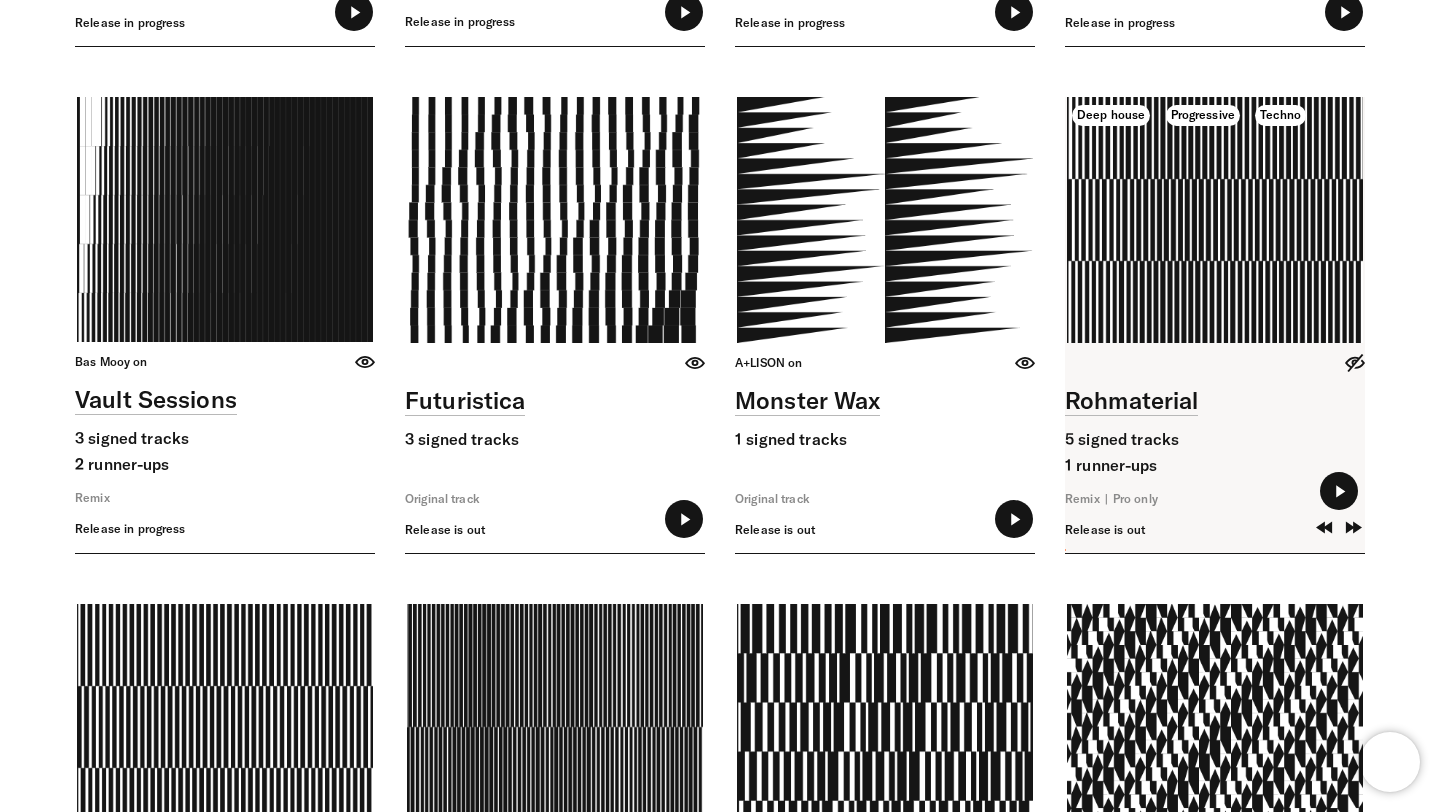 scroll, scrollTop: 7763, scrollLeft: 0, axis: vertical 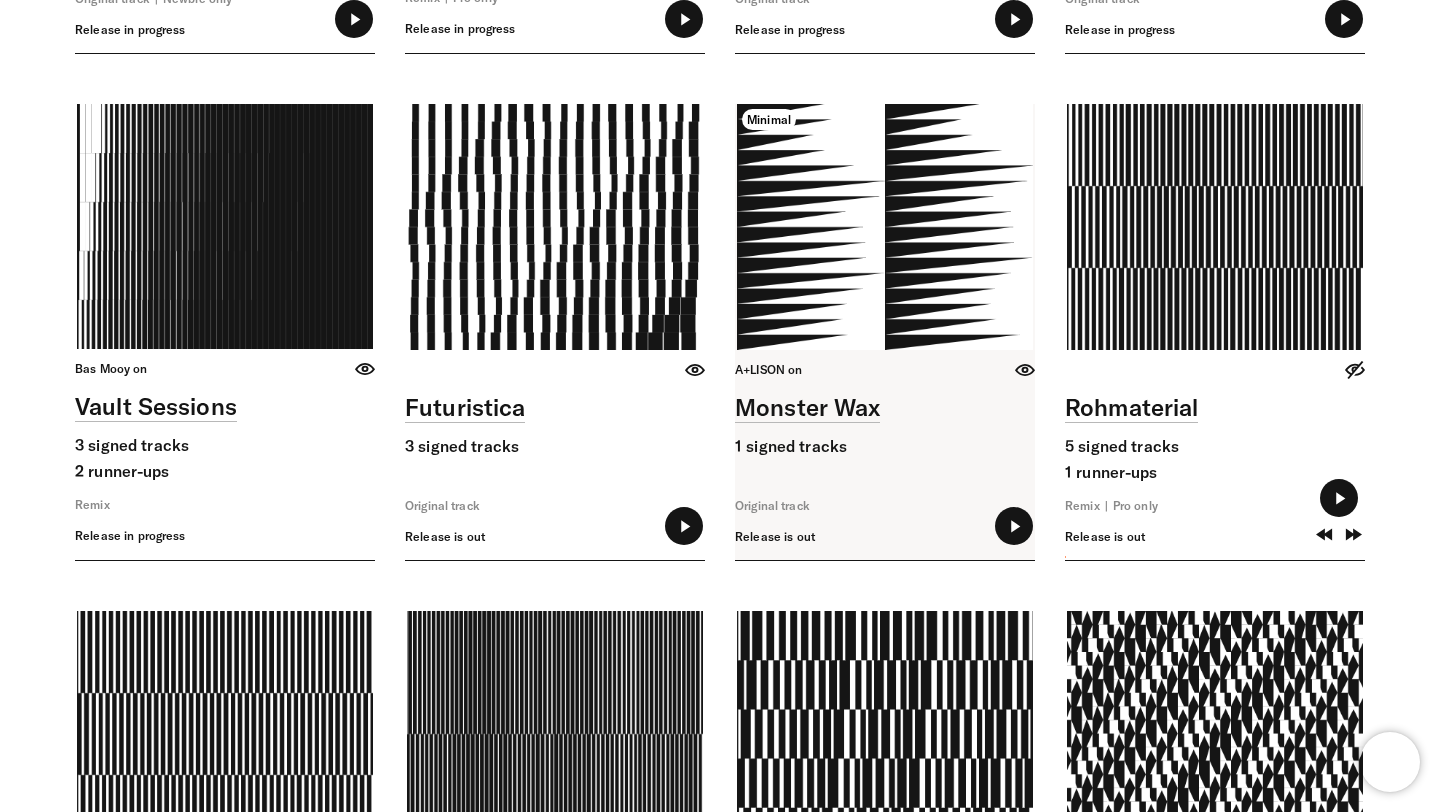 click at bounding box center [885, 332] 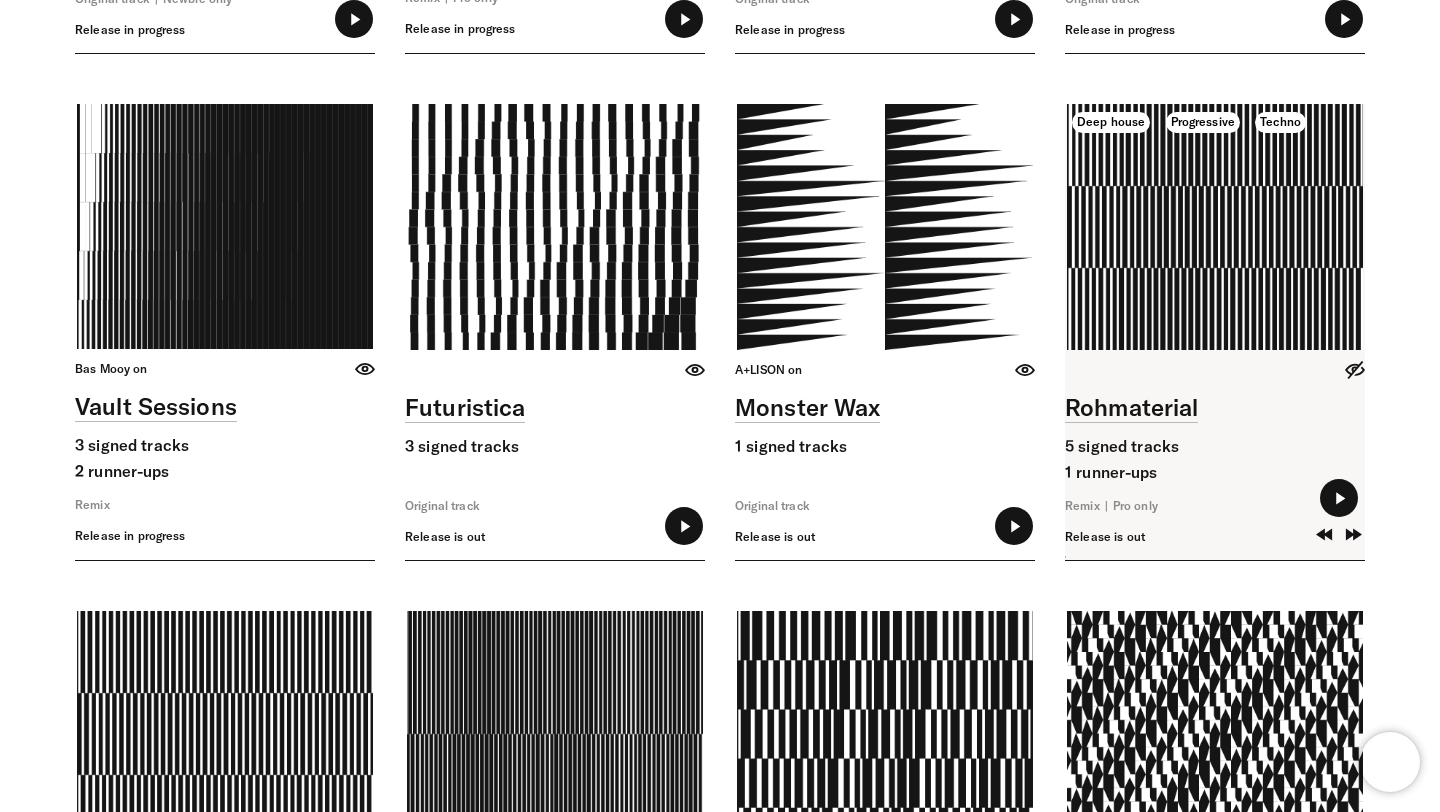 click at bounding box center [1215, 332] 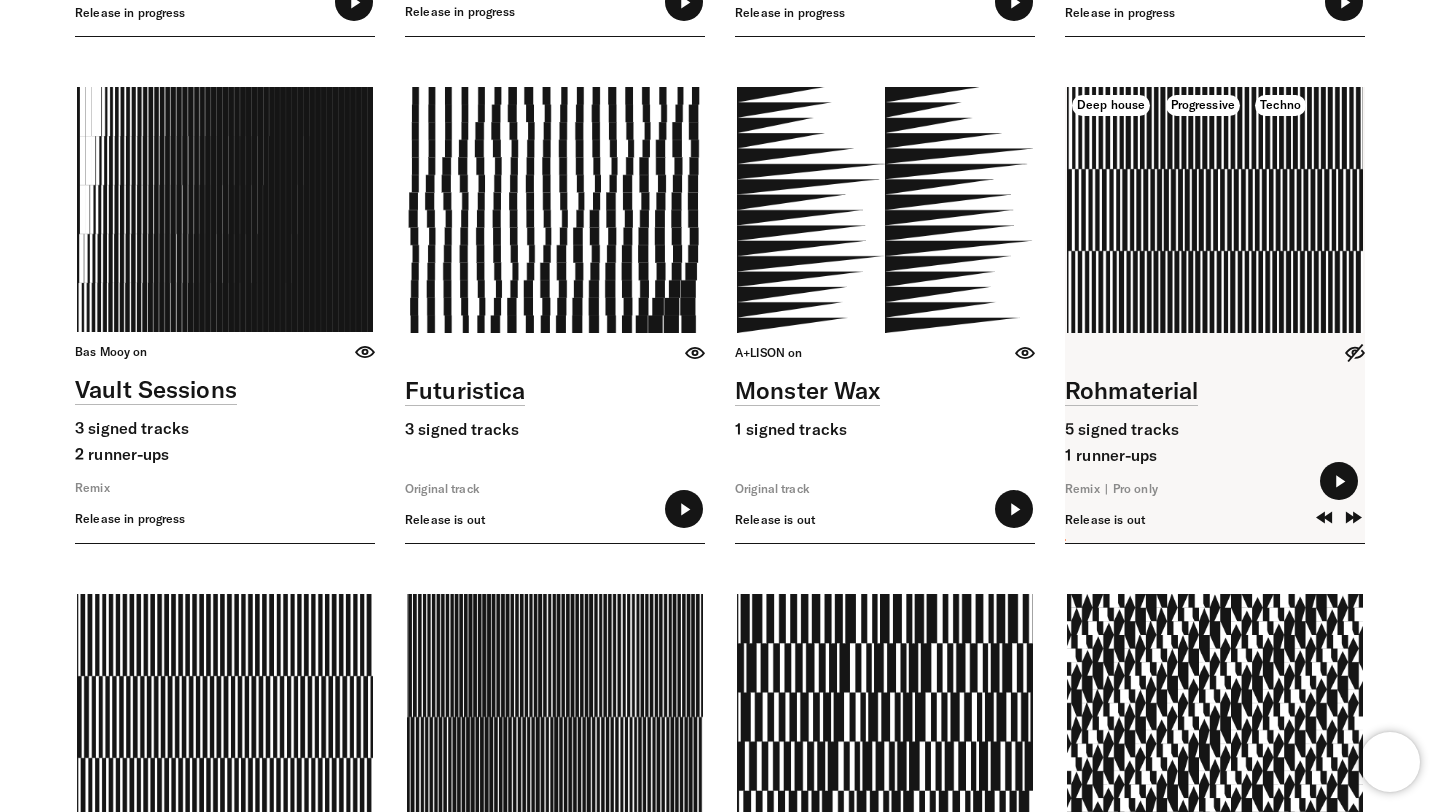 scroll, scrollTop: 7781, scrollLeft: 0, axis: vertical 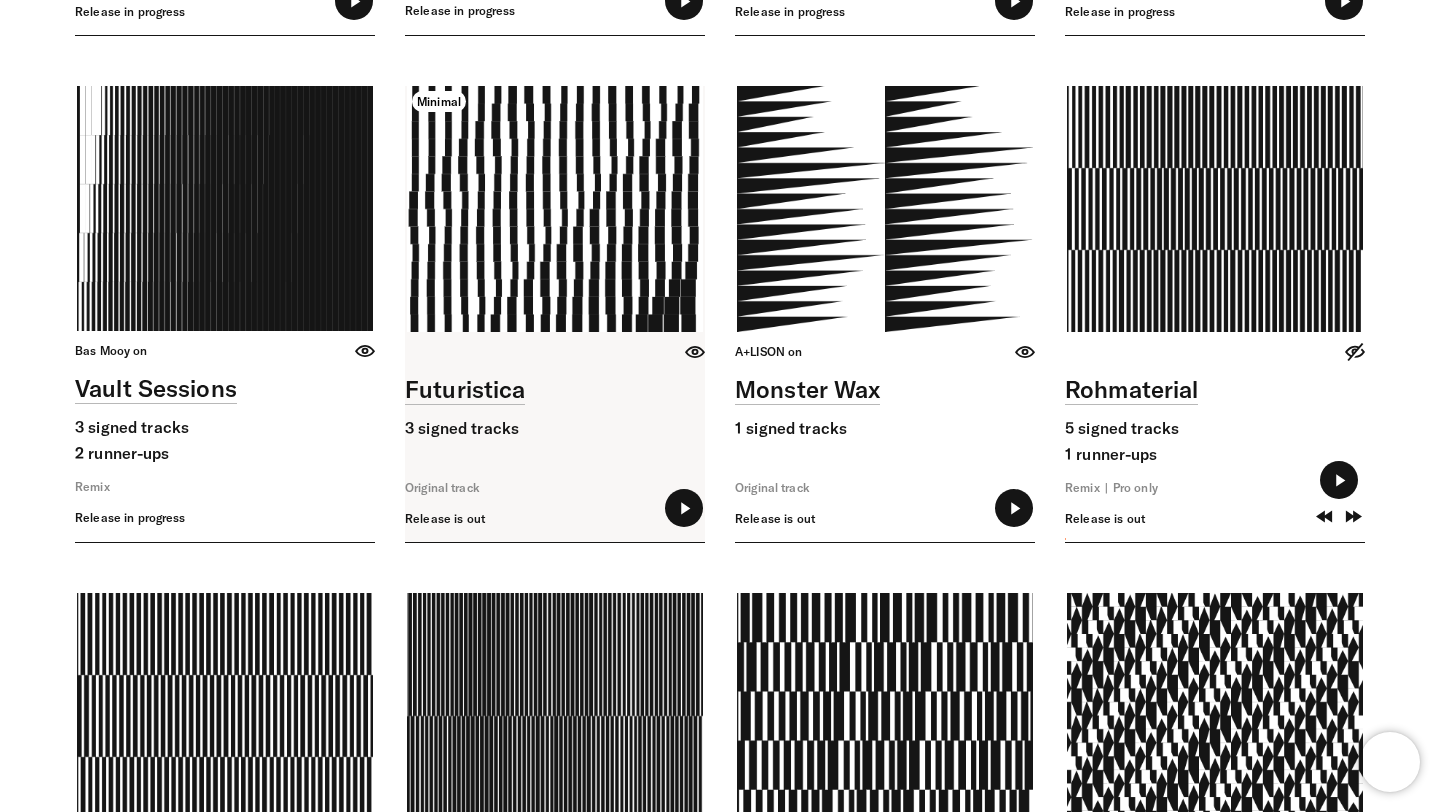 click at bounding box center [555, 314] 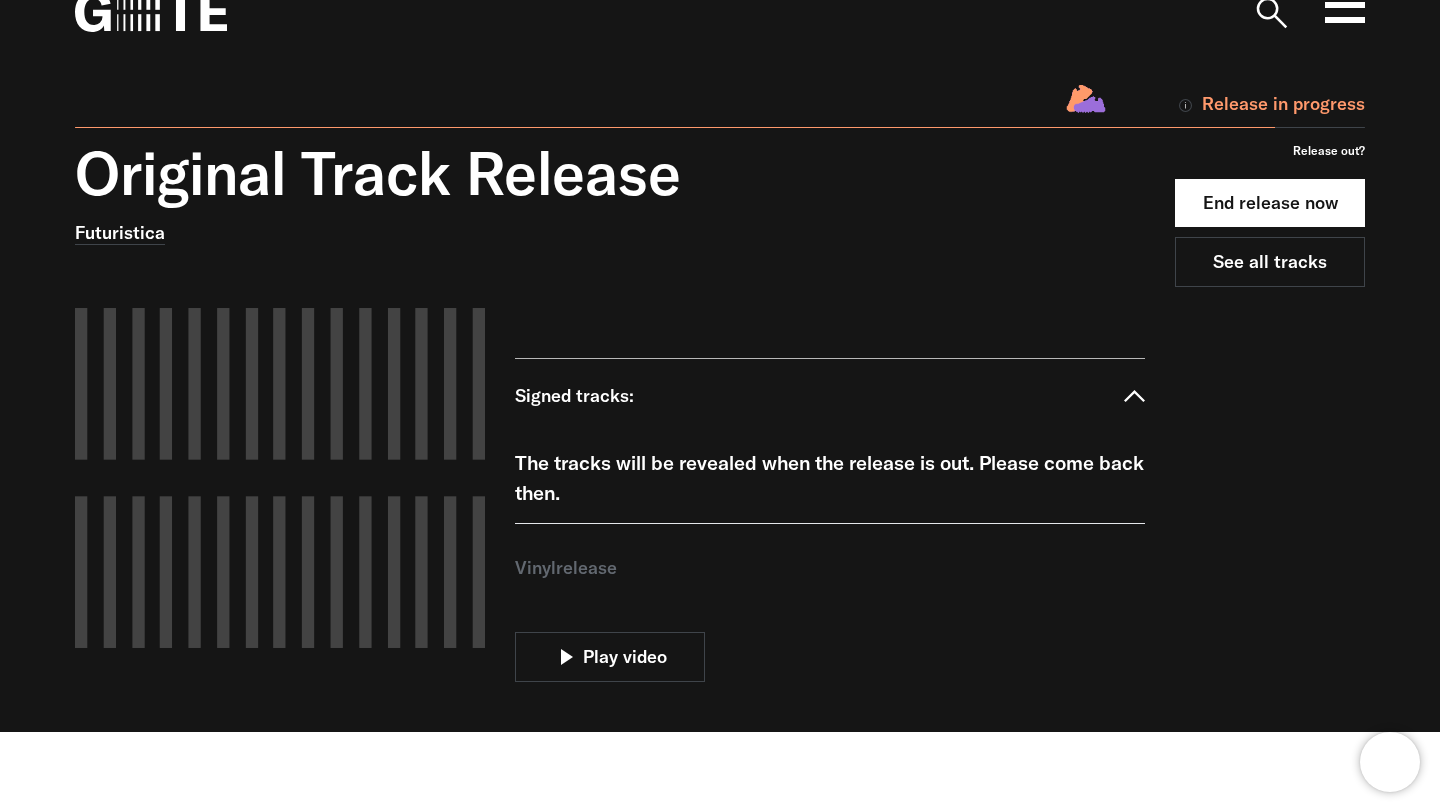 scroll, scrollTop: 46, scrollLeft: 0, axis: vertical 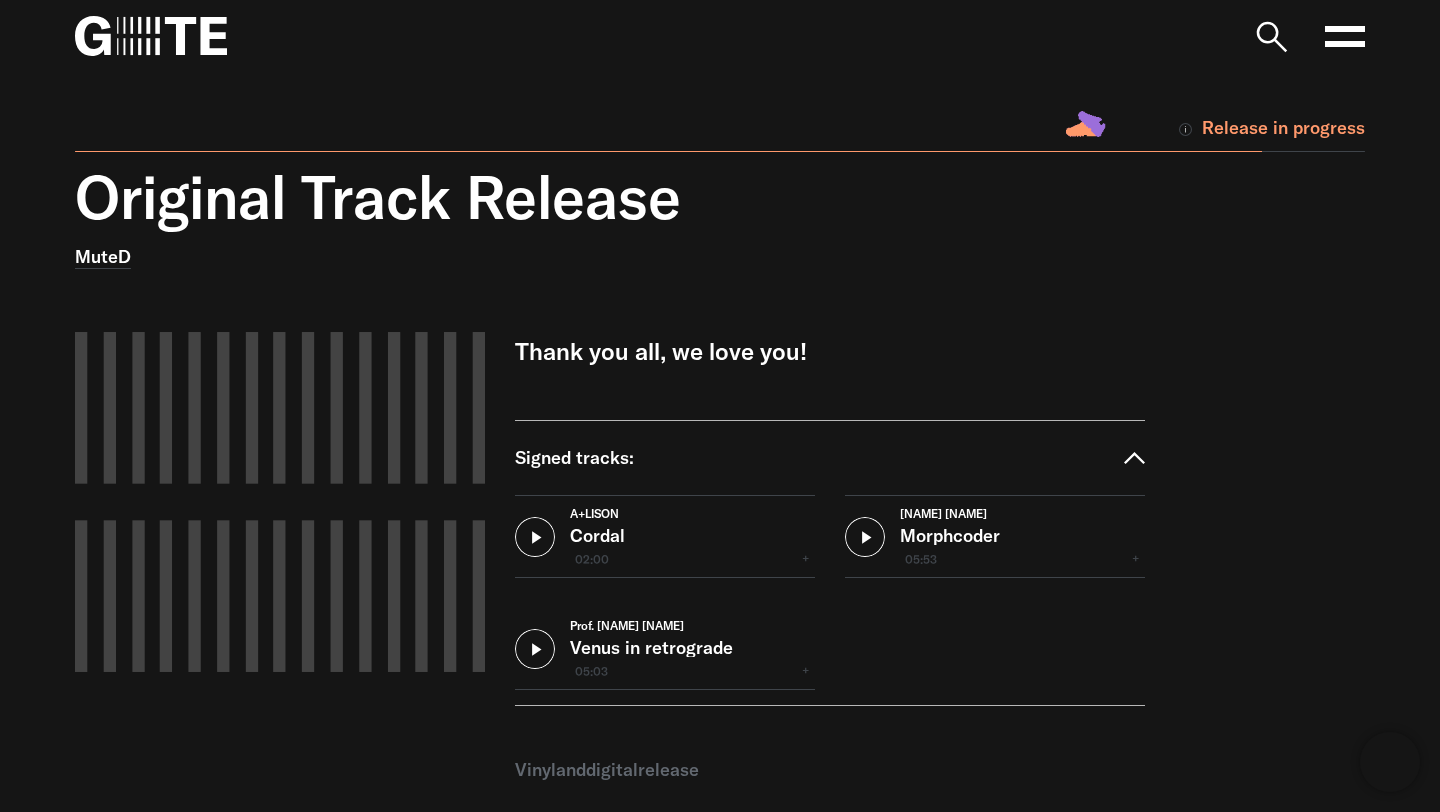 click at bounding box center [535, 537] 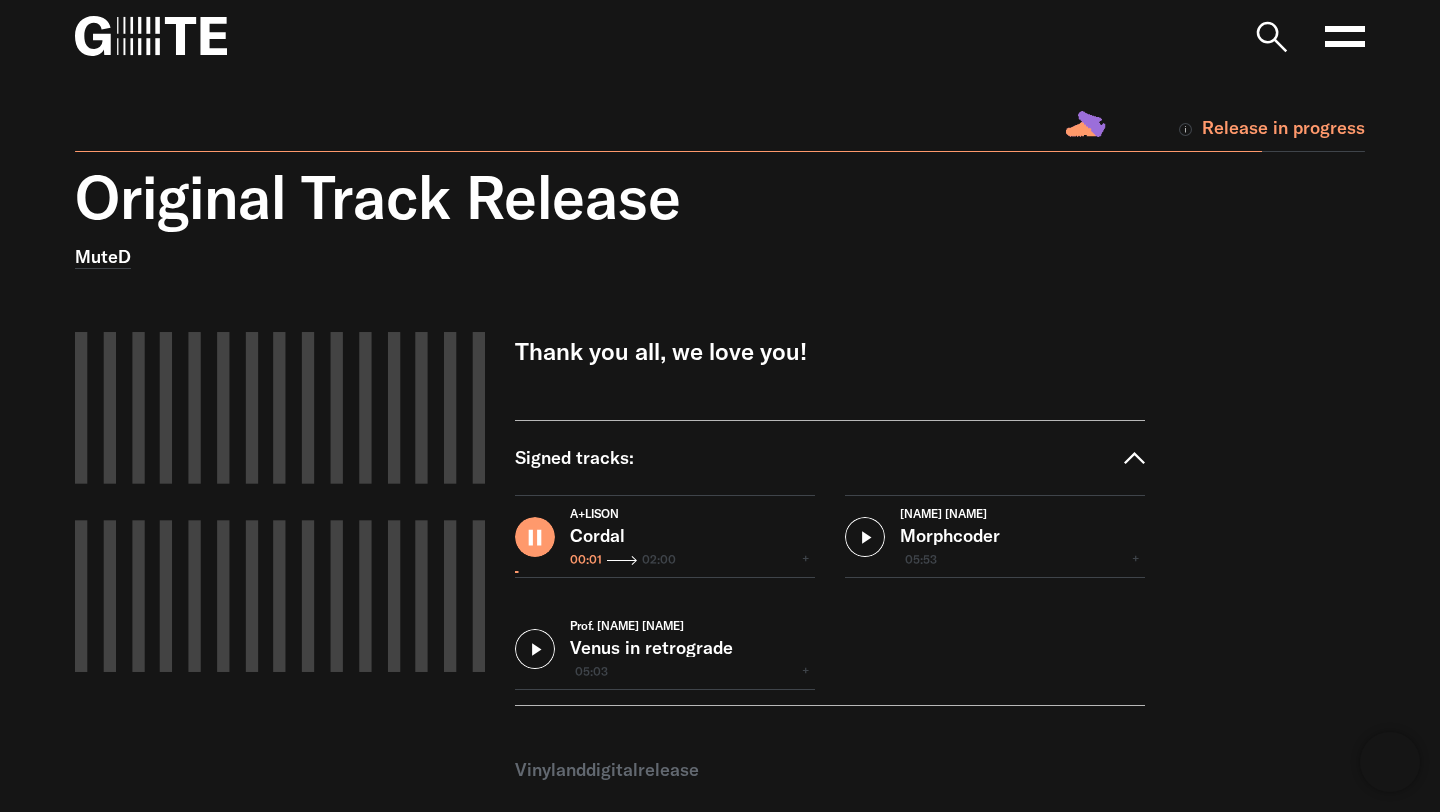type on "*****" 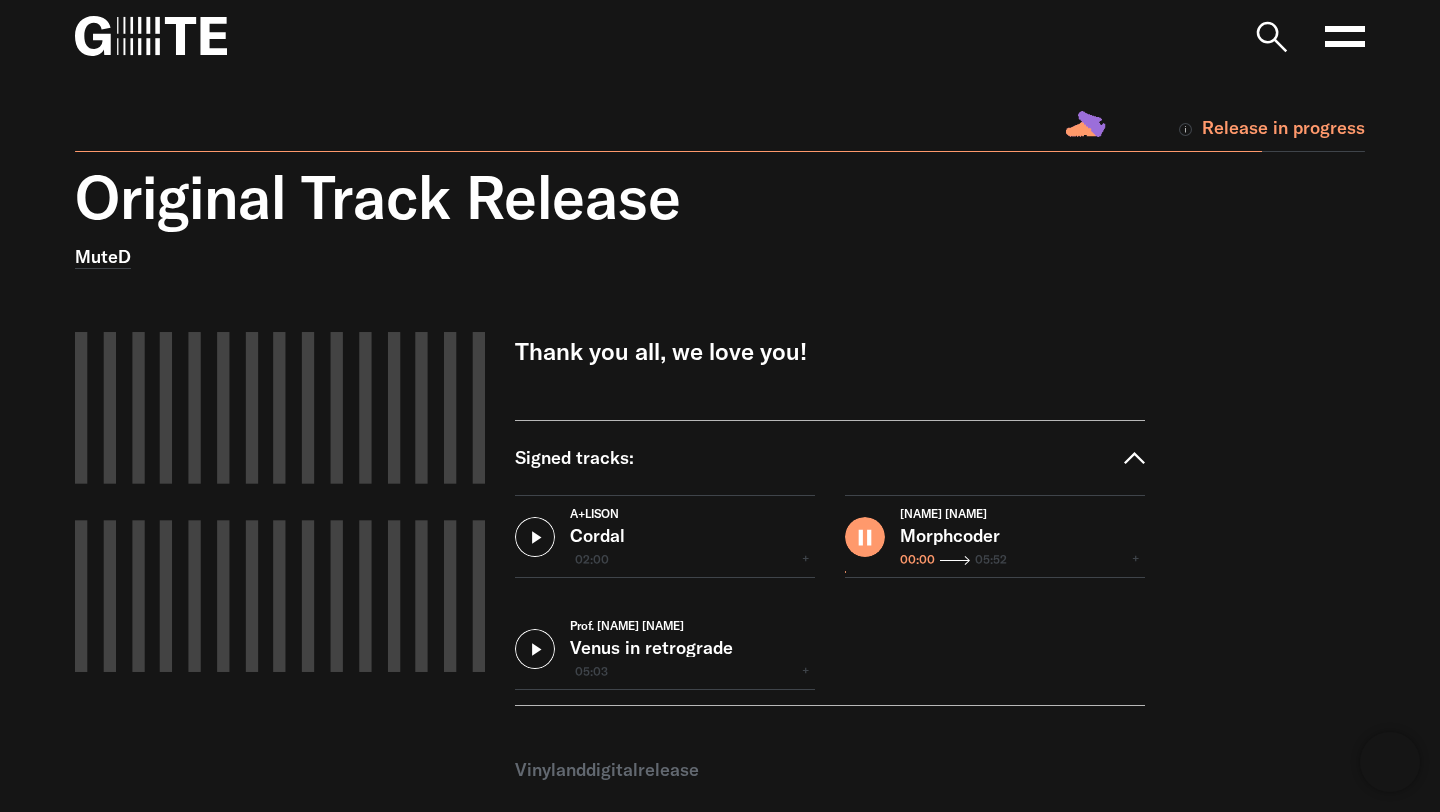 type on "*****" 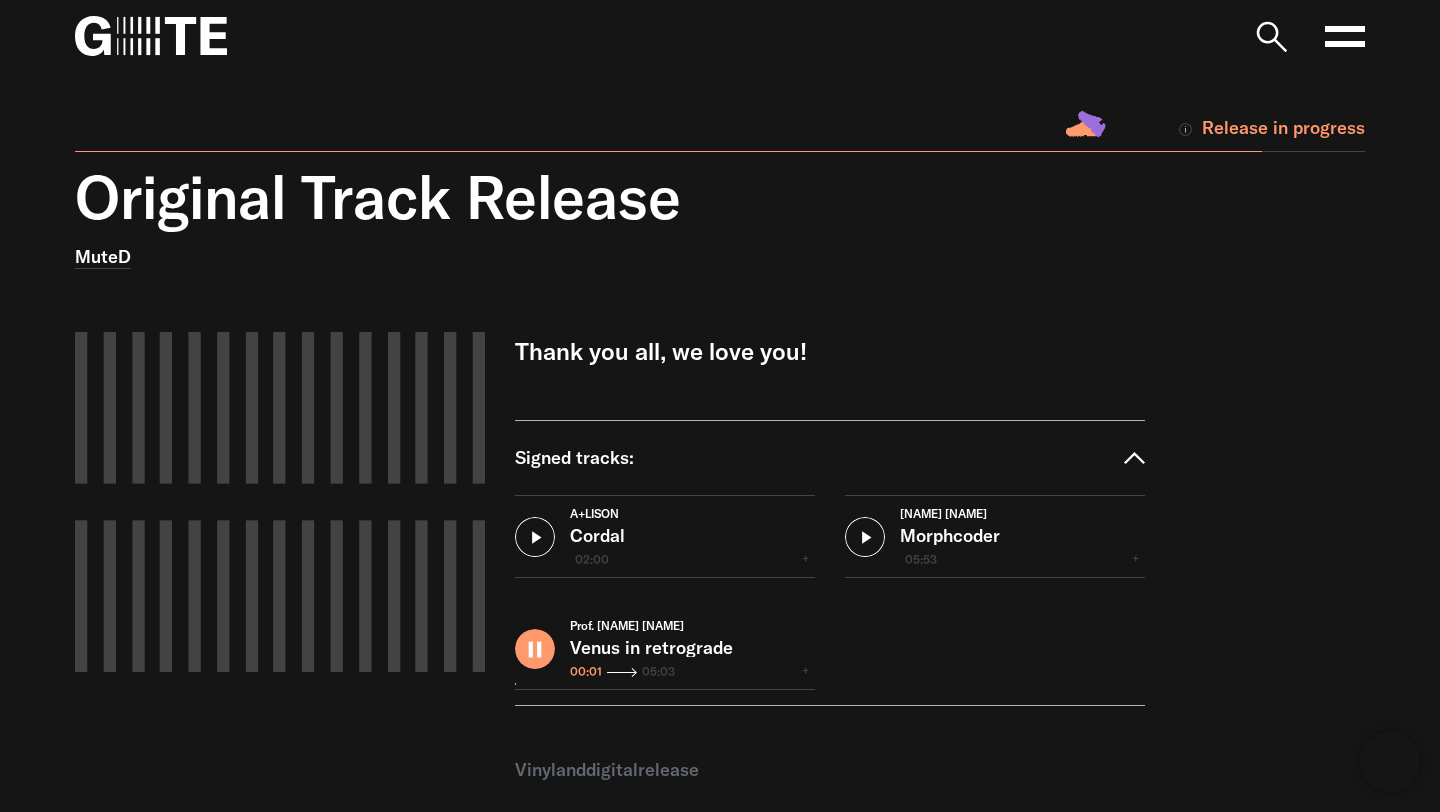 type on "*****" 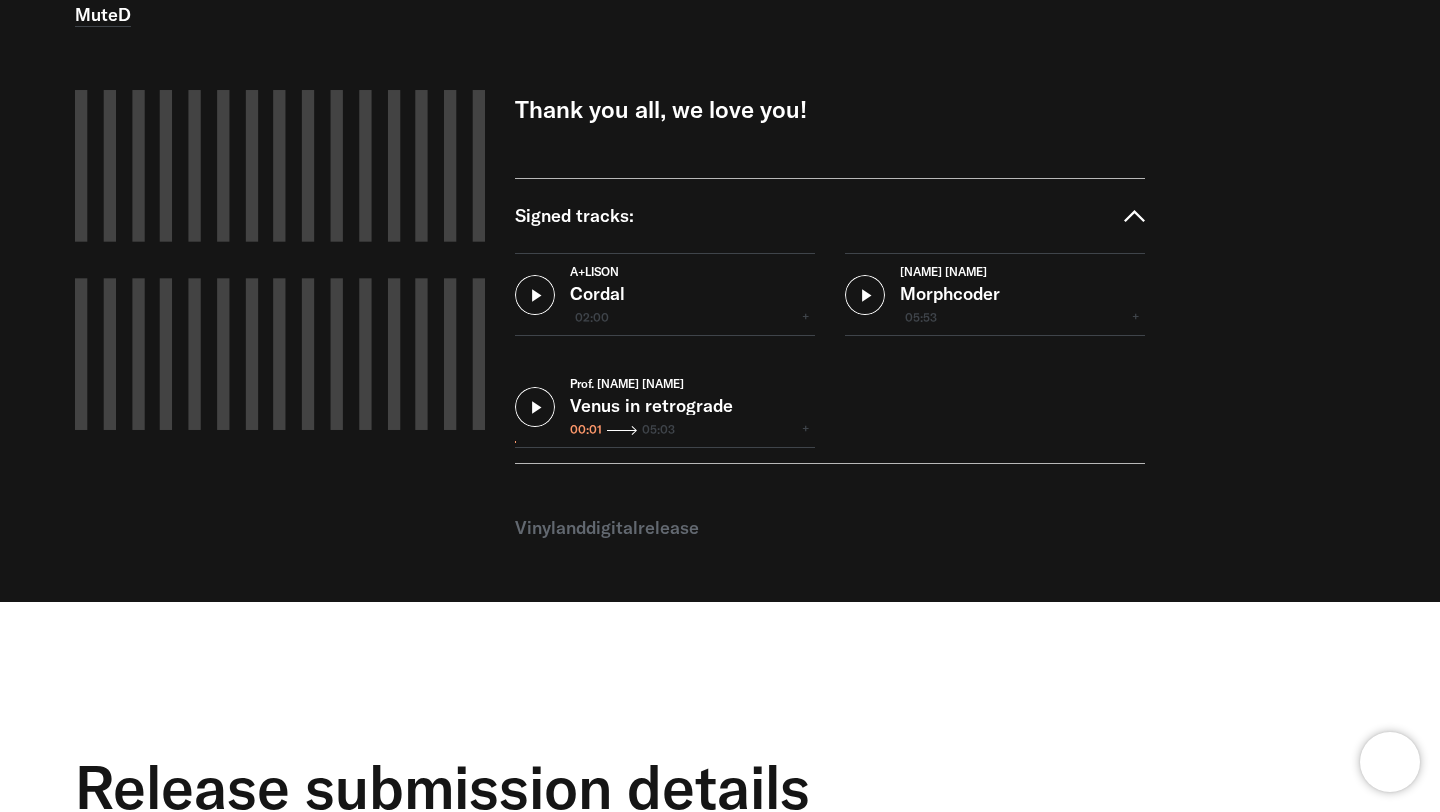 scroll, scrollTop: 0, scrollLeft: 0, axis: both 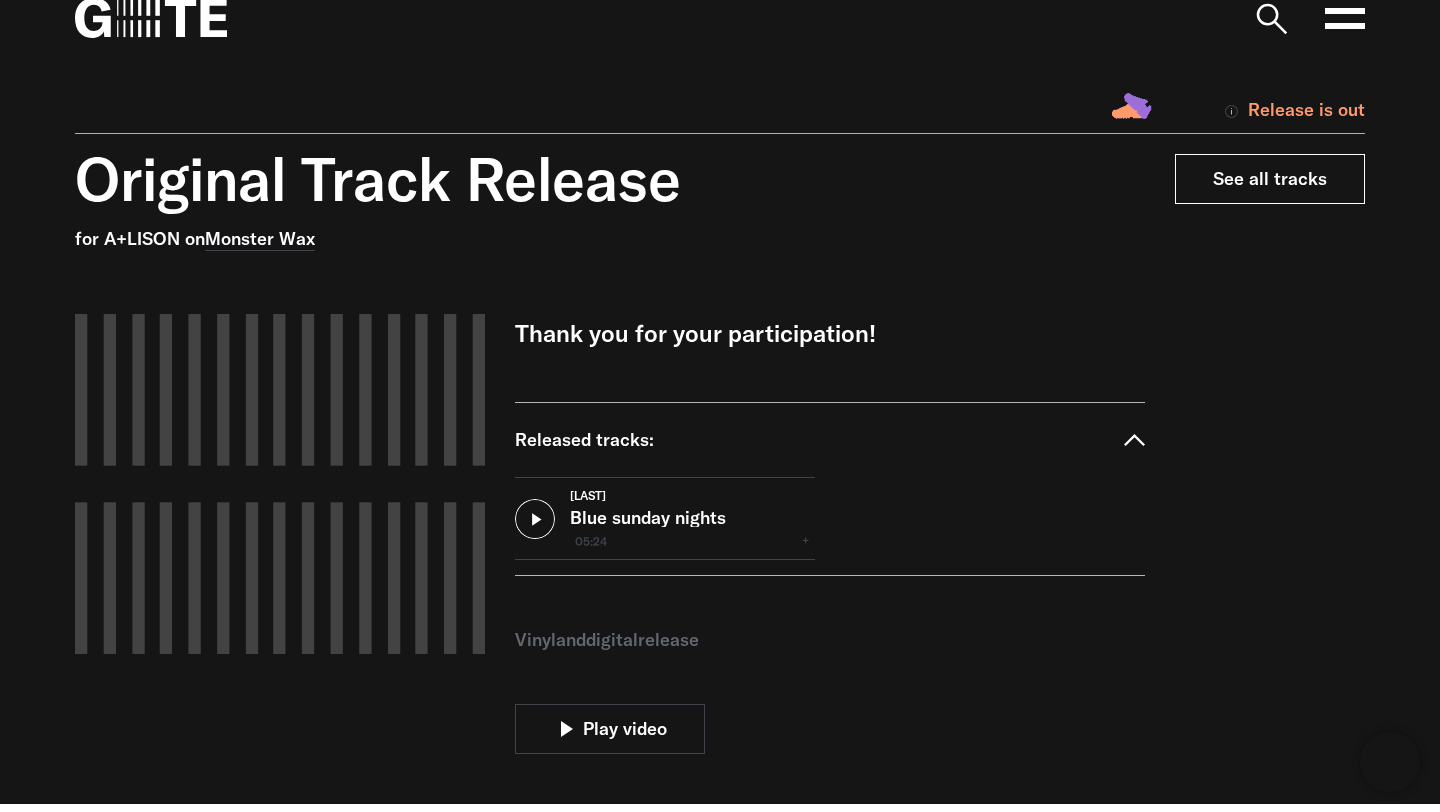 click on "See all tracks" at bounding box center (1270, 179) 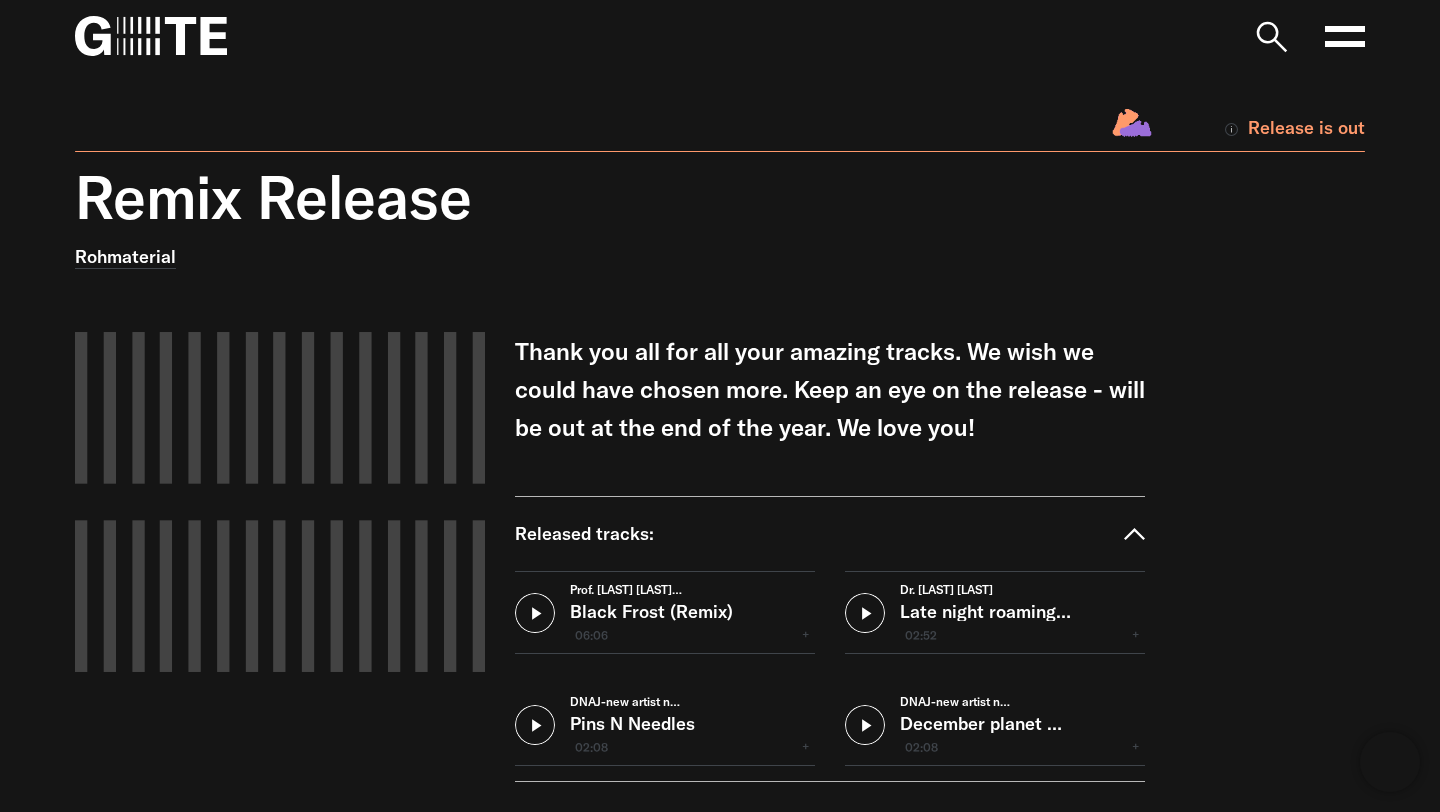 scroll, scrollTop: 0, scrollLeft: 0, axis: both 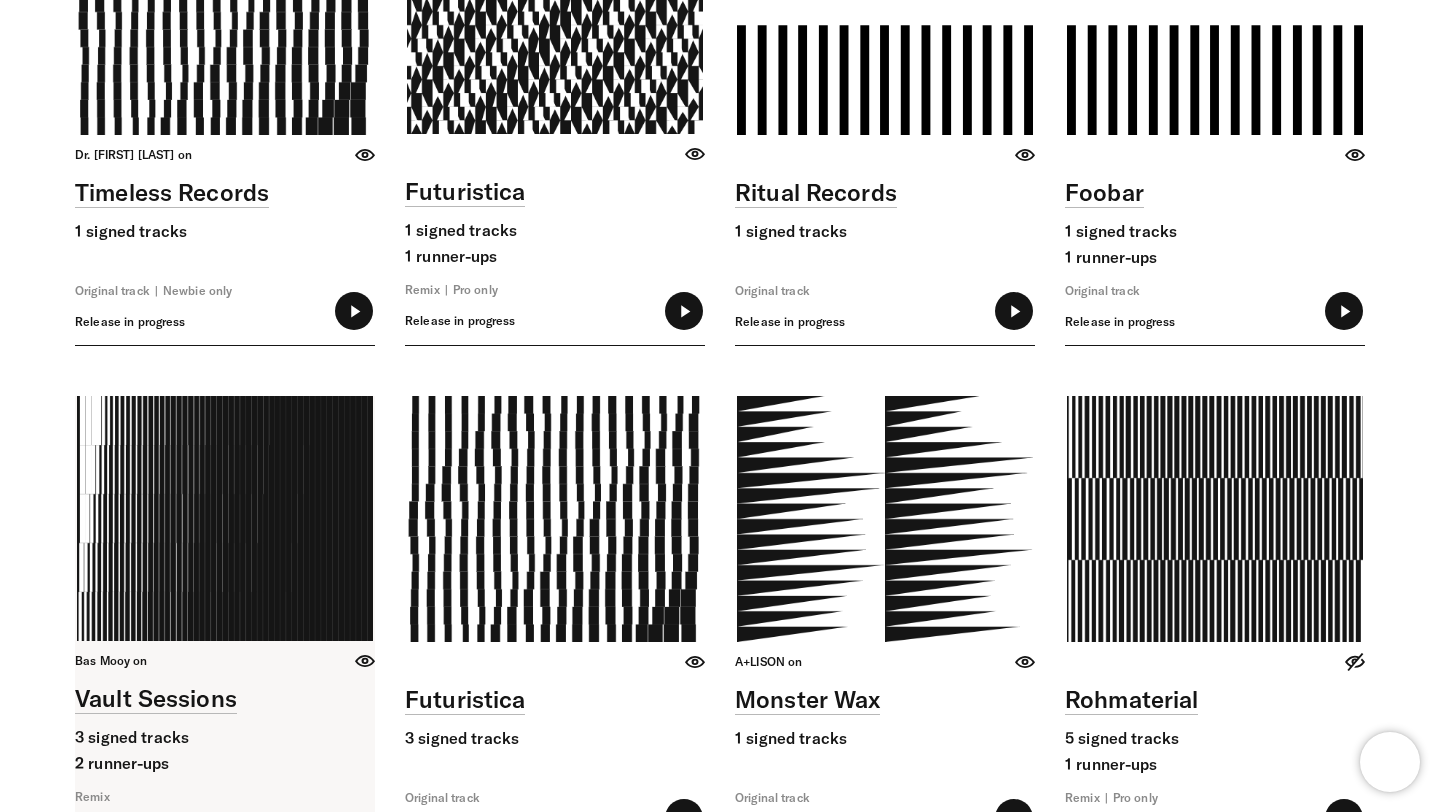 click at bounding box center (225, 624) 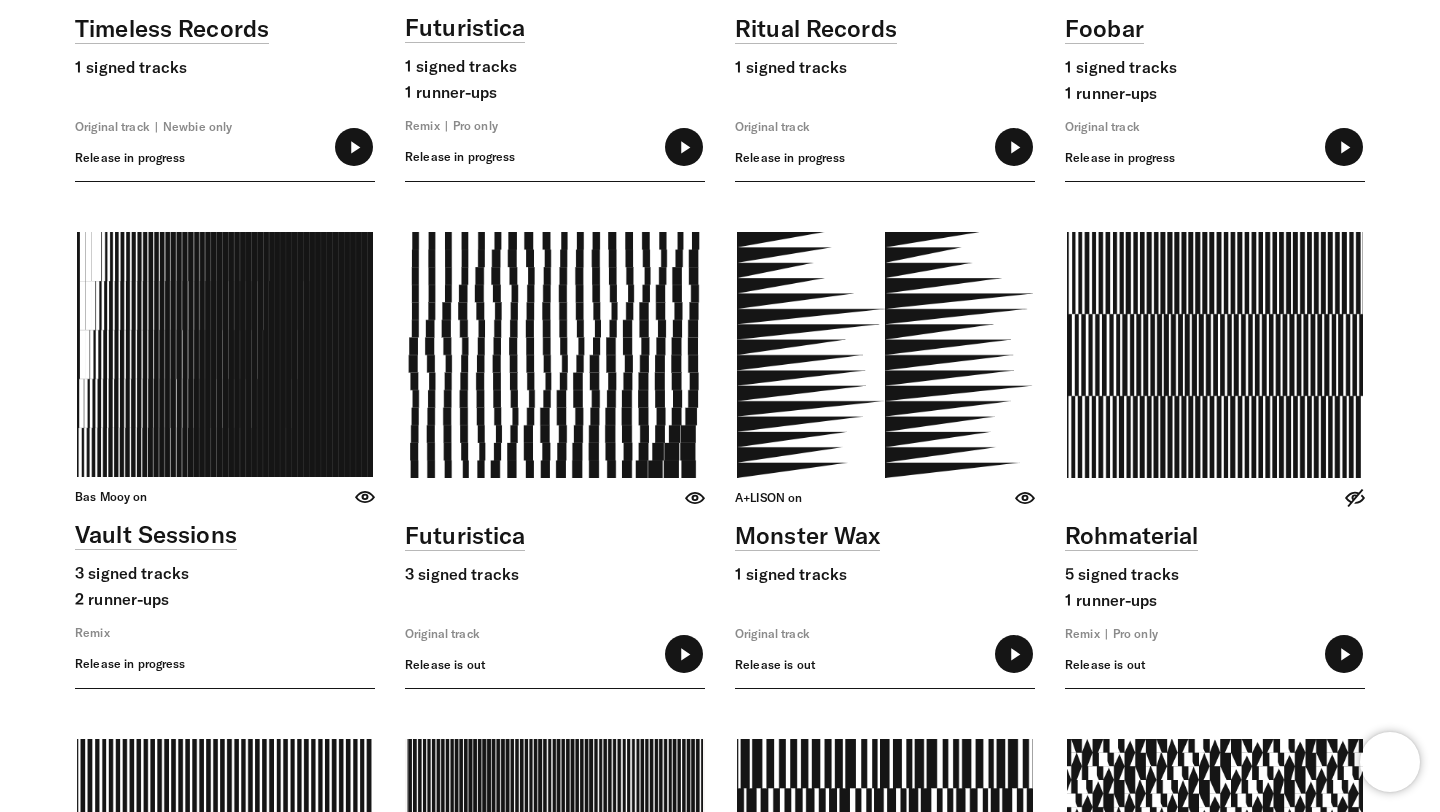 scroll, scrollTop: 7597, scrollLeft: 0, axis: vertical 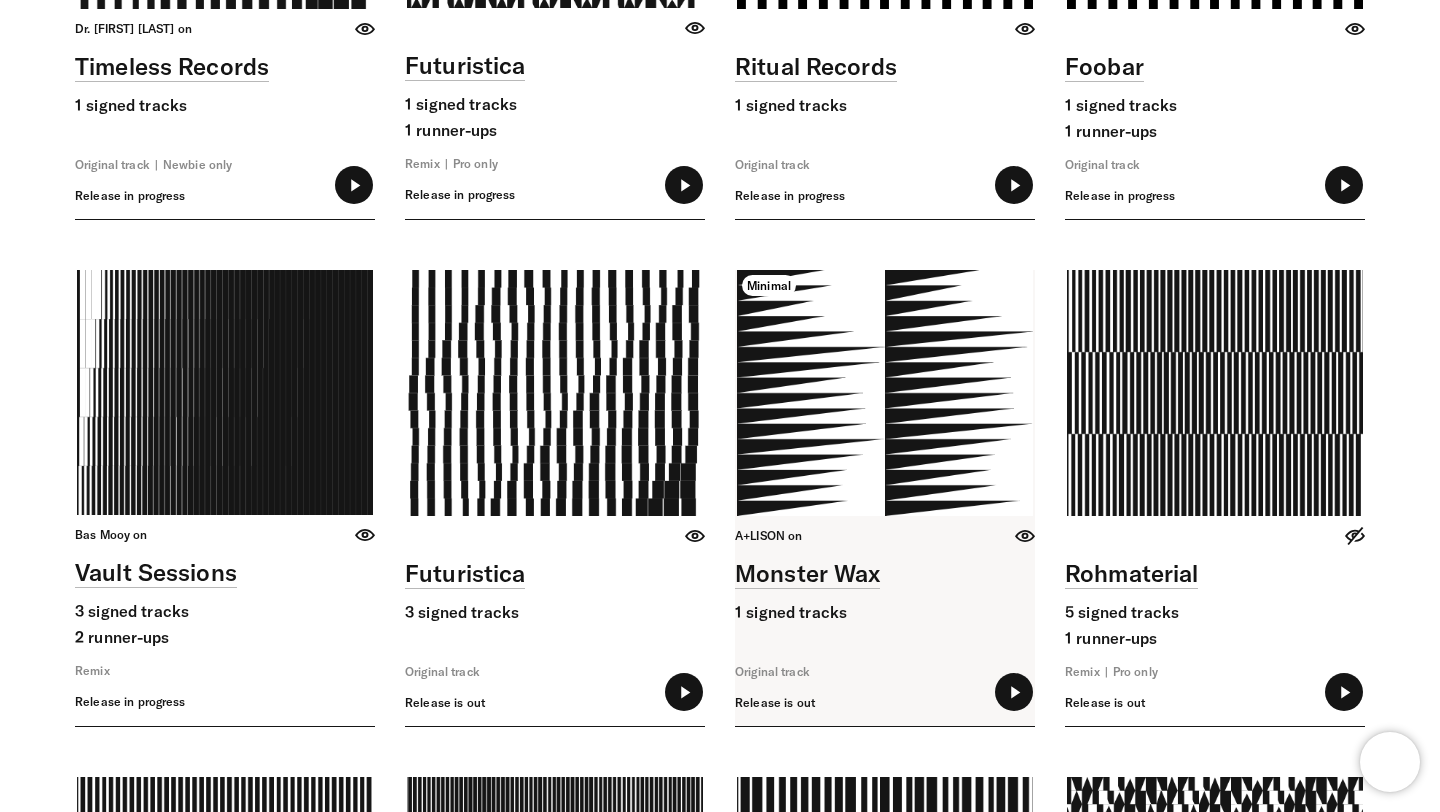click at bounding box center (1014, 692) 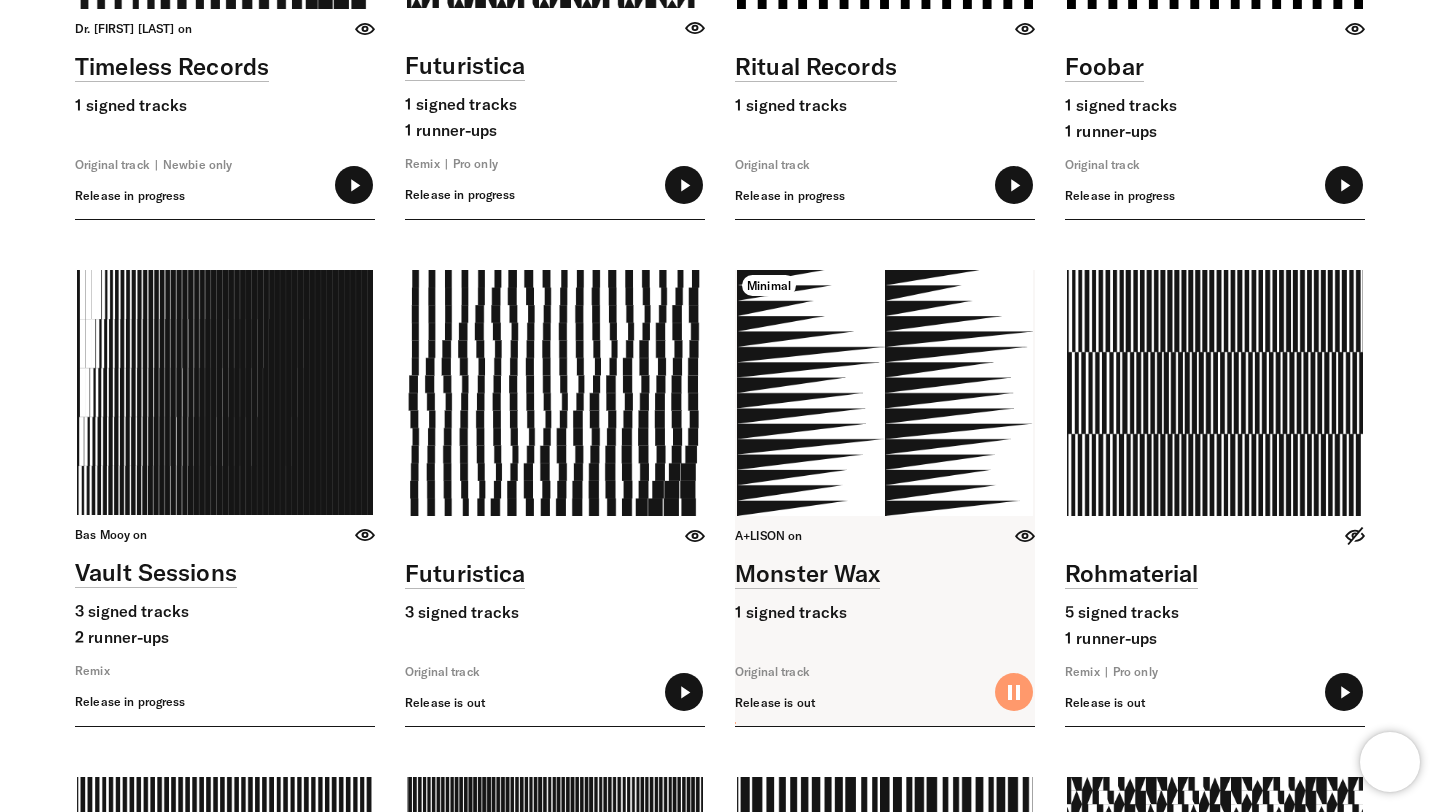 click at bounding box center (1014, 692) 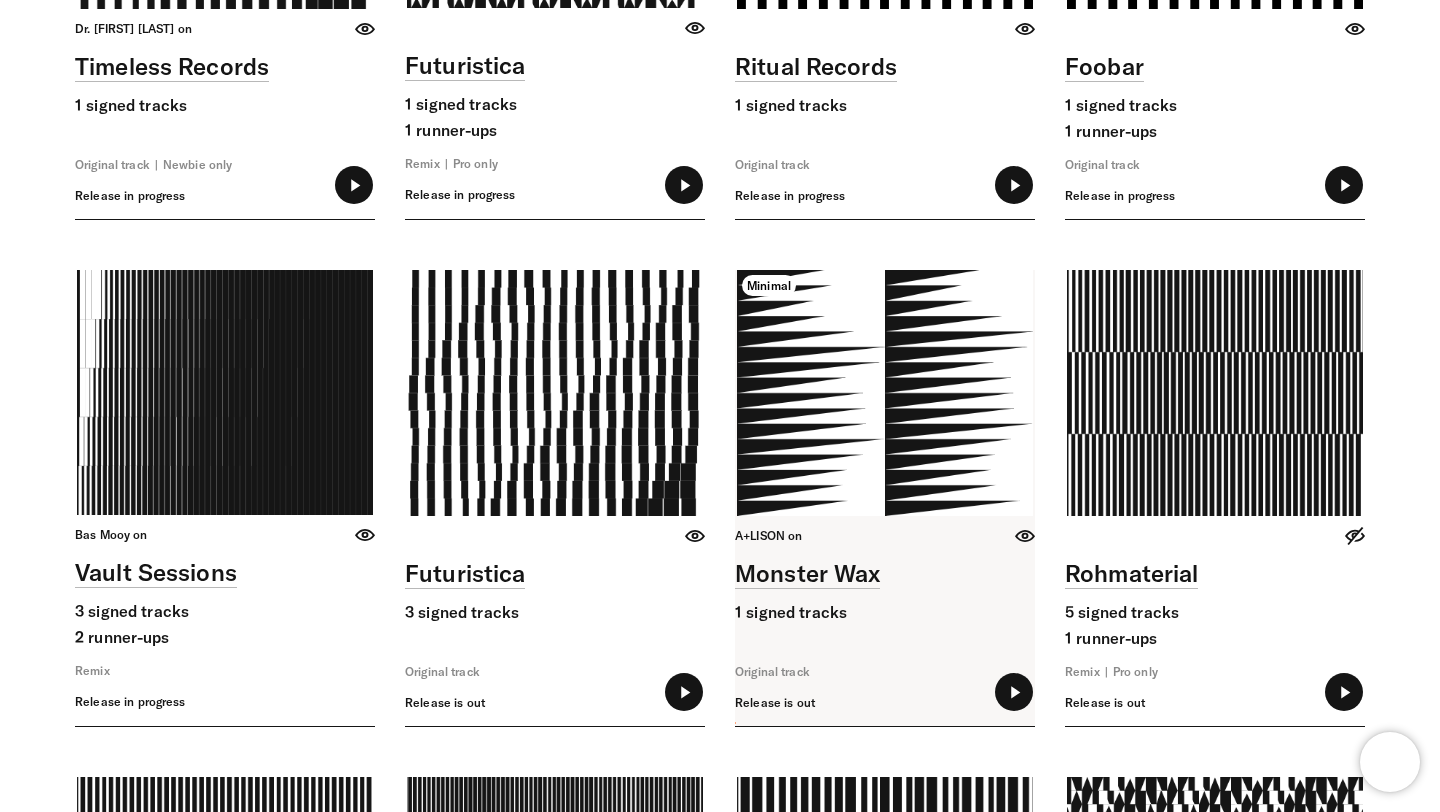 click at bounding box center (885, 498) 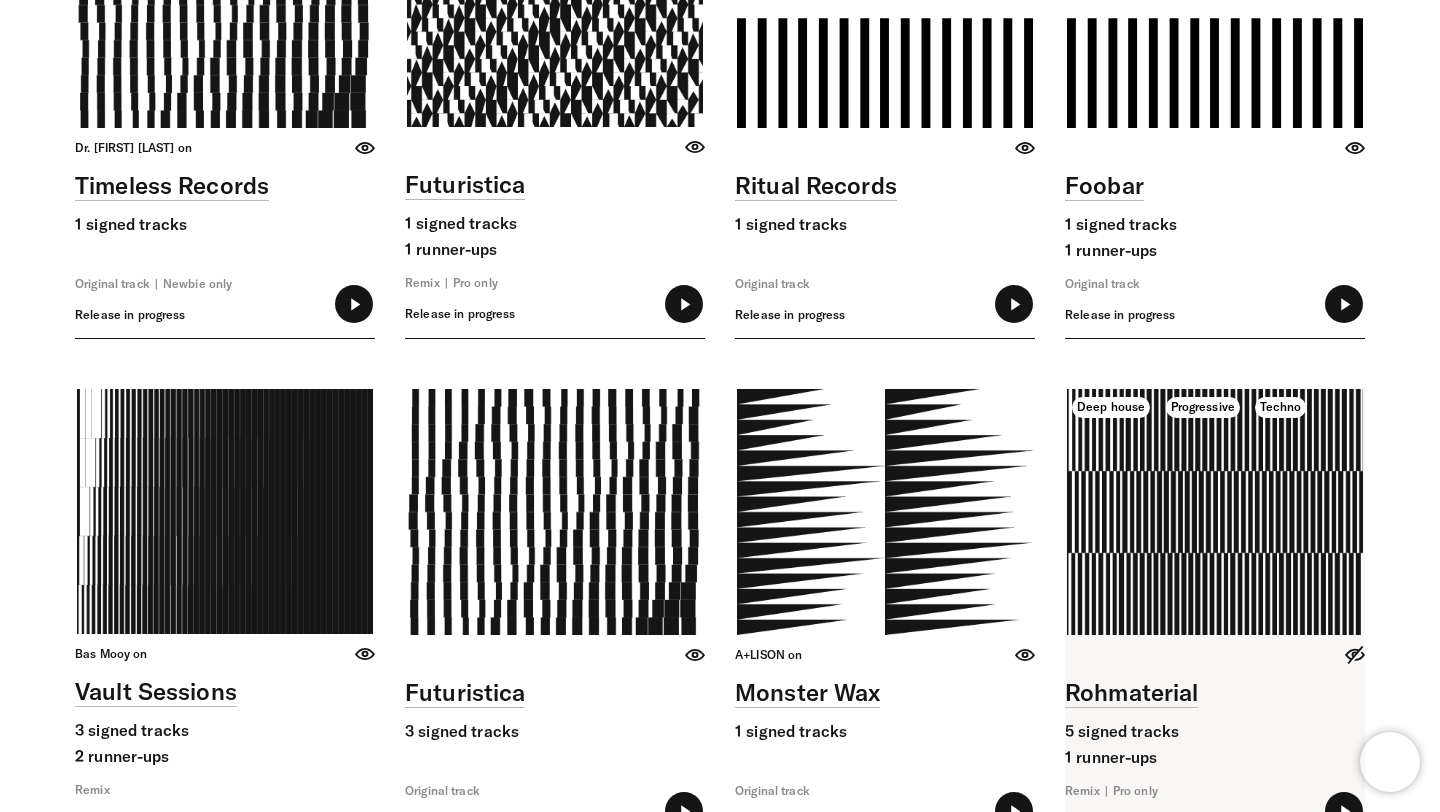 scroll, scrollTop: 7438, scrollLeft: 0, axis: vertical 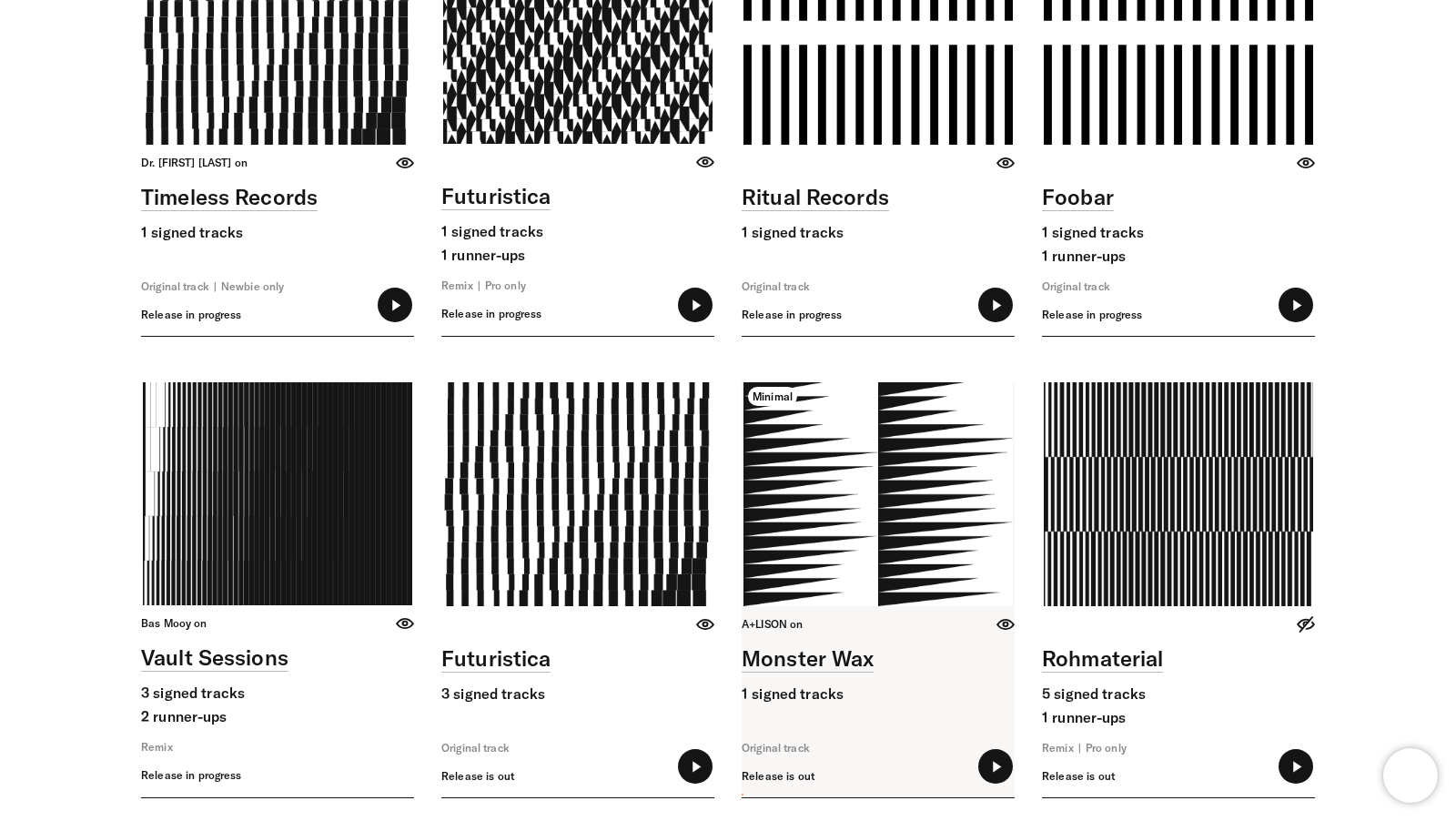 click at bounding box center (996, 766) 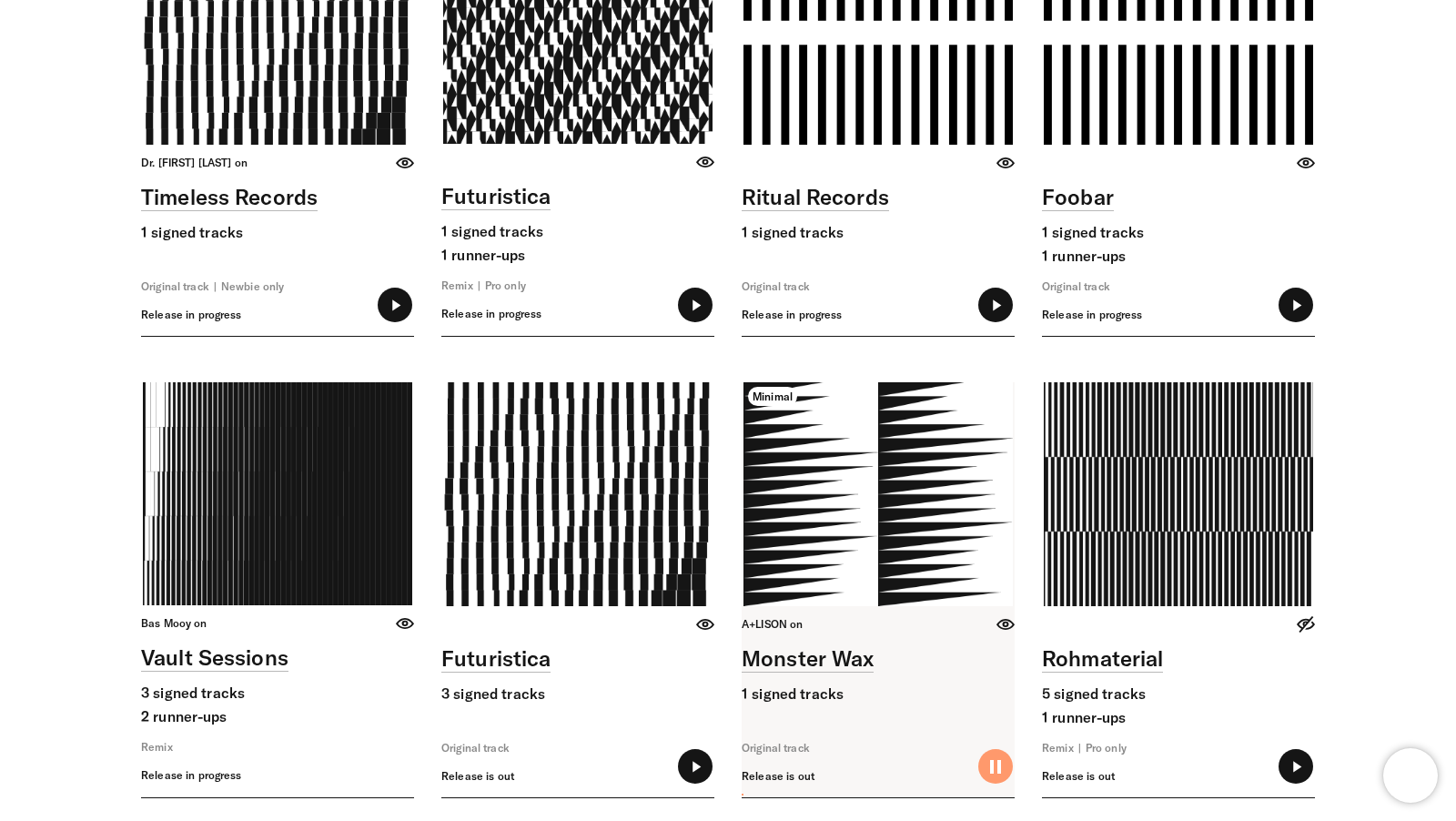 click at bounding box center [996, 766] 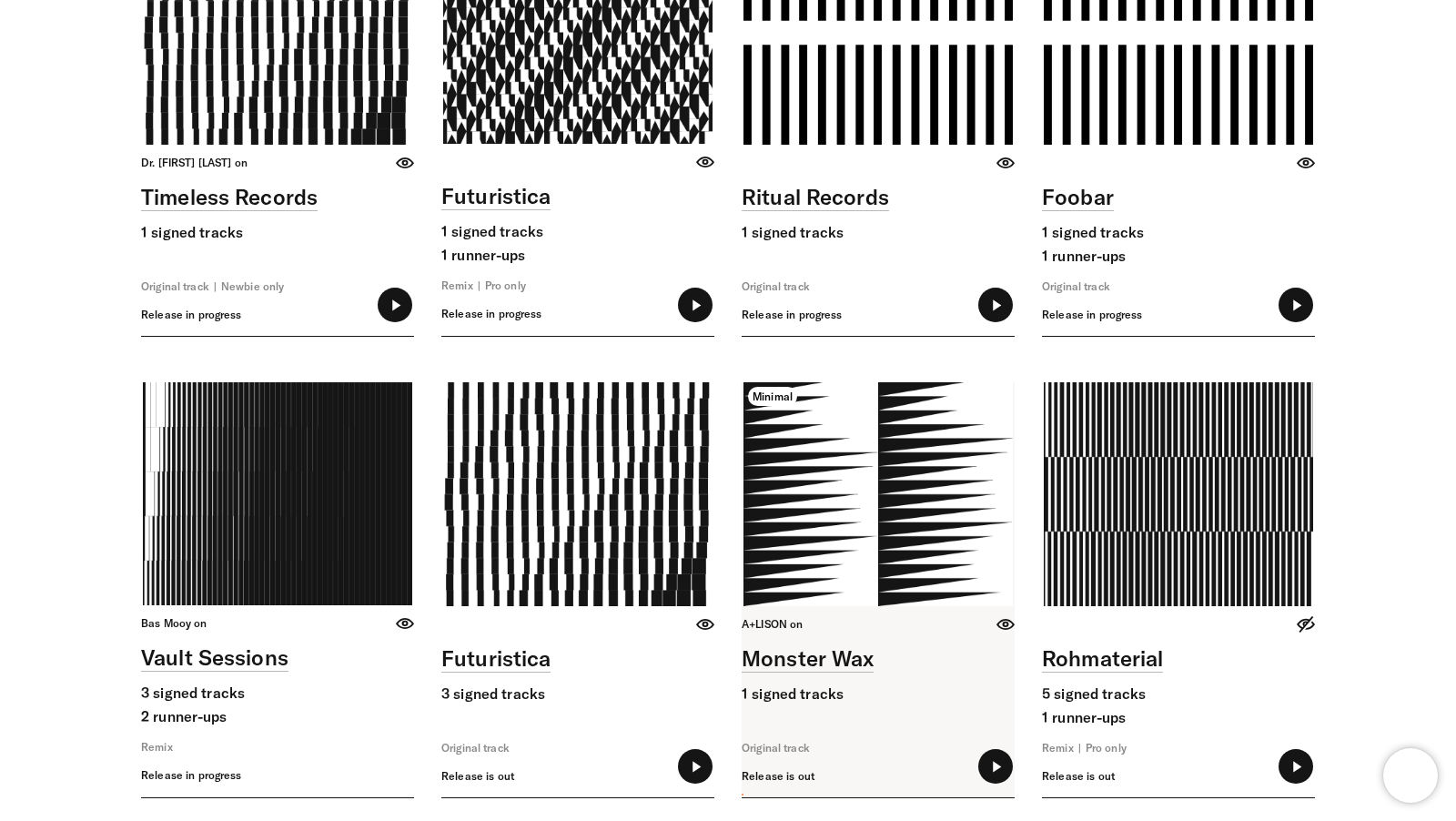 click at bounding box center [878, 590] 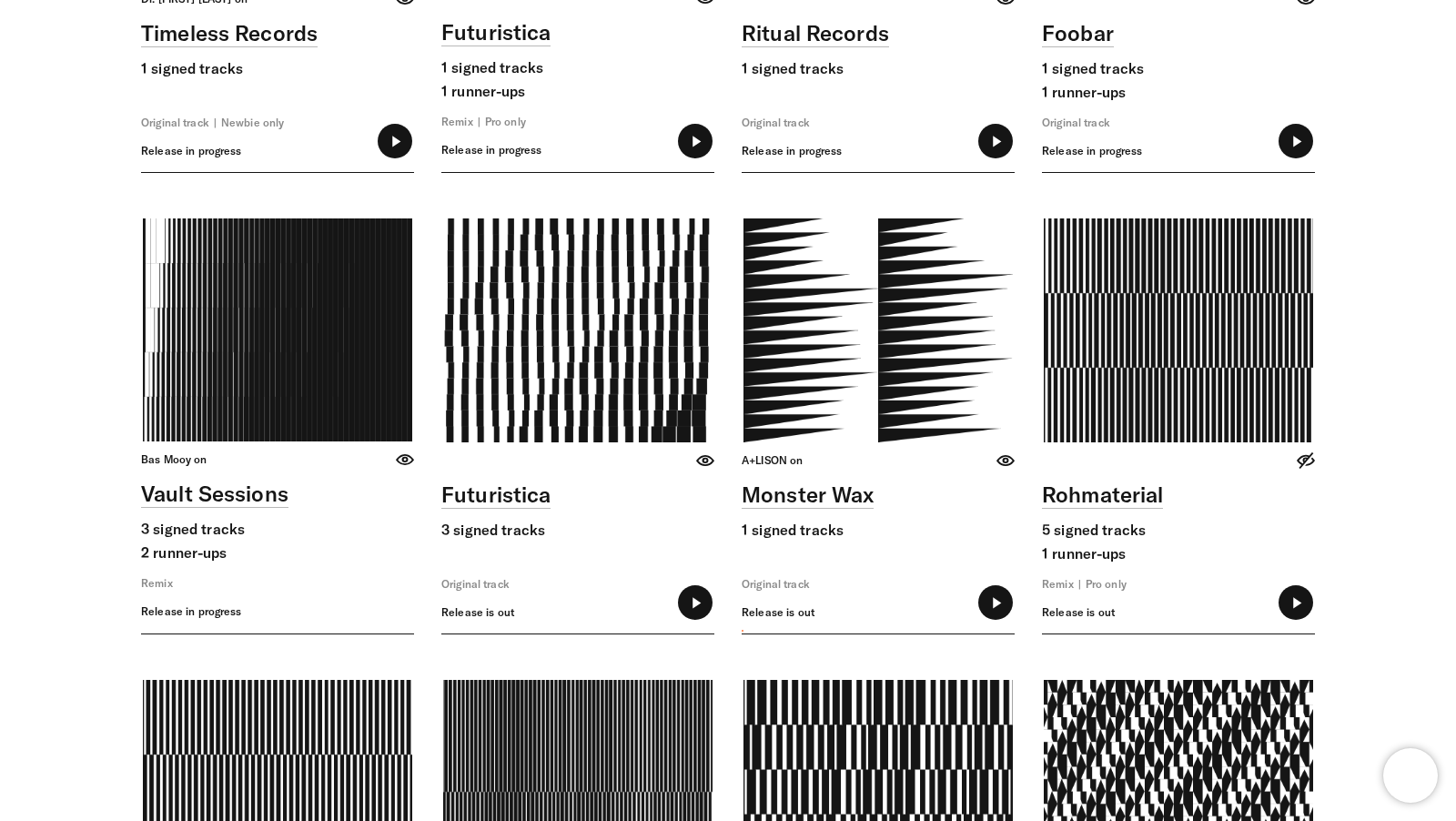scroll, scrollTop: 6941, scrollLeft: 0, axis: vertical 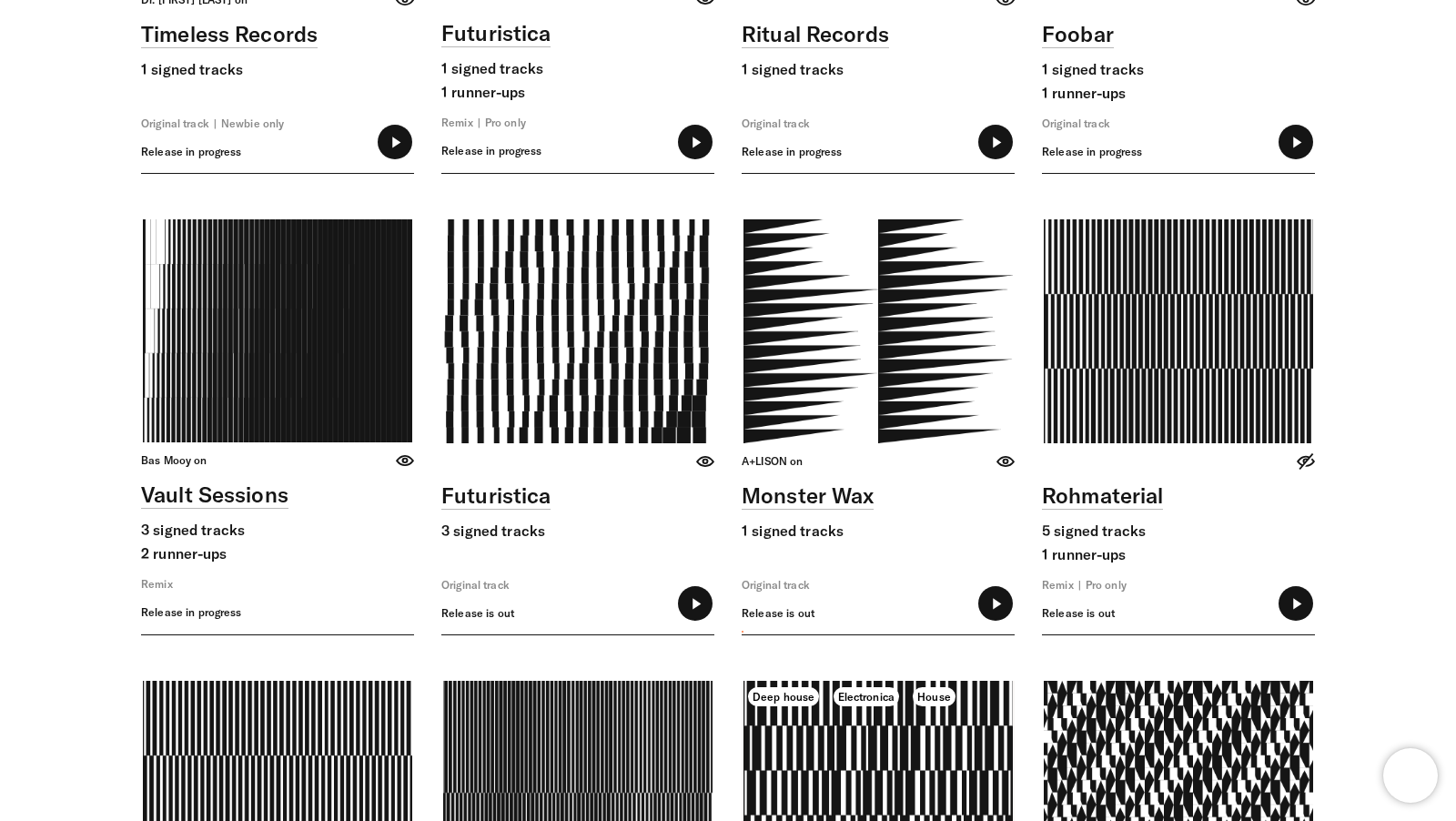 click at bounding box center [878, 888] 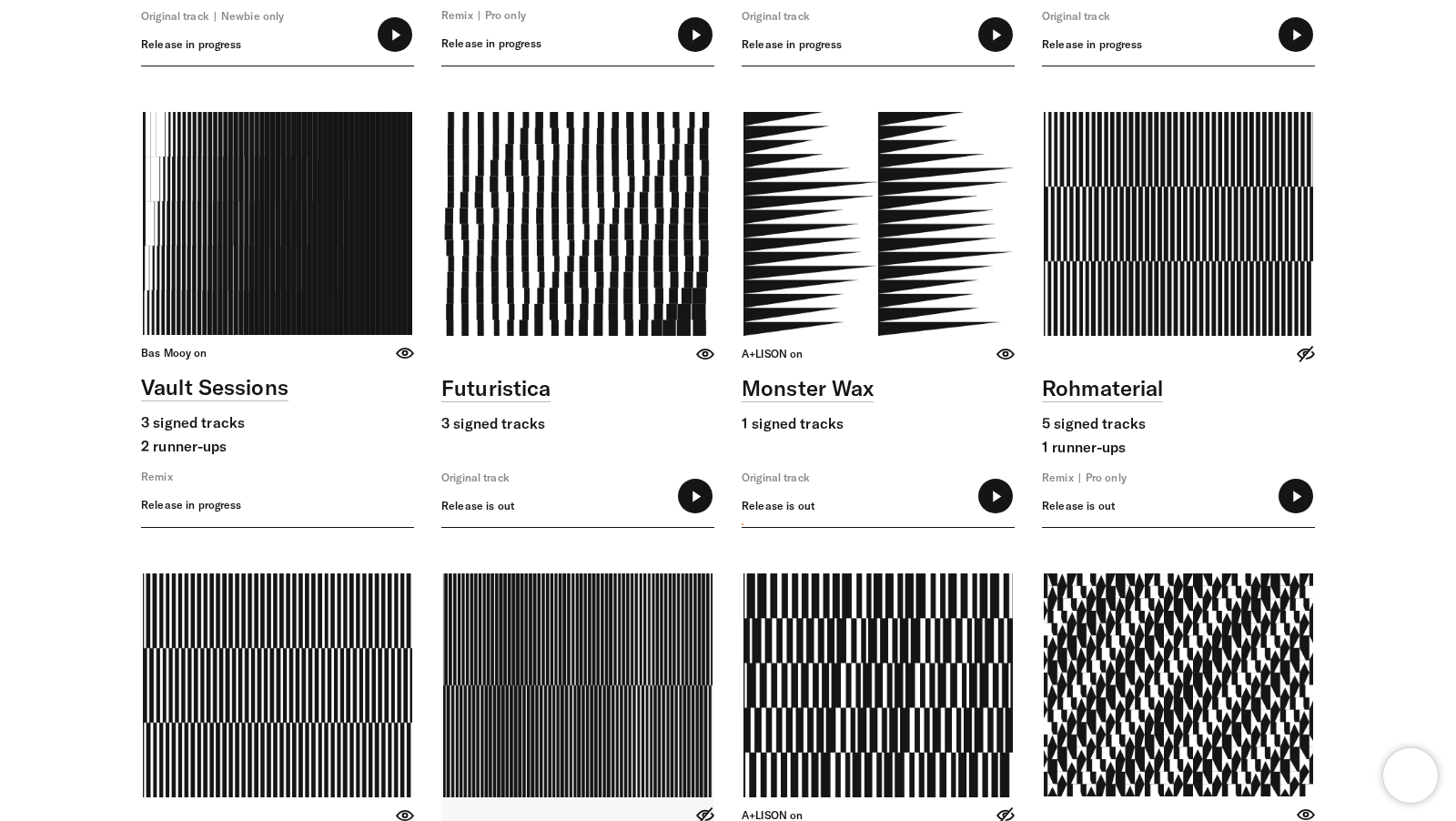 scroll, scrollTop: 7049, scrollLeft: 0, axis: vertical 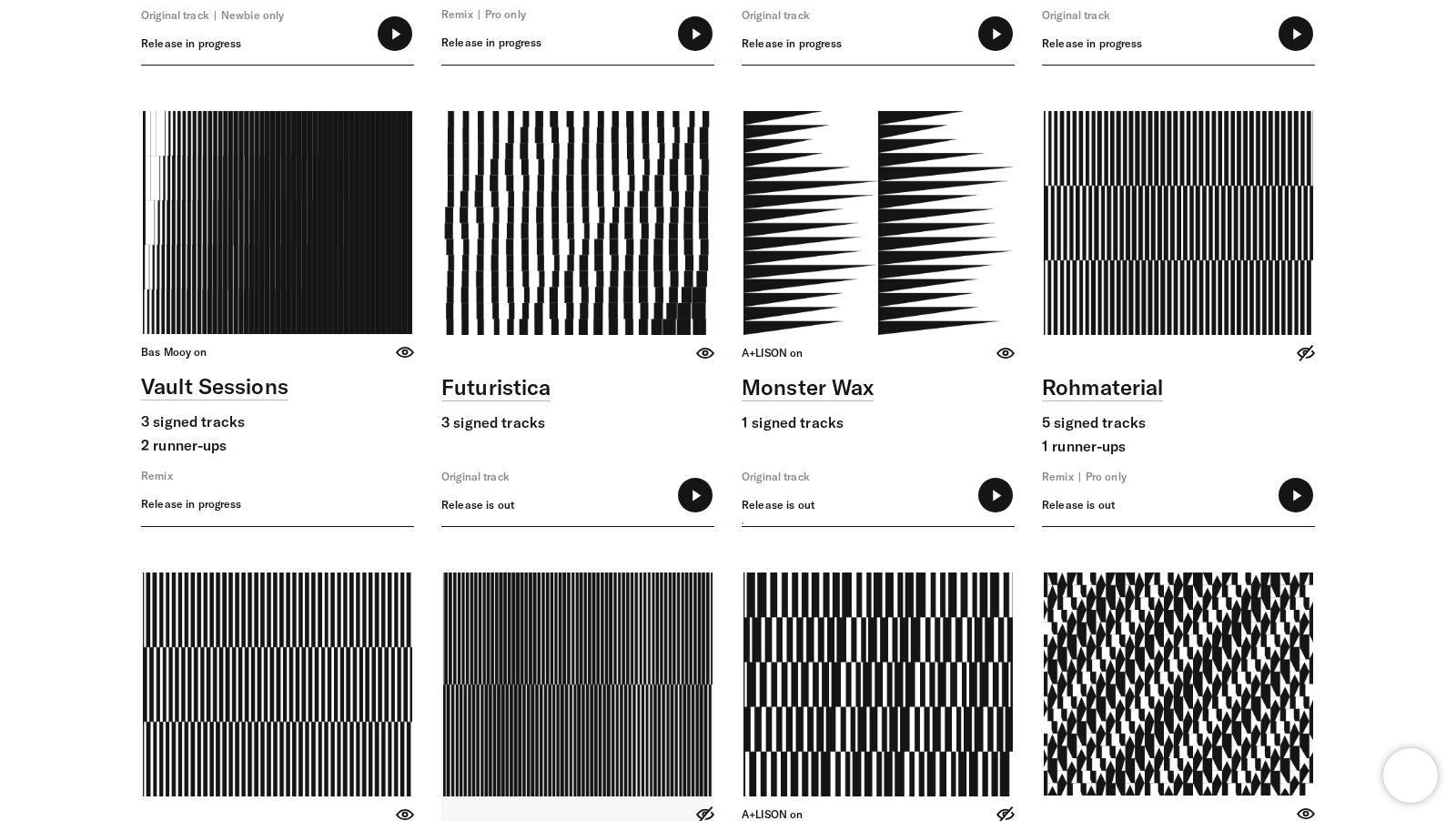 click at bounding box center [578, 780] 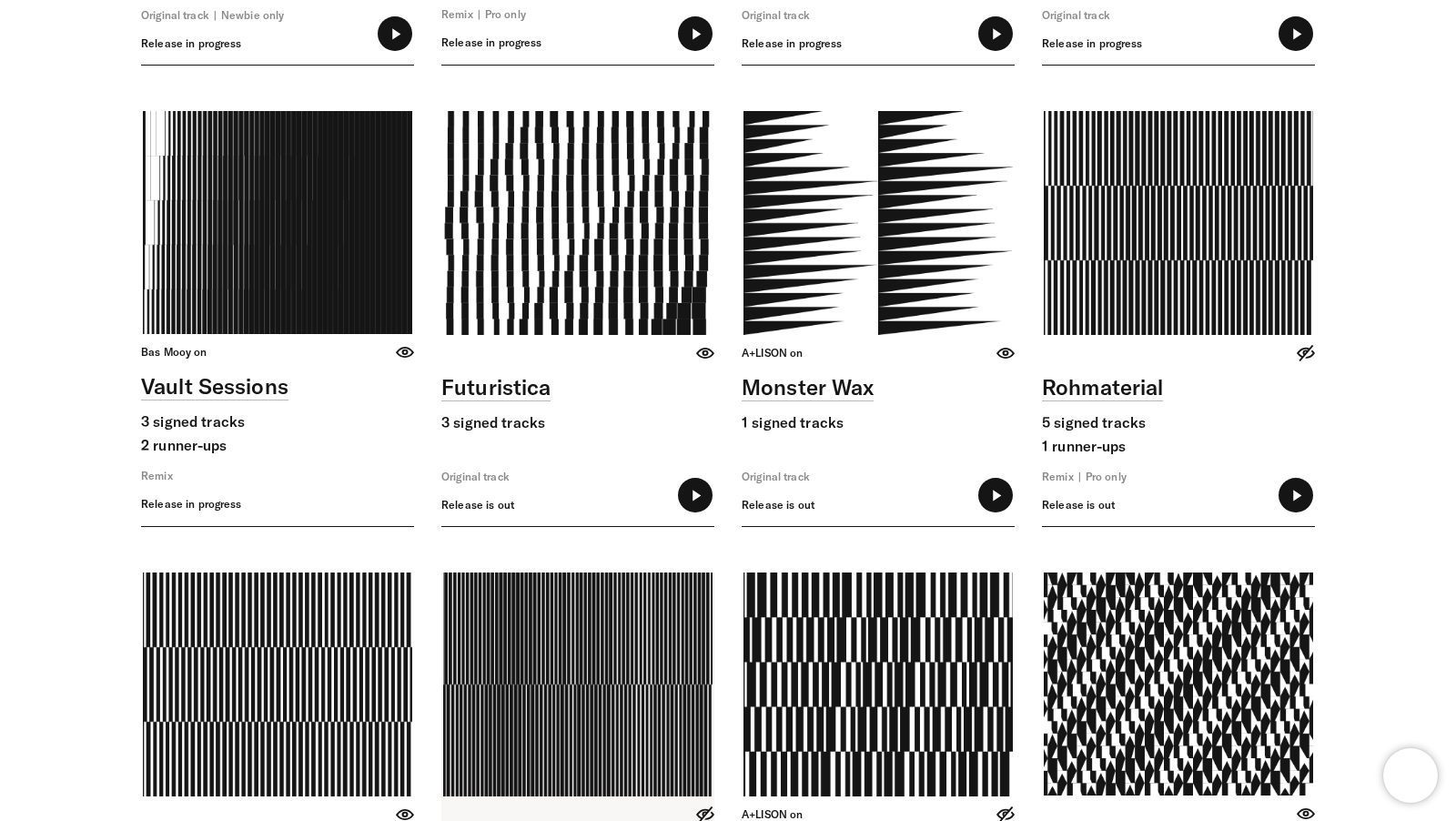 type on "*****" 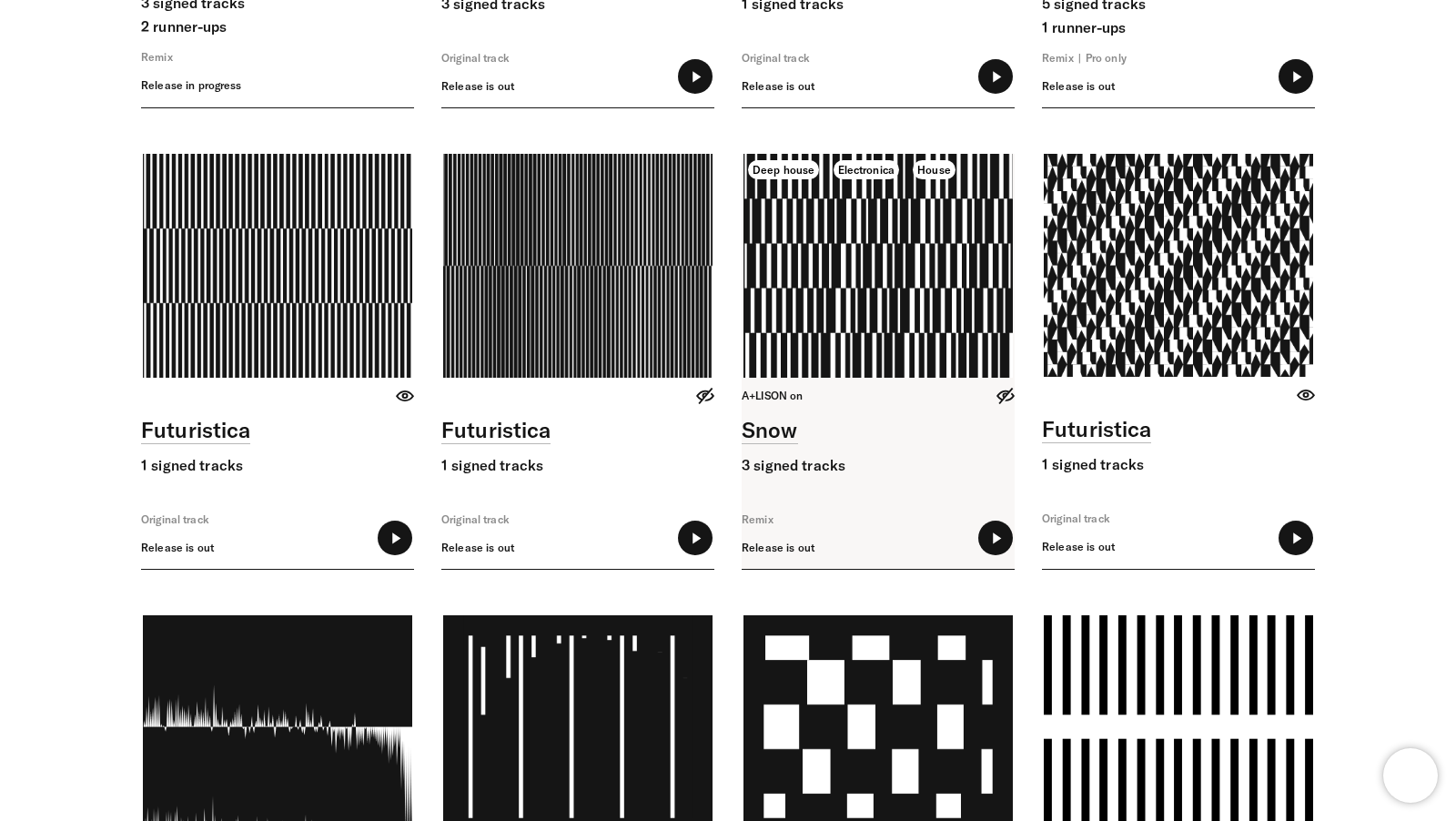 scroll, scrollTop: 7342, scrollLeft: 0, axis: vertical 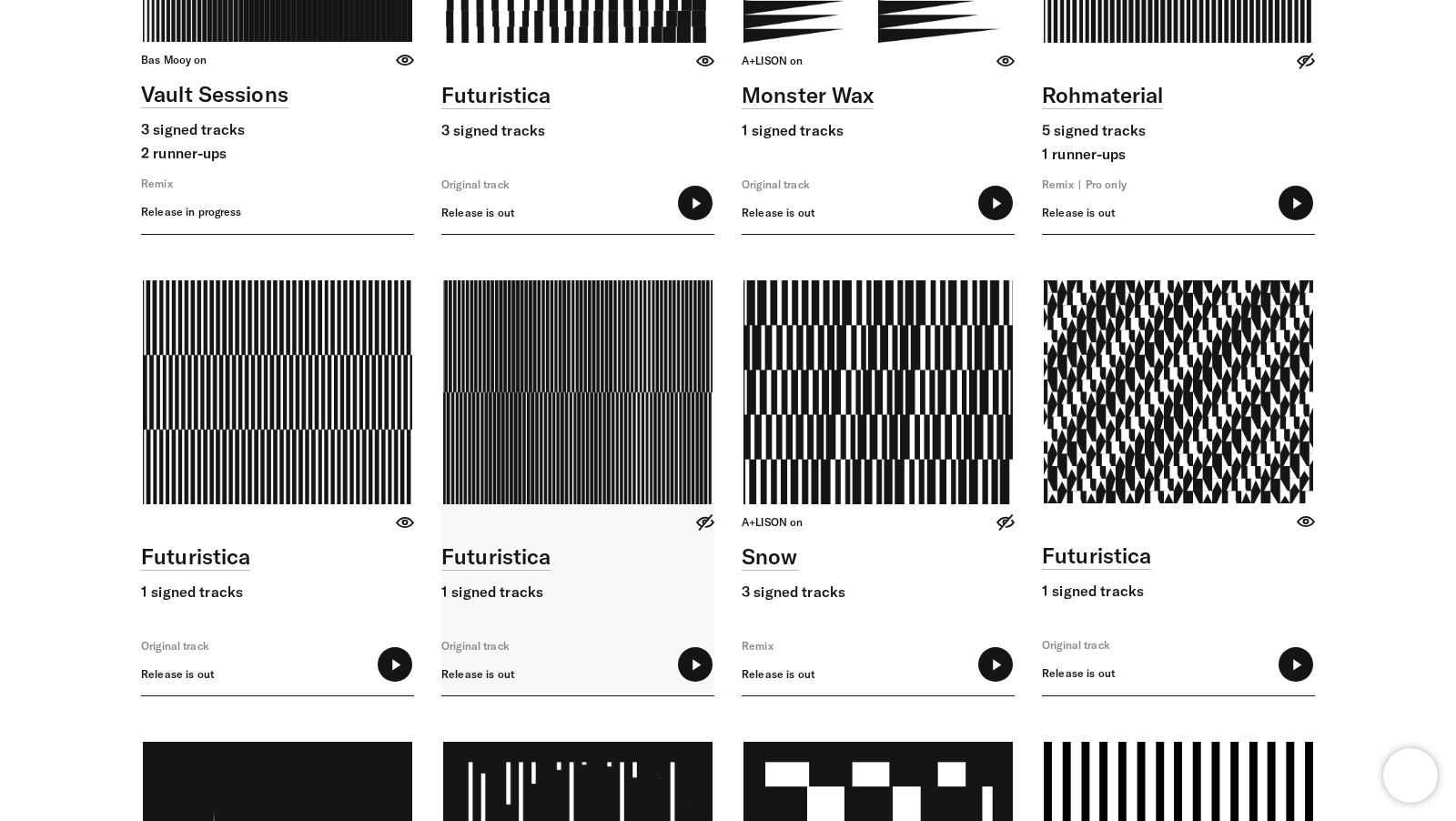 click at bounding box center (695, 664) 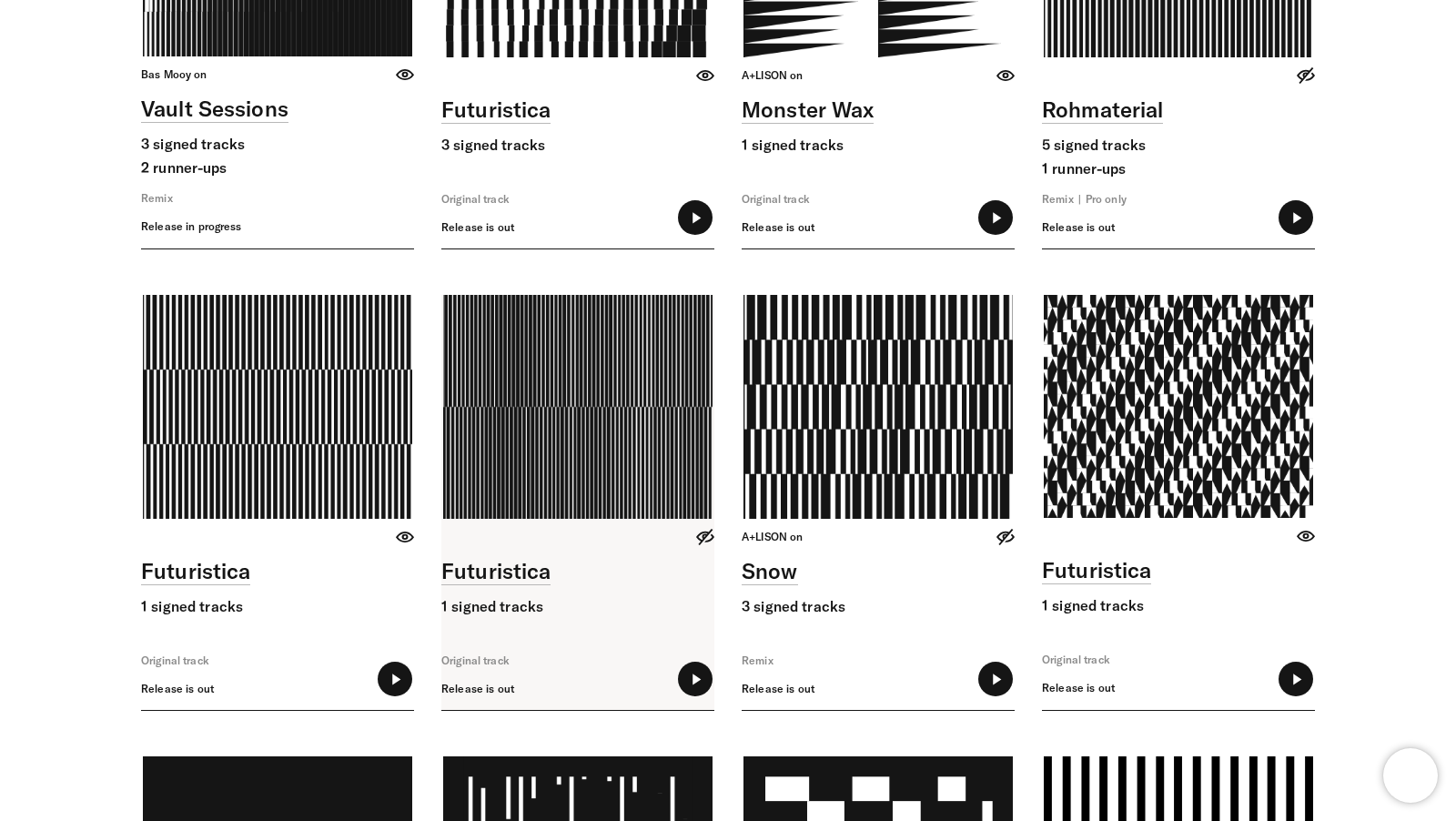 scroll, scrollTop: 7330, scrollLeft: 0, axis: vertical 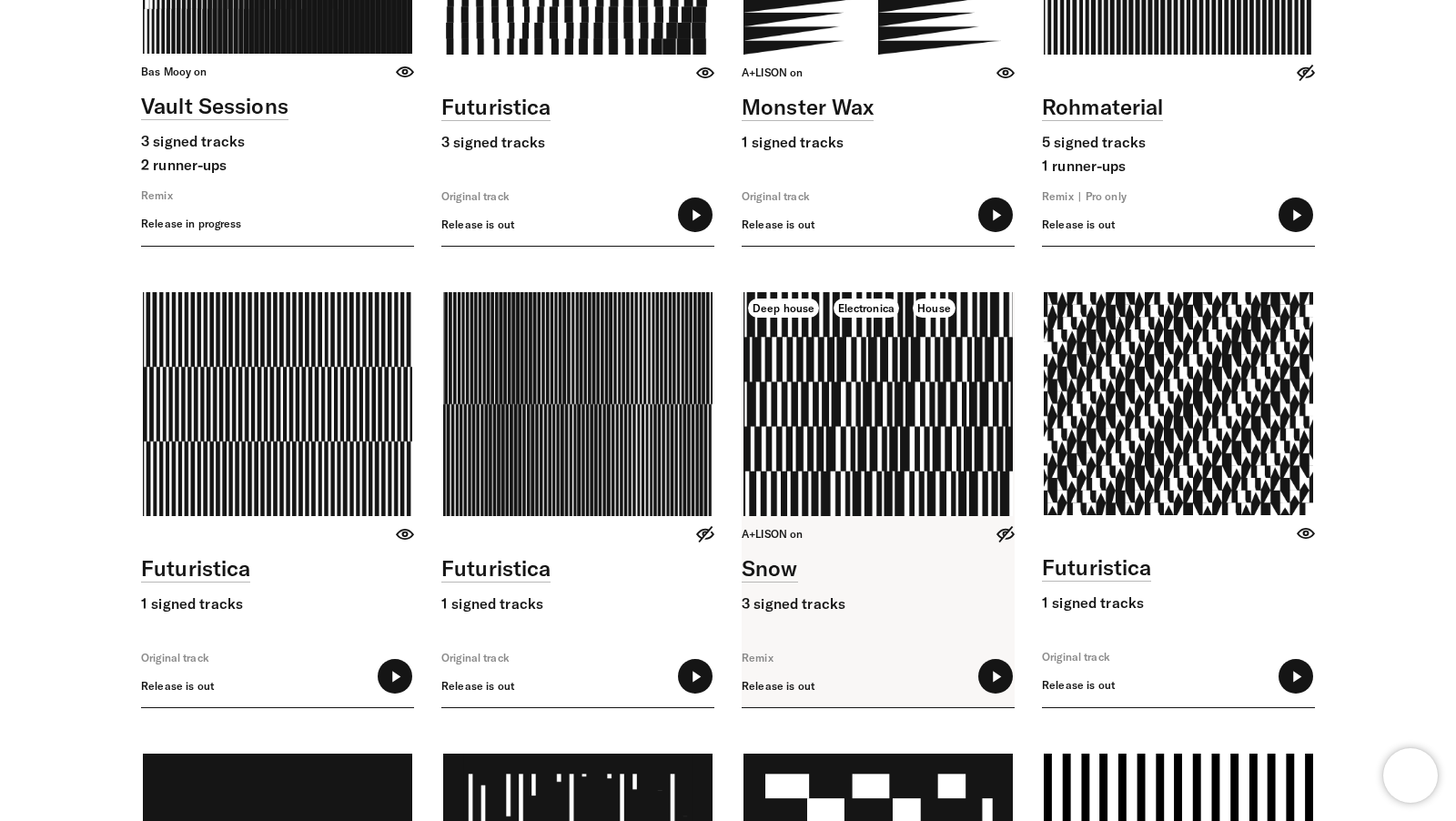 click at bounding box center [996, 676] 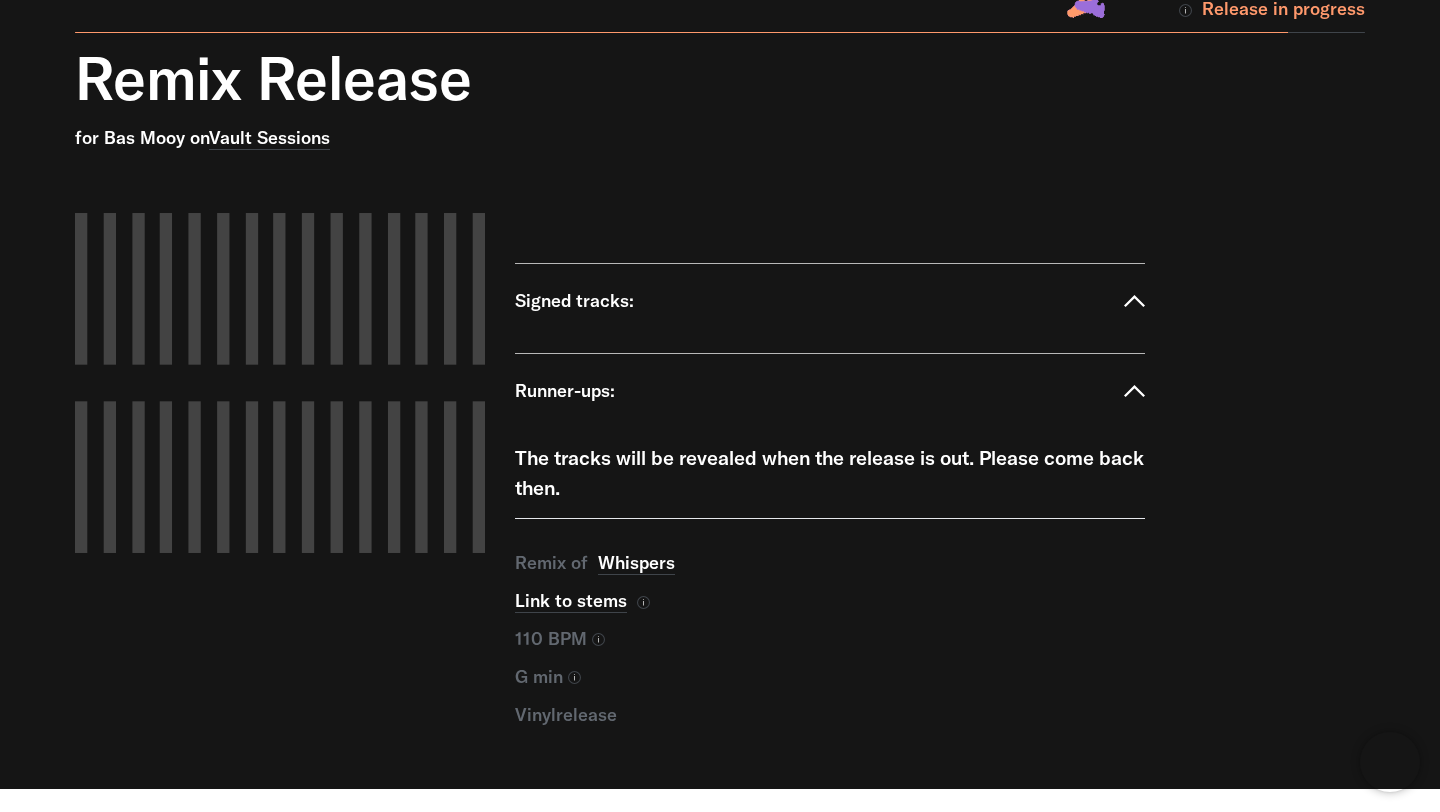scroll, scrollTop: 125, scrollLeft: 0, axis: vertical 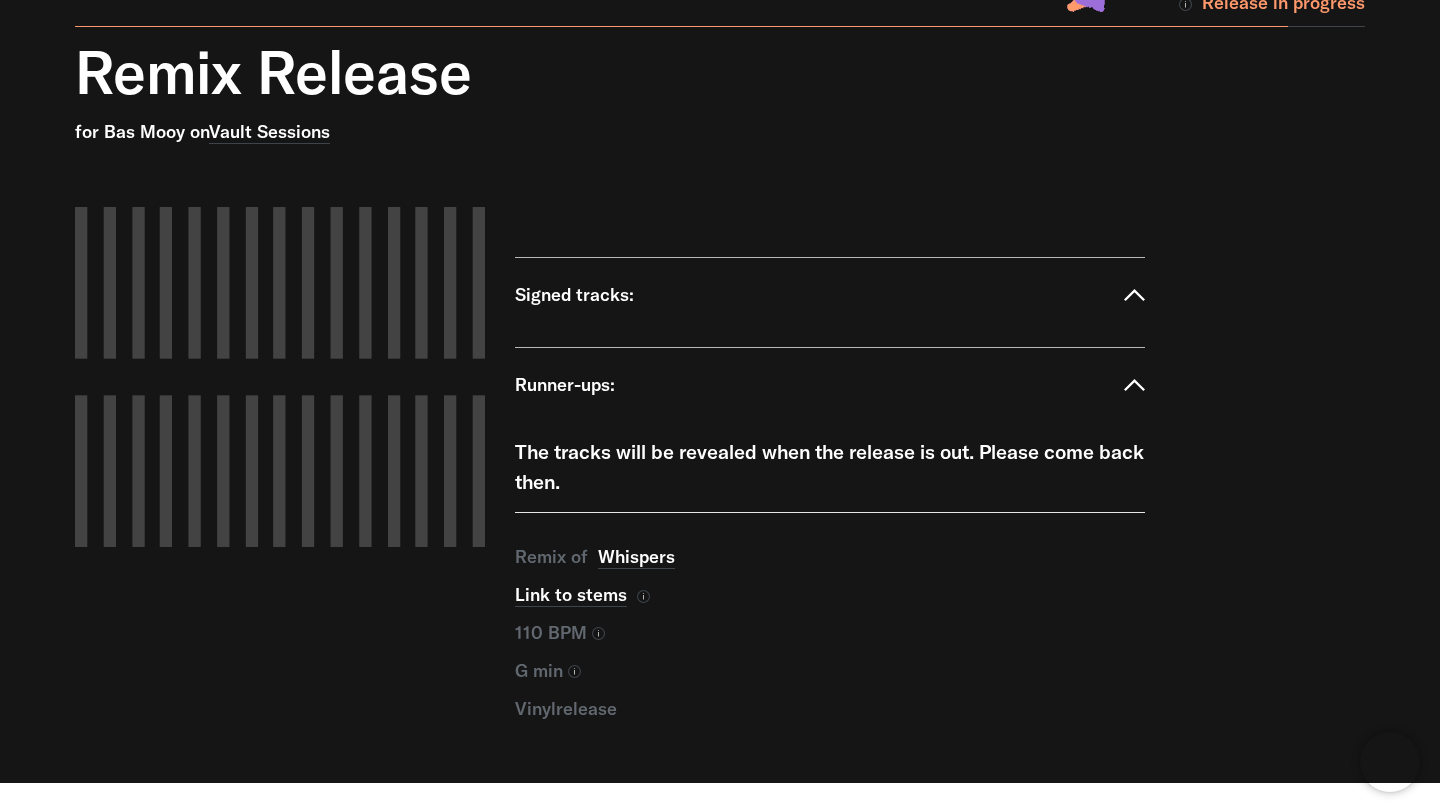 click on "Remix Release
for Bas Mooy on
Vault Sessions
Your browser does not support the video tag.
Signed tracks:
Runner-ups:
The tracks will be revealed when the release is out. Please come back then.
Remix of
Whispers
Link to stems" at bounding box center [705, 410] 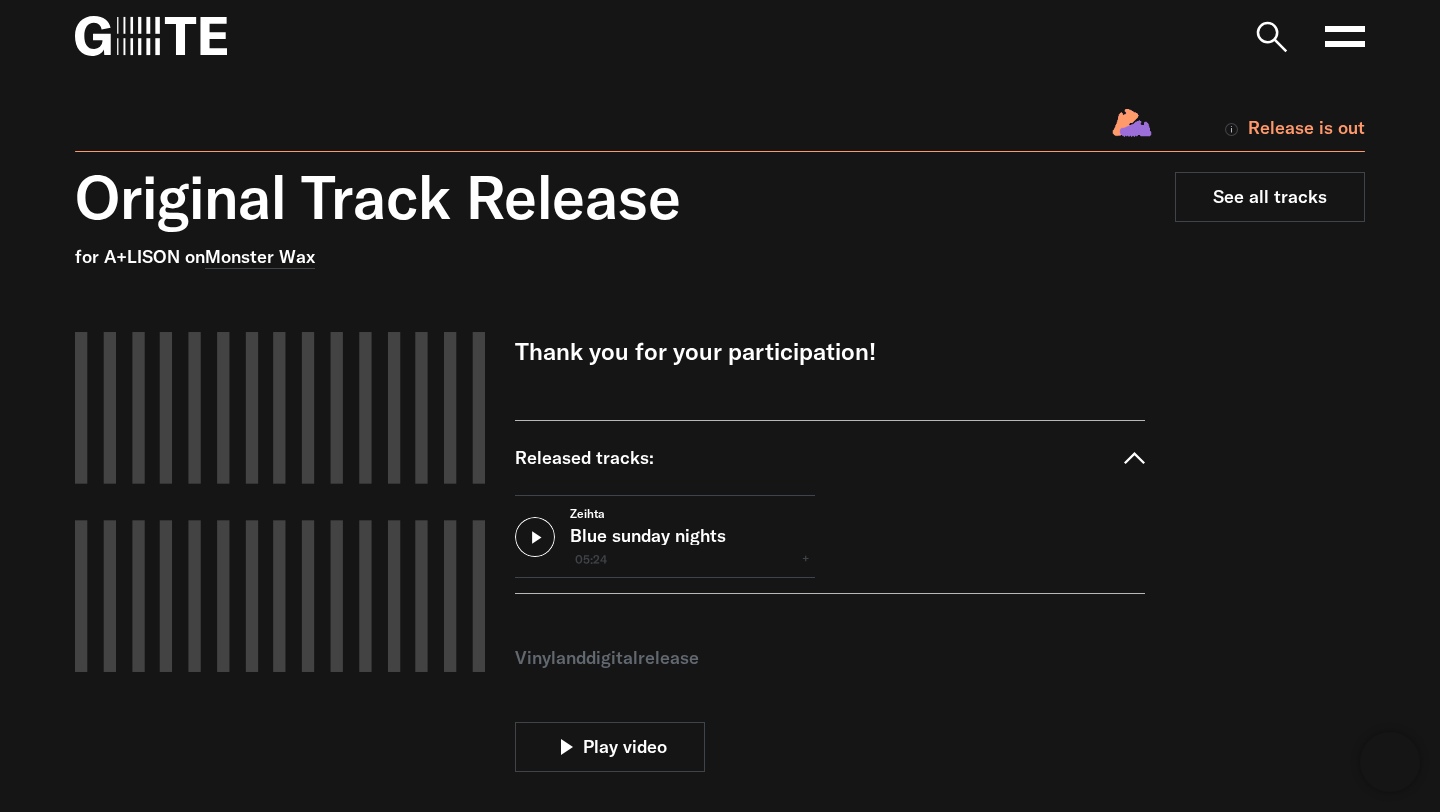 scroll, scrollTop: 0, scrollLeft: 0, axis: both 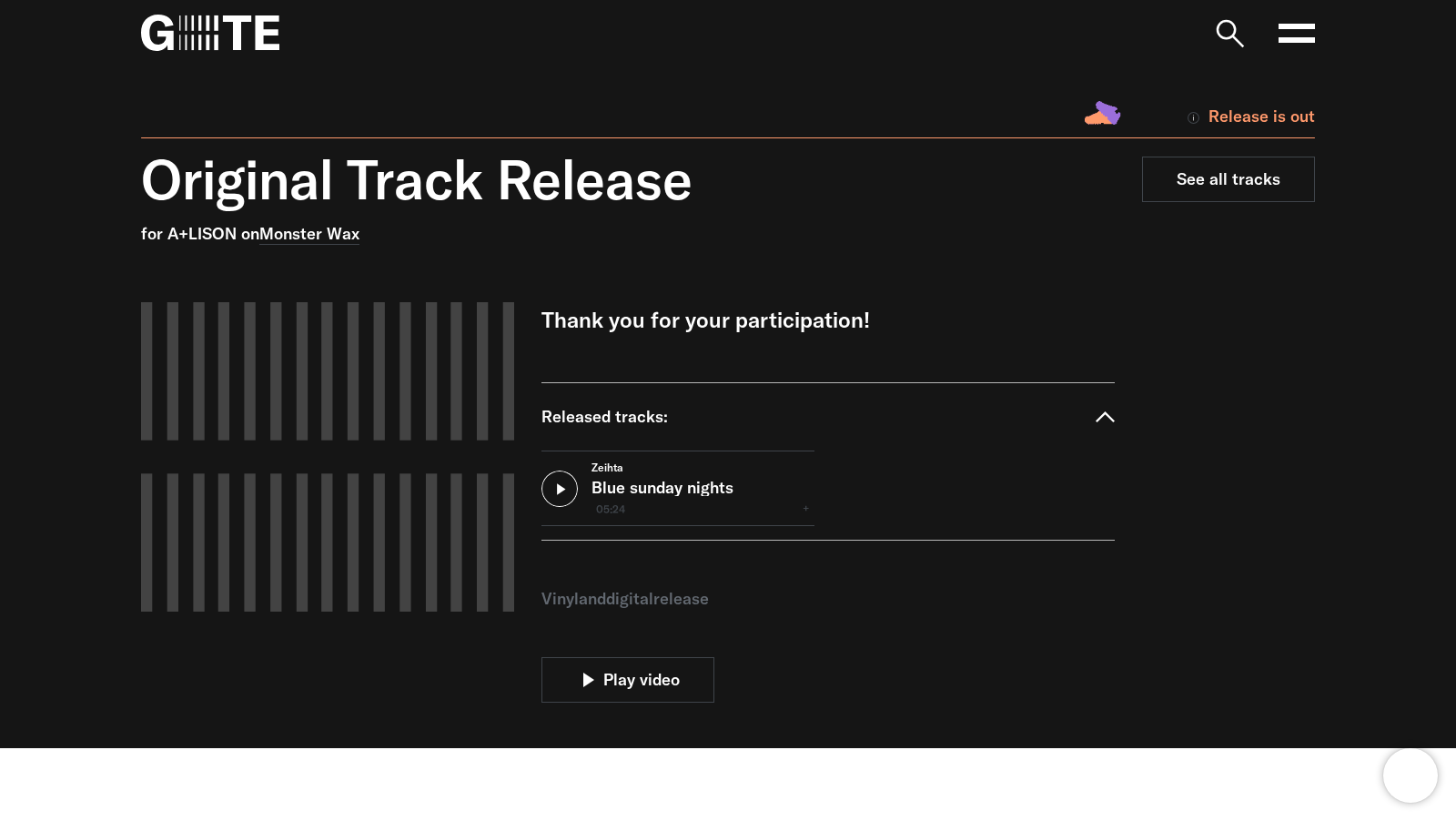 click at bounding box center [560, 489] 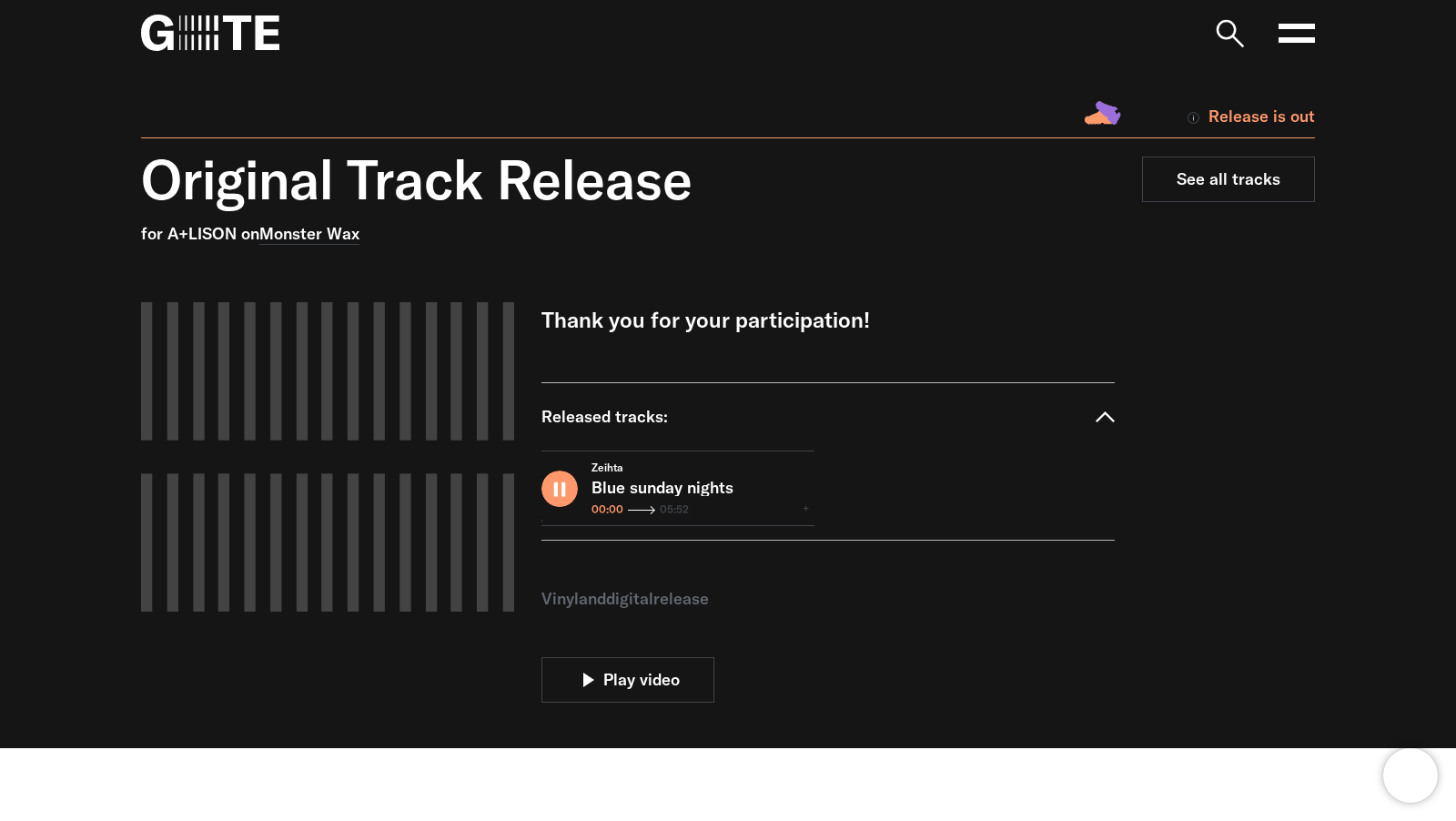 click at bounding box center [560, 489] 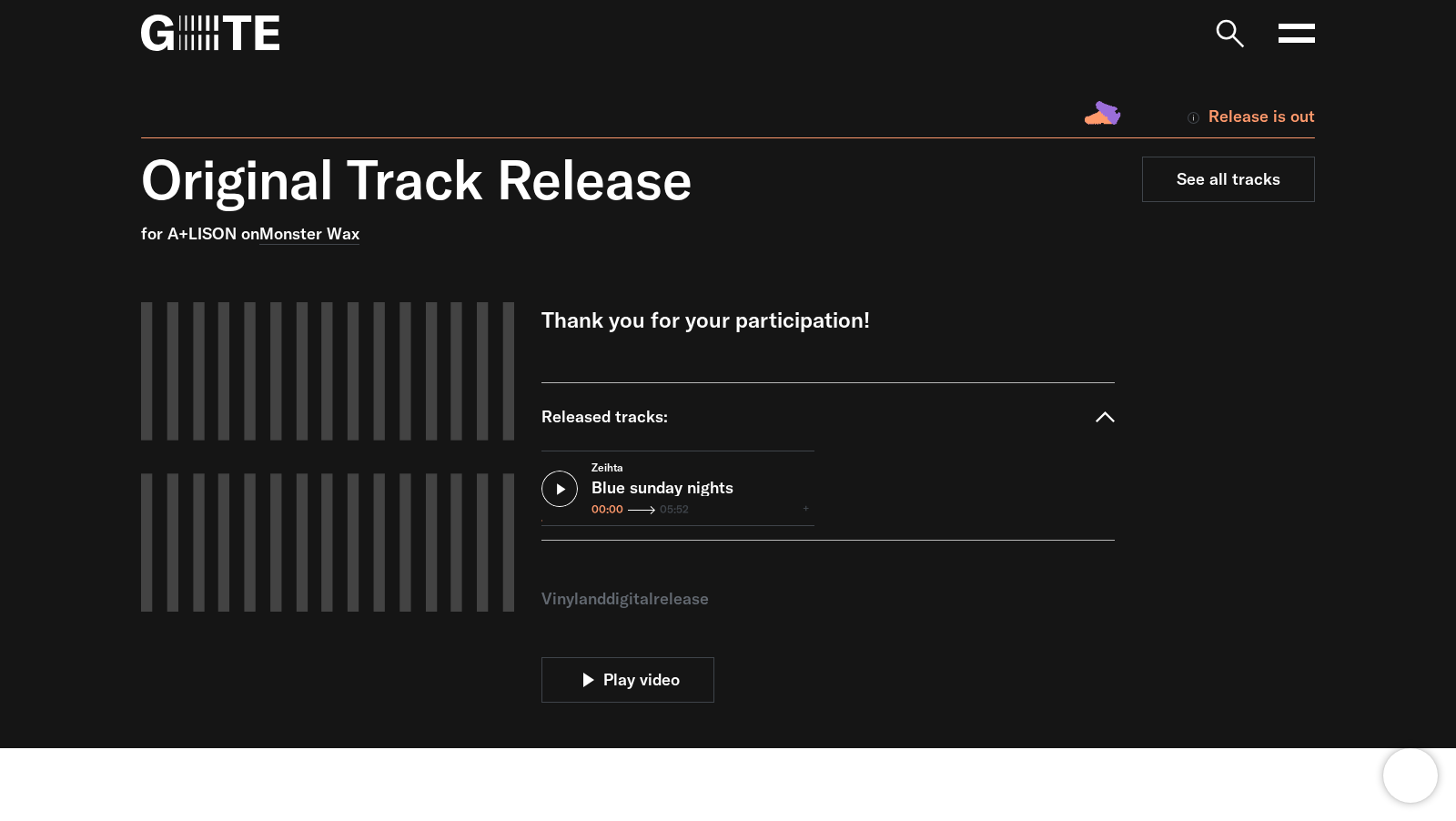 click at bounding box center (560, 489) 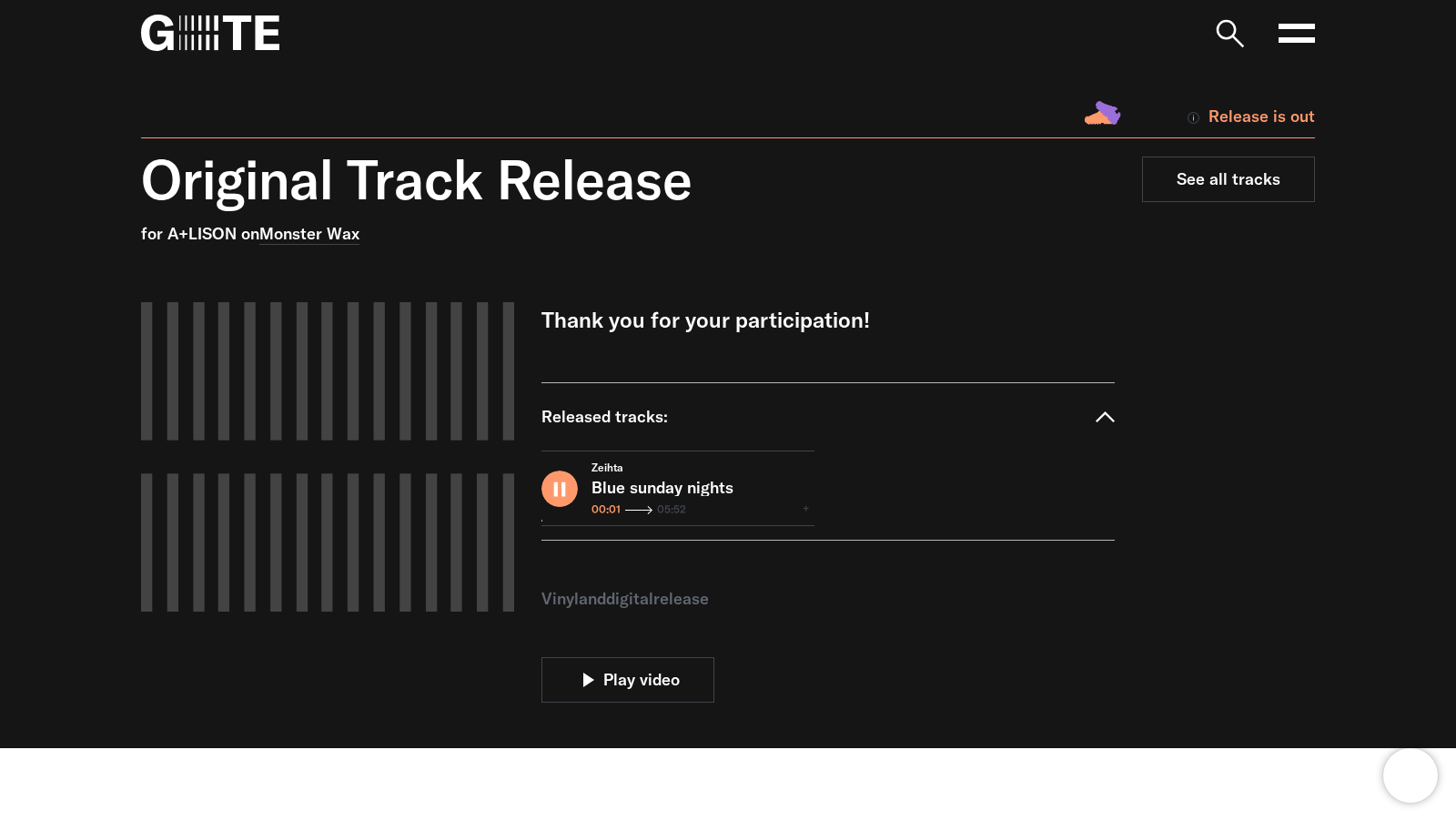 type on "*****" 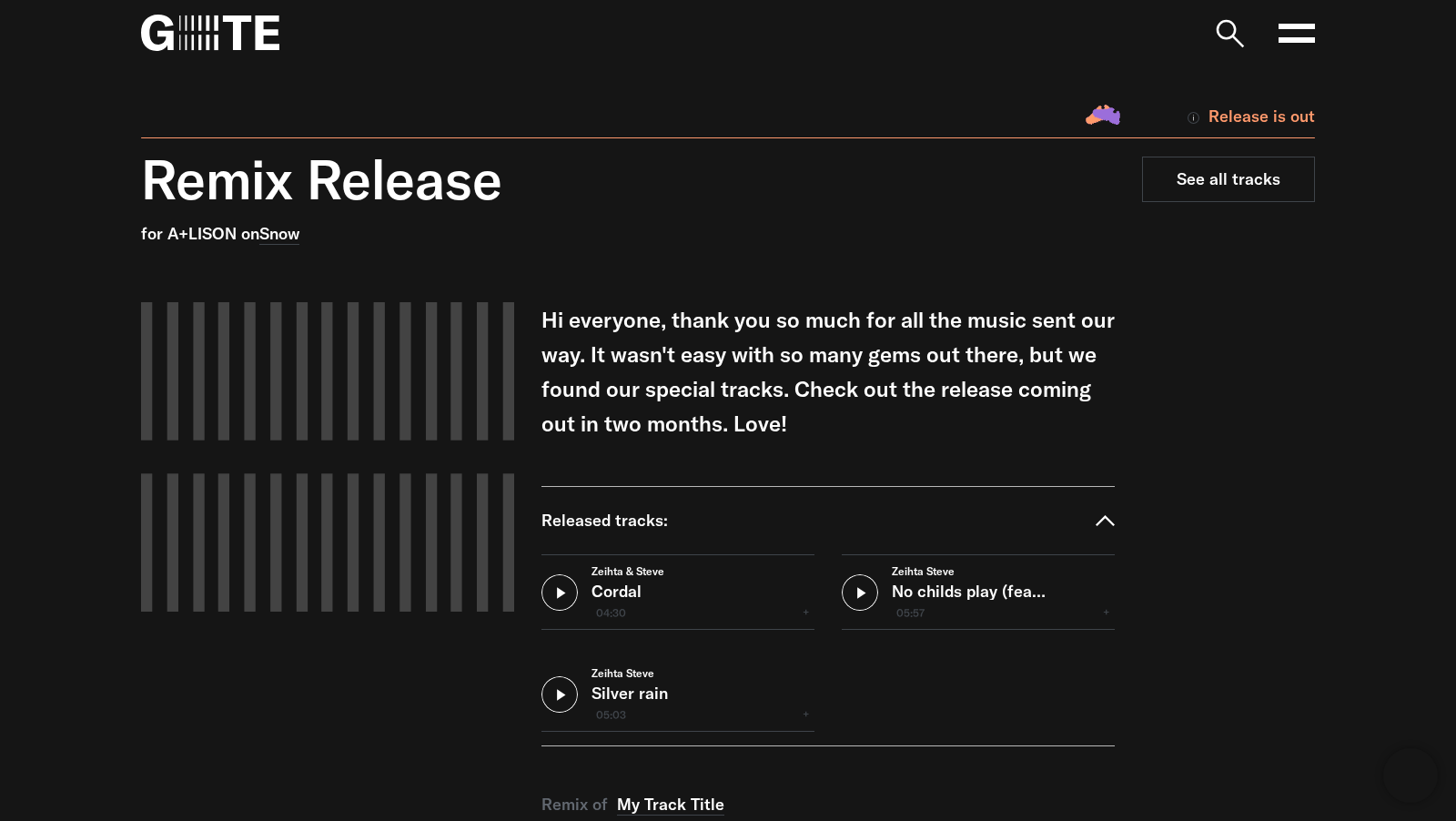 scroll, scrollTop: 0, scrollLeft: 0, axis: both 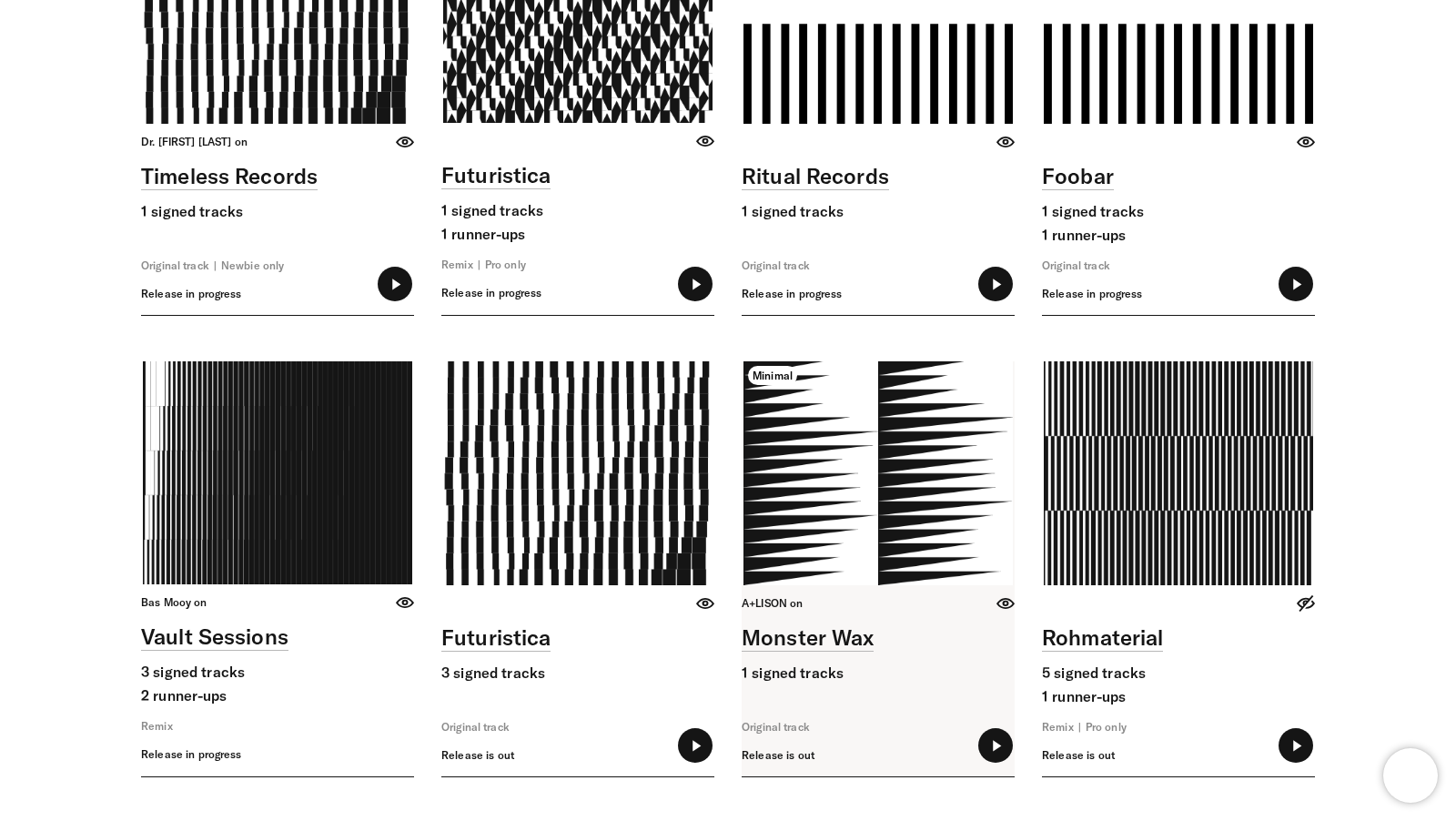 click at bounding box center [996, 745] 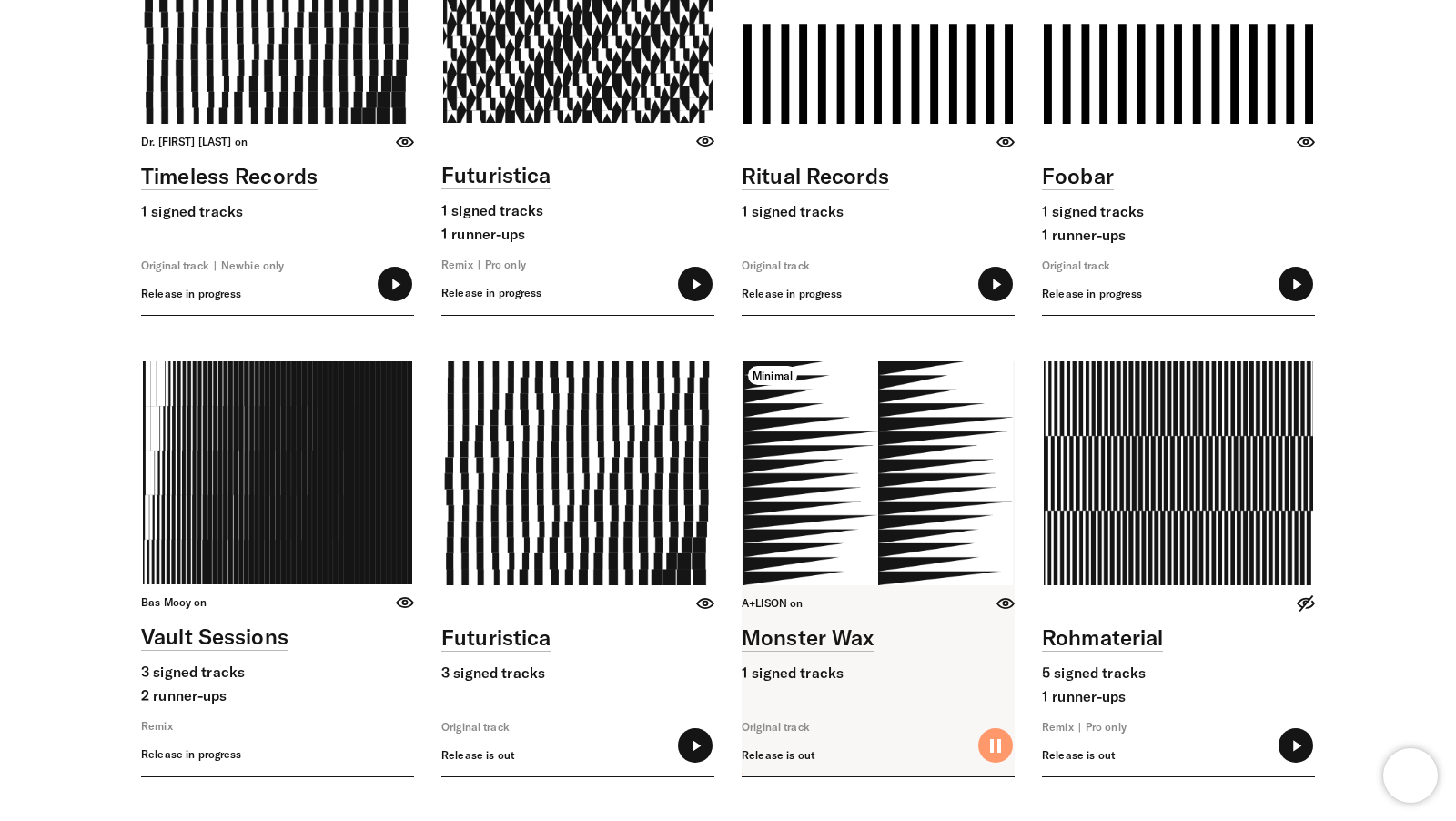 click at bounding box center (996, 745) 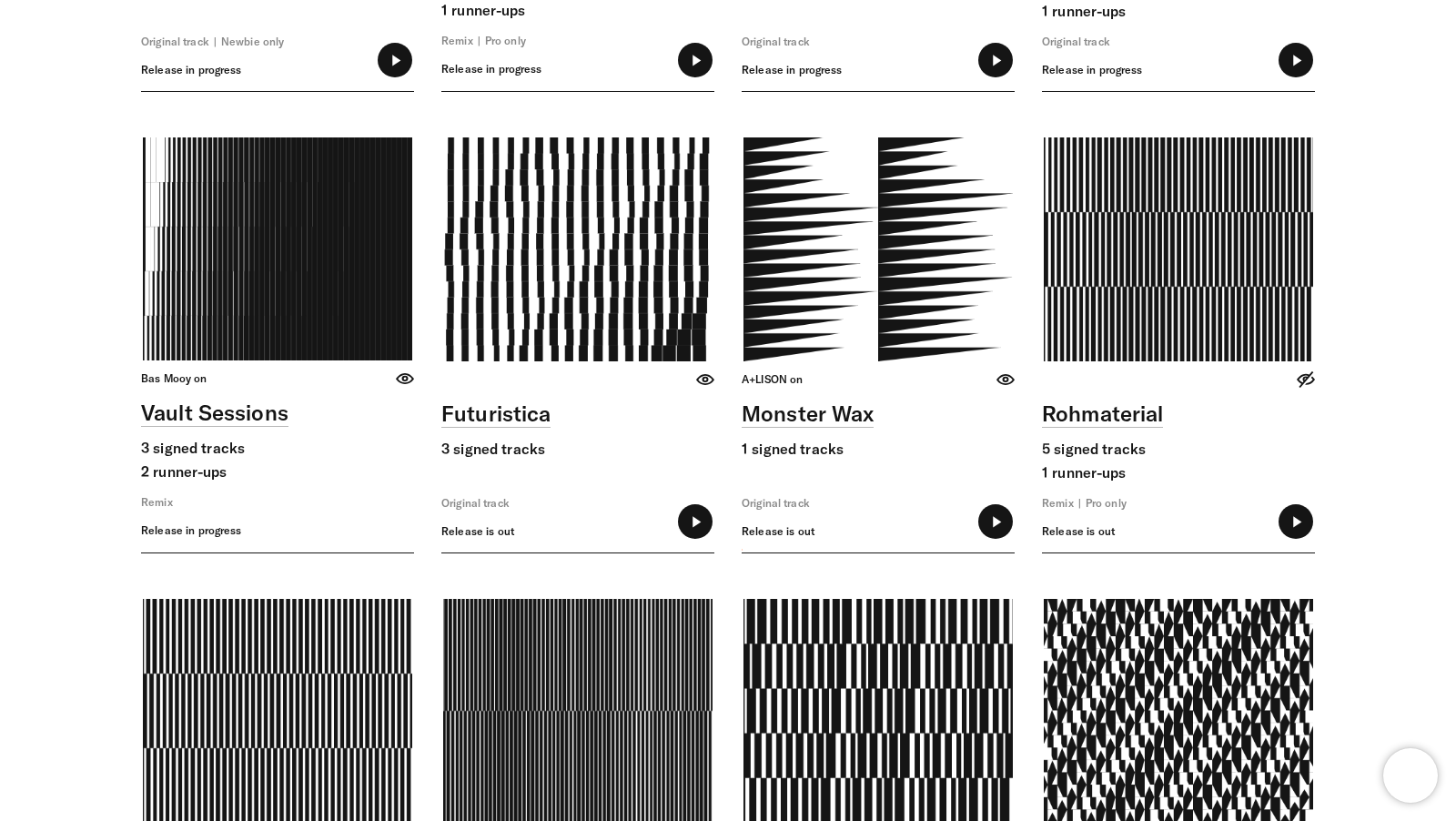 scroll, scrollTop: 7033, scrollLeft: 0, axis: vertical 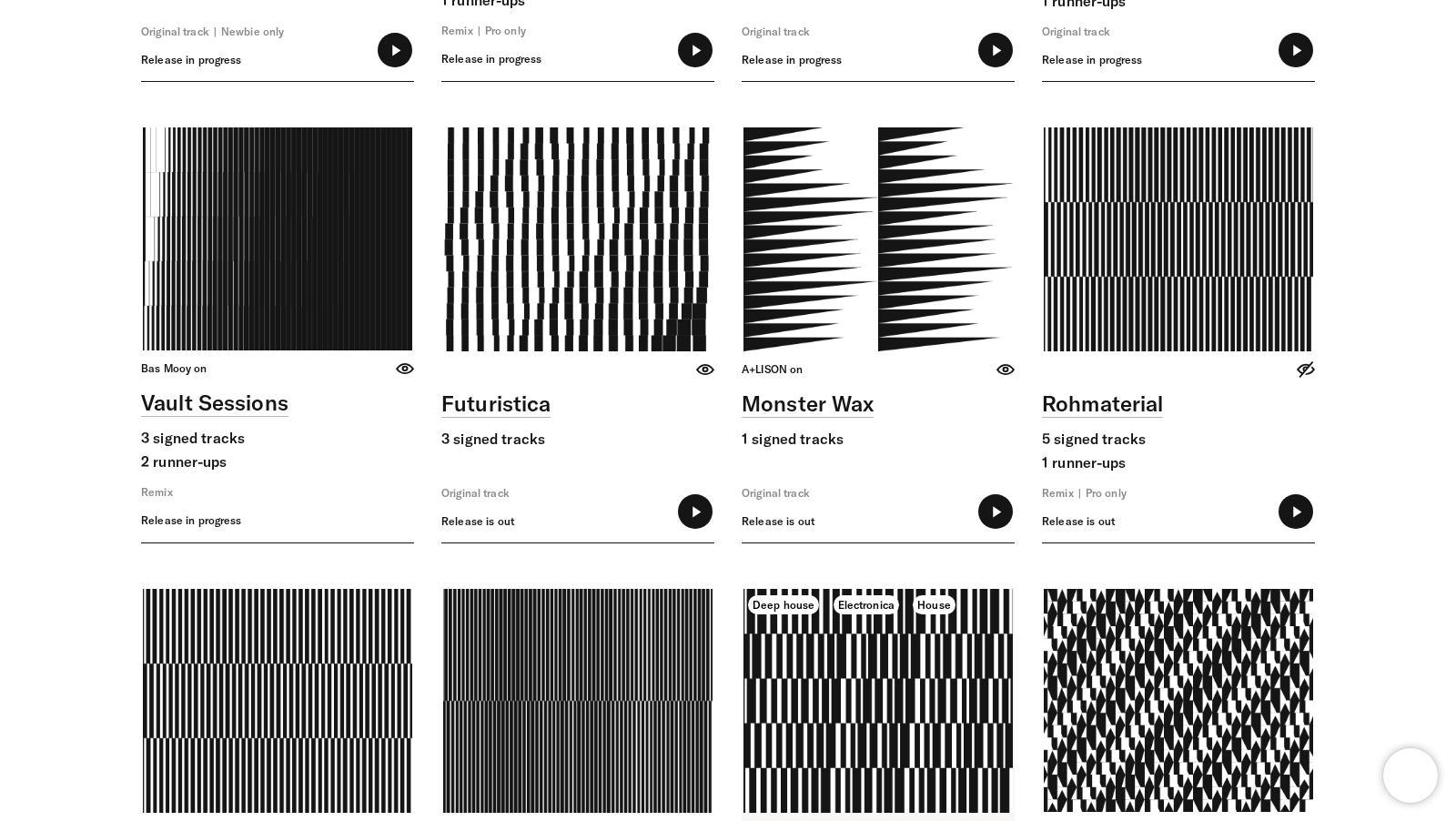 click at bounding box center [996, 973] 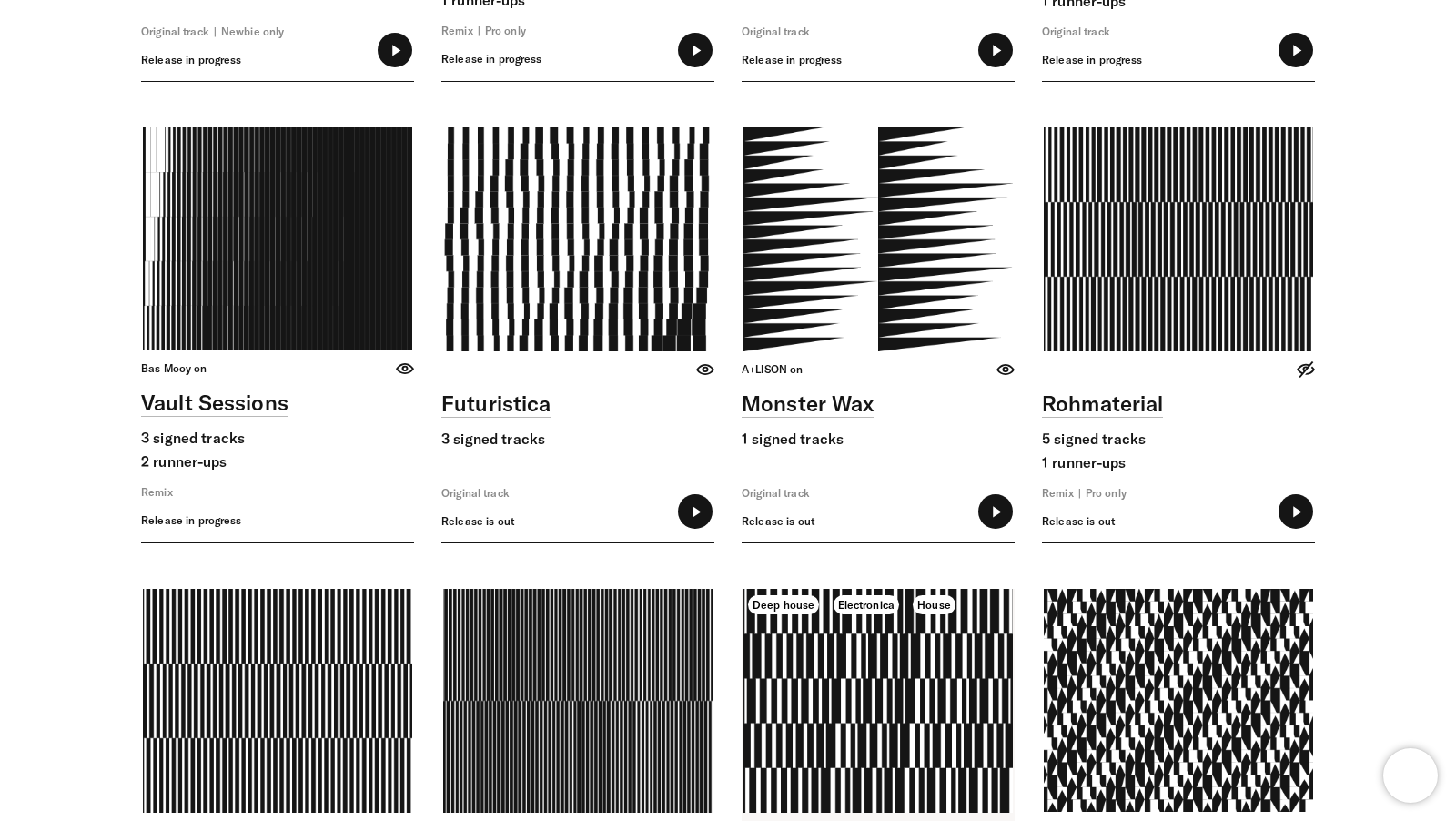 type on "****" 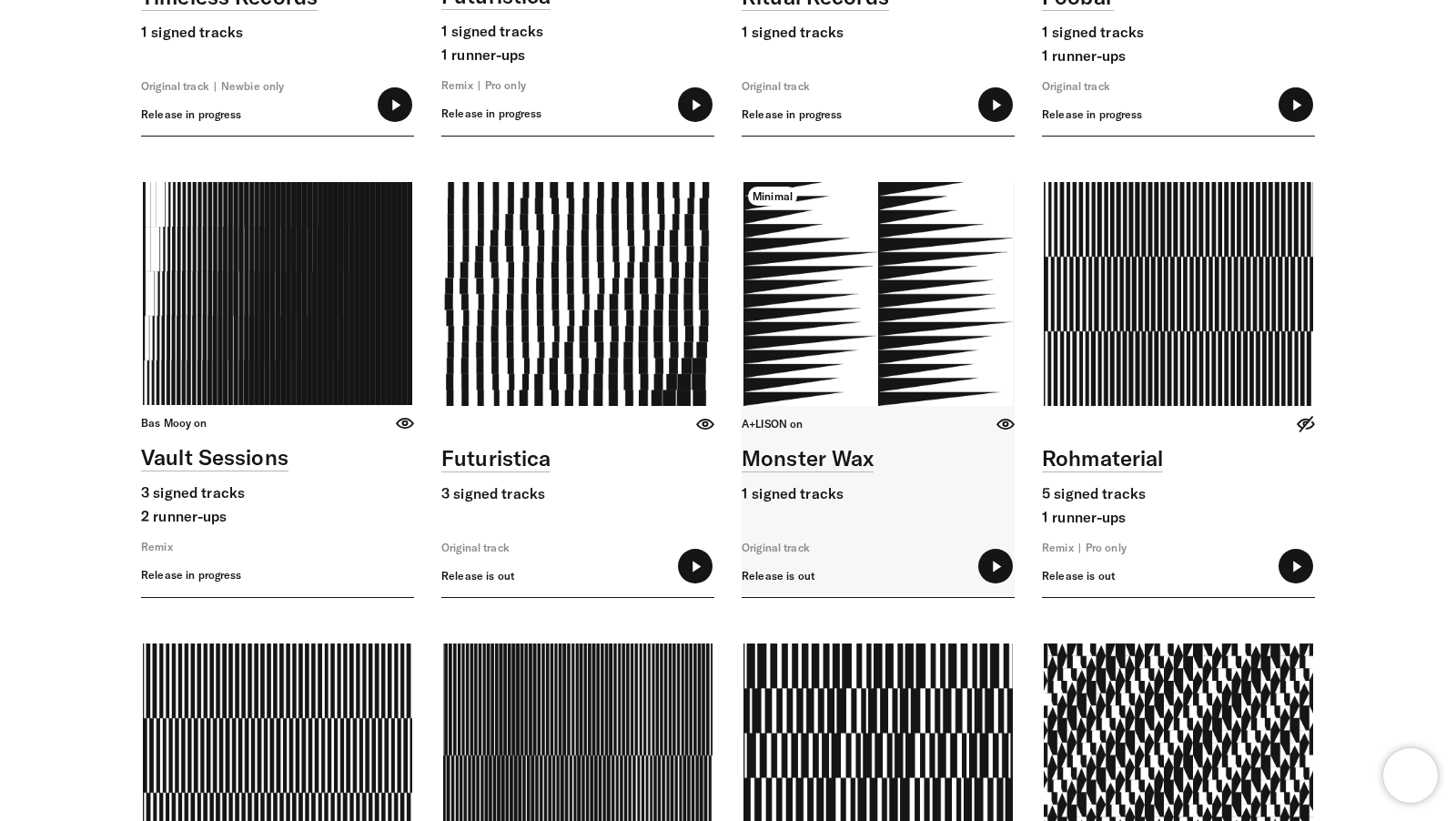 scroll, scrollTop: 6983, scrollLeft: 0, axis: vertical 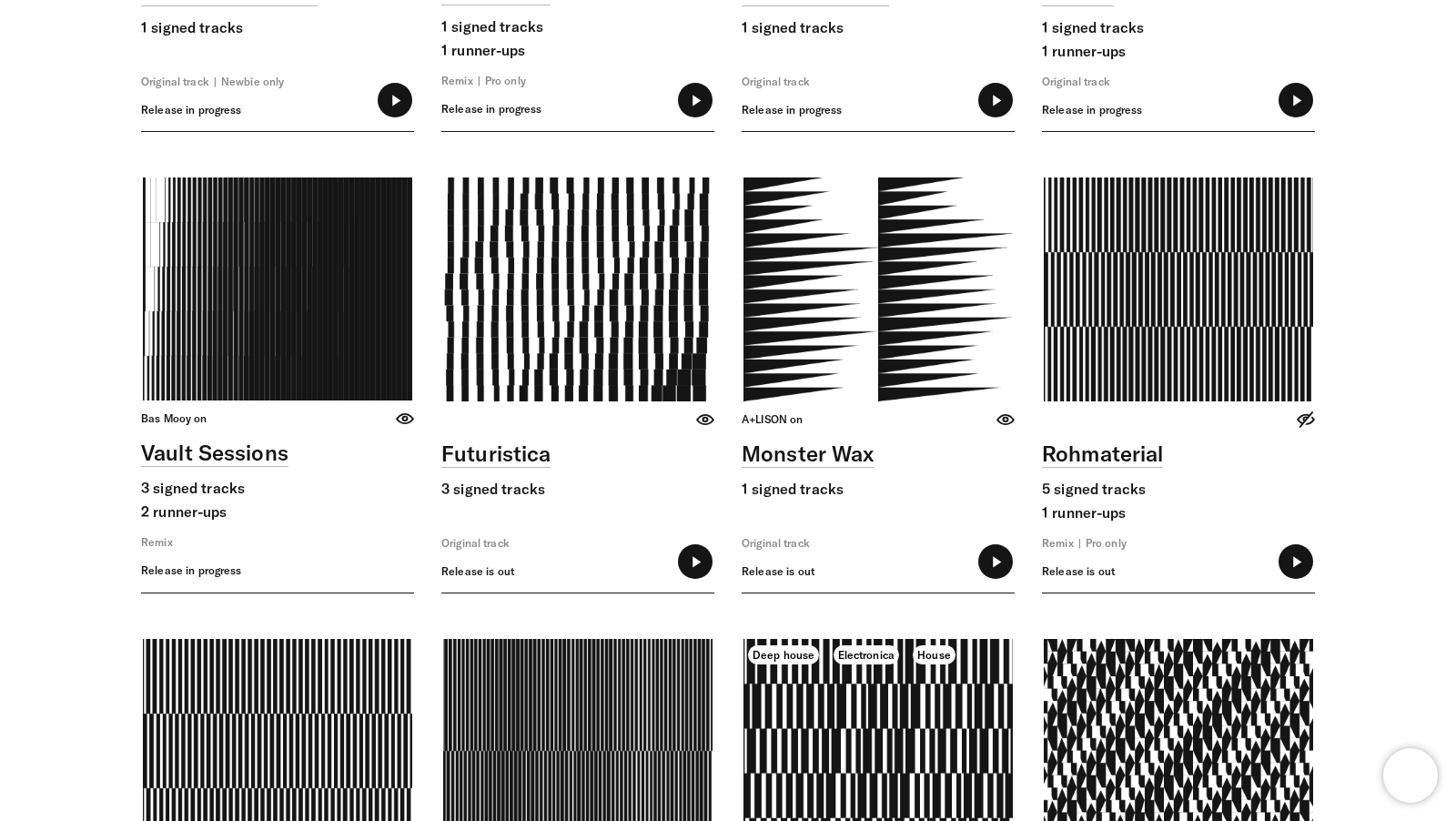 click at bounding box center (878, 846) 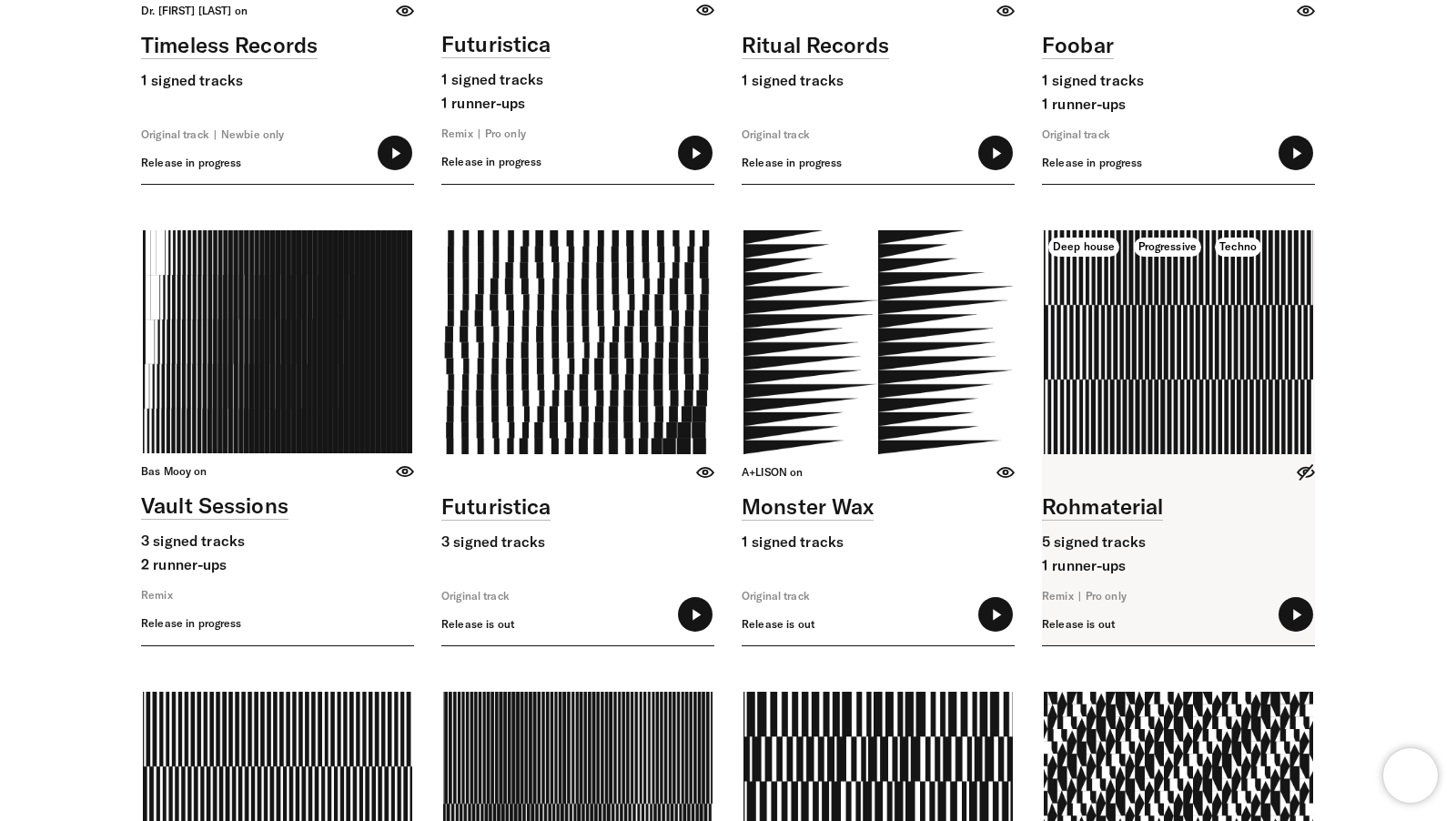 scroll, scrollTop: 6907, scrollLeft: 0, axis: vertical 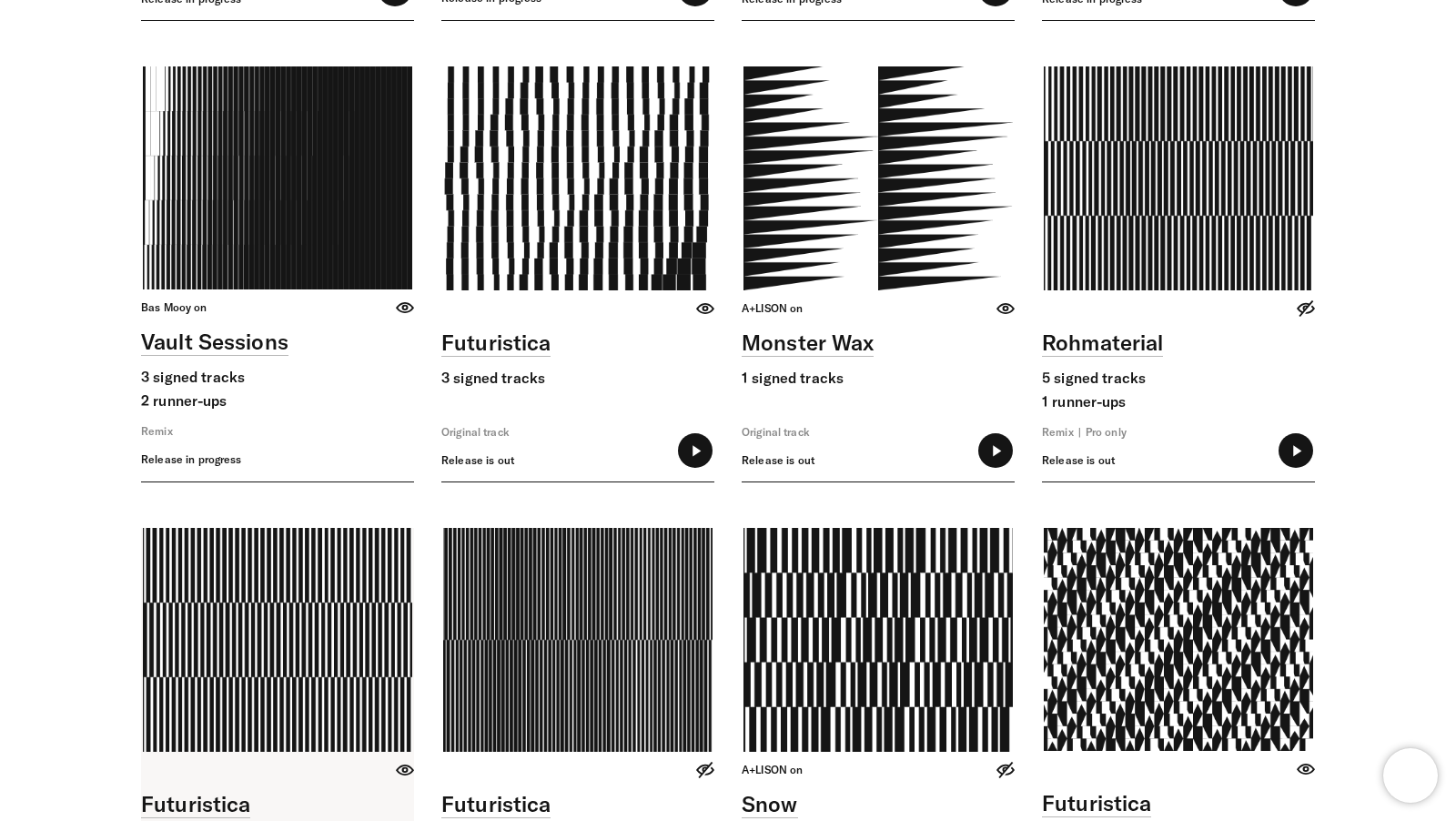 click at bounding box center (395, 912) 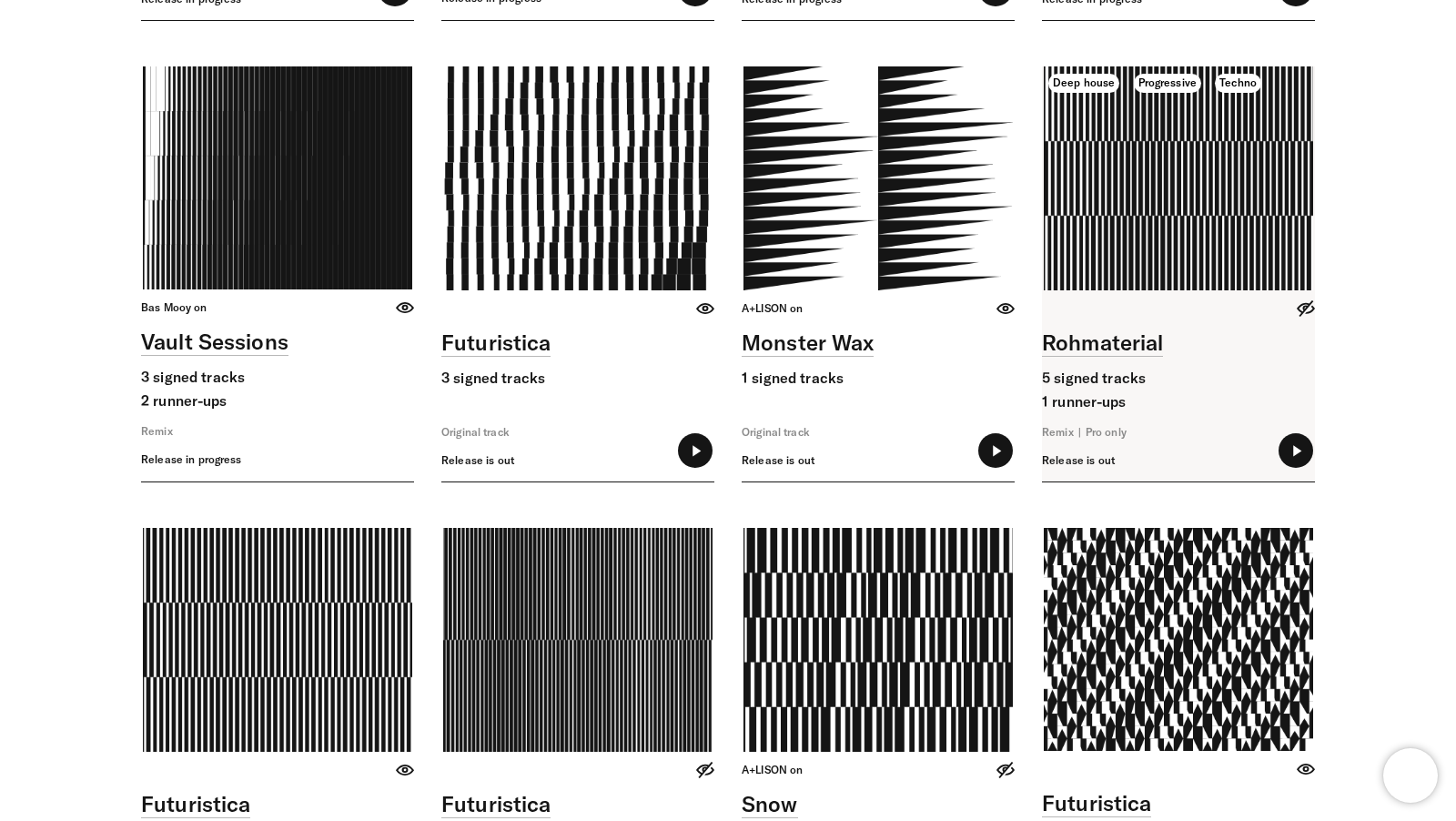 type on "***" 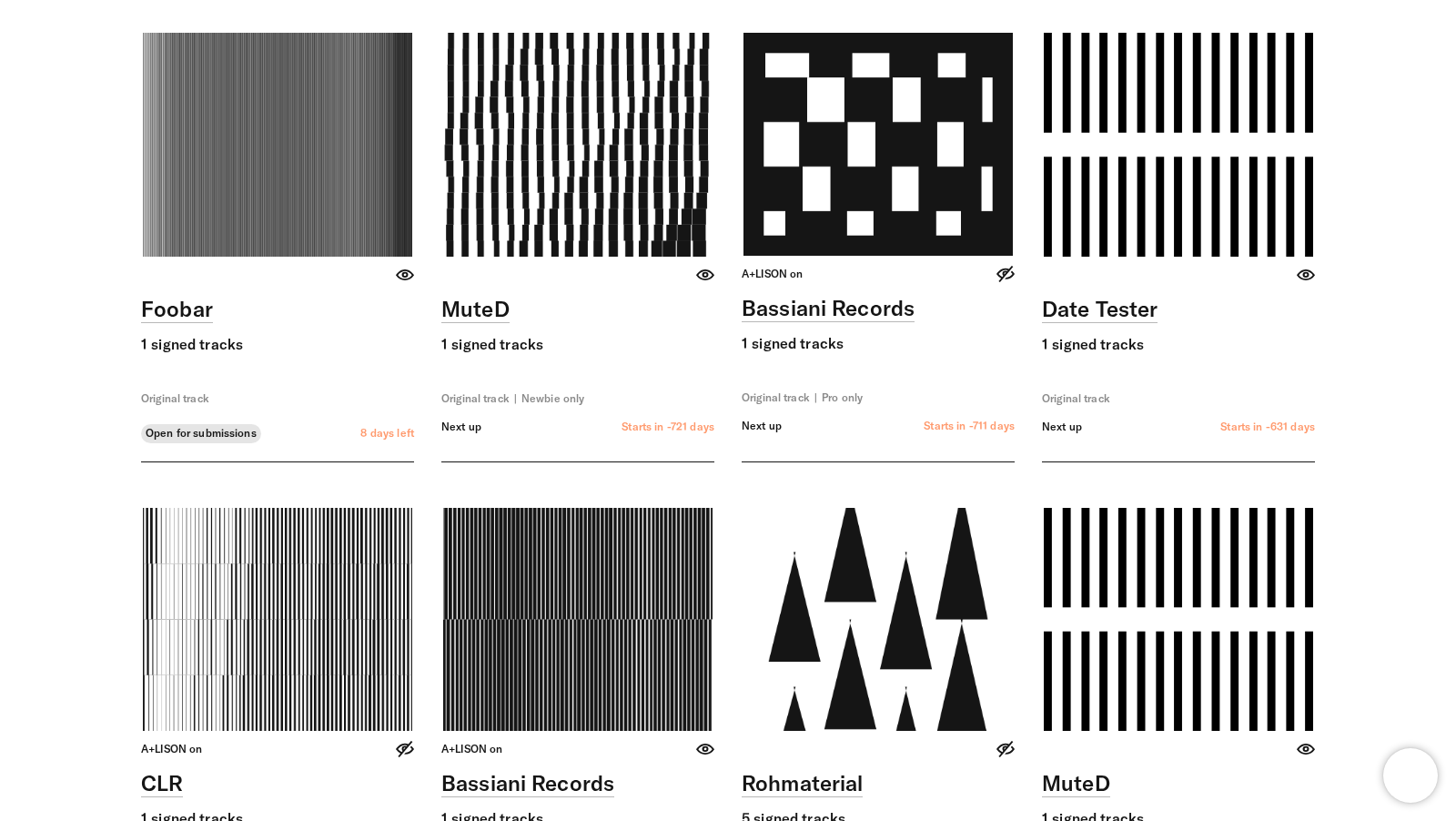 scroll, scrollTop: 204, scrollLeft: 0, axis: vertical 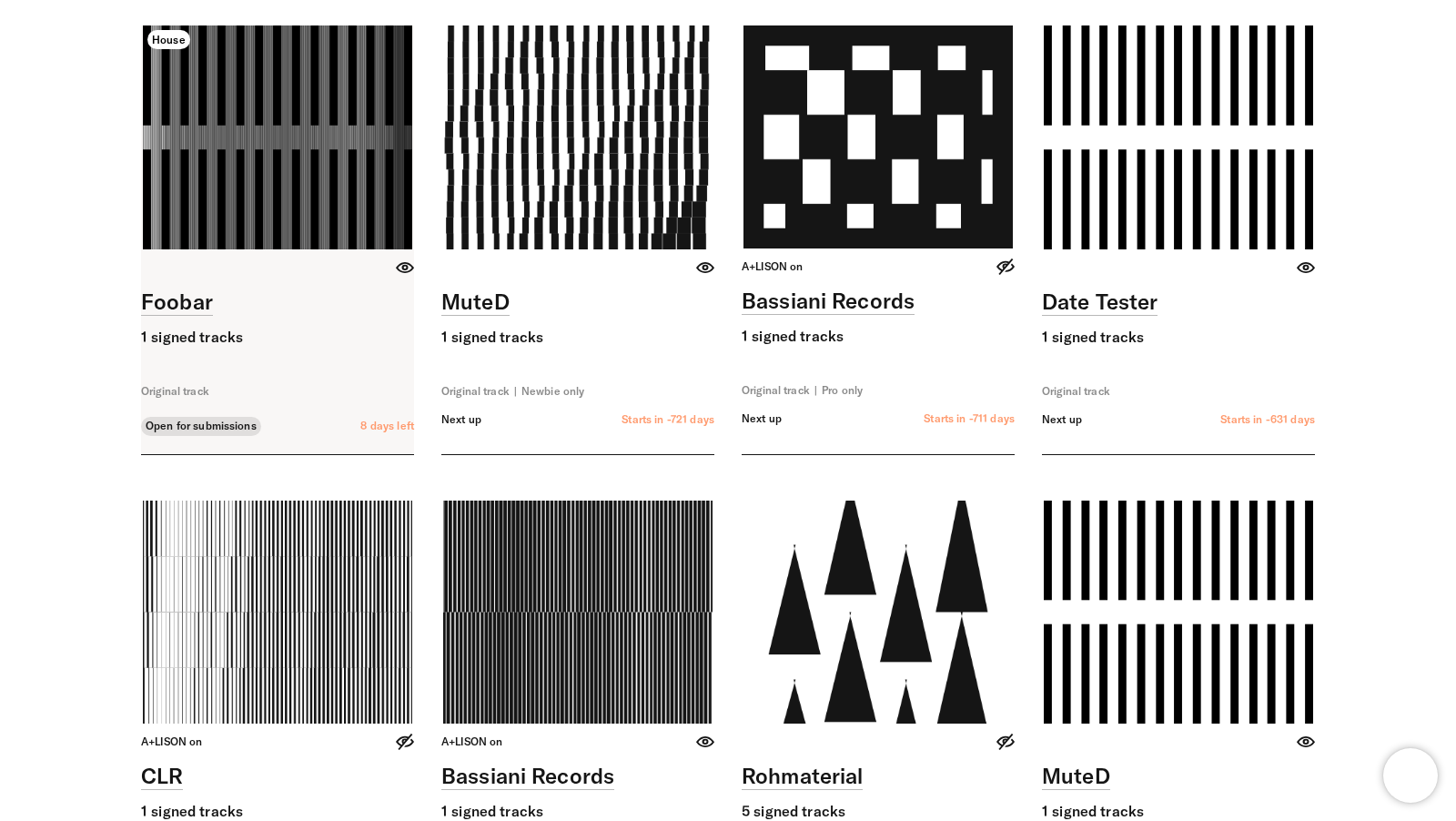 click at bounding box center [278, 137] 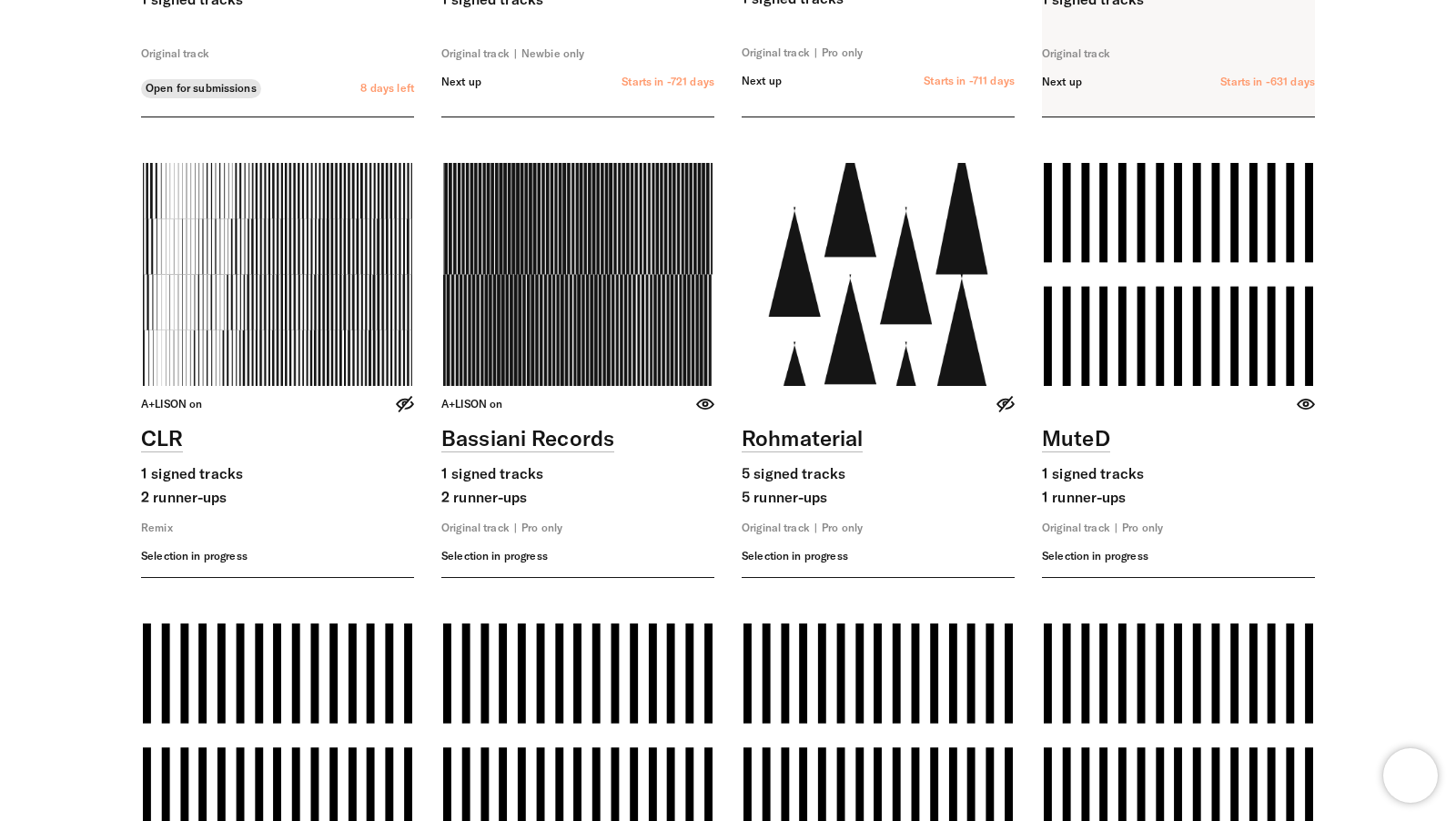 scroll, scrollTop: 371, scrollLeft: 0, axis: vertical 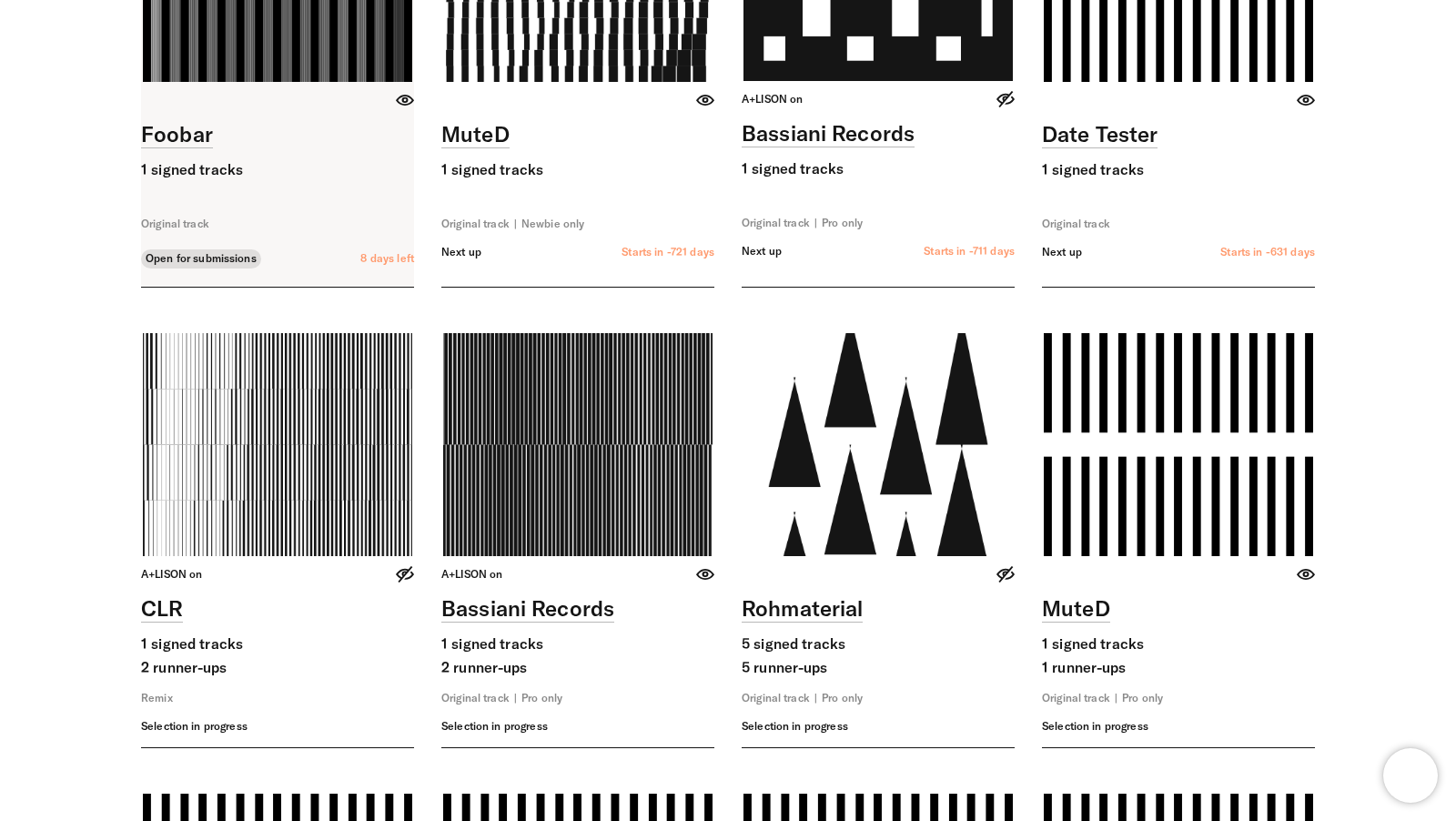 click at bounding box center (278, 72) 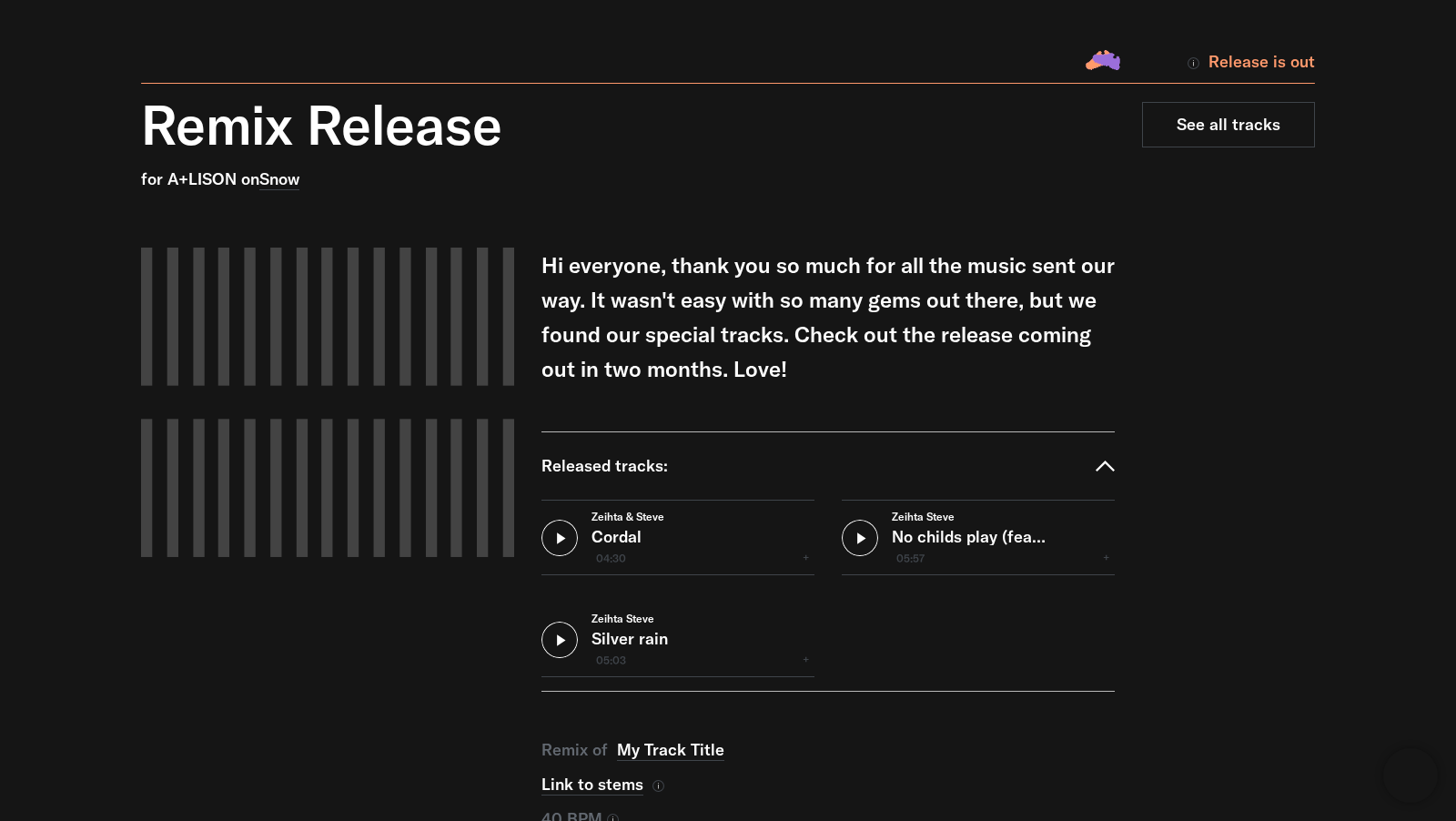 scroll, scrollTop: 56, scrollLeft: 0, axis: vertical 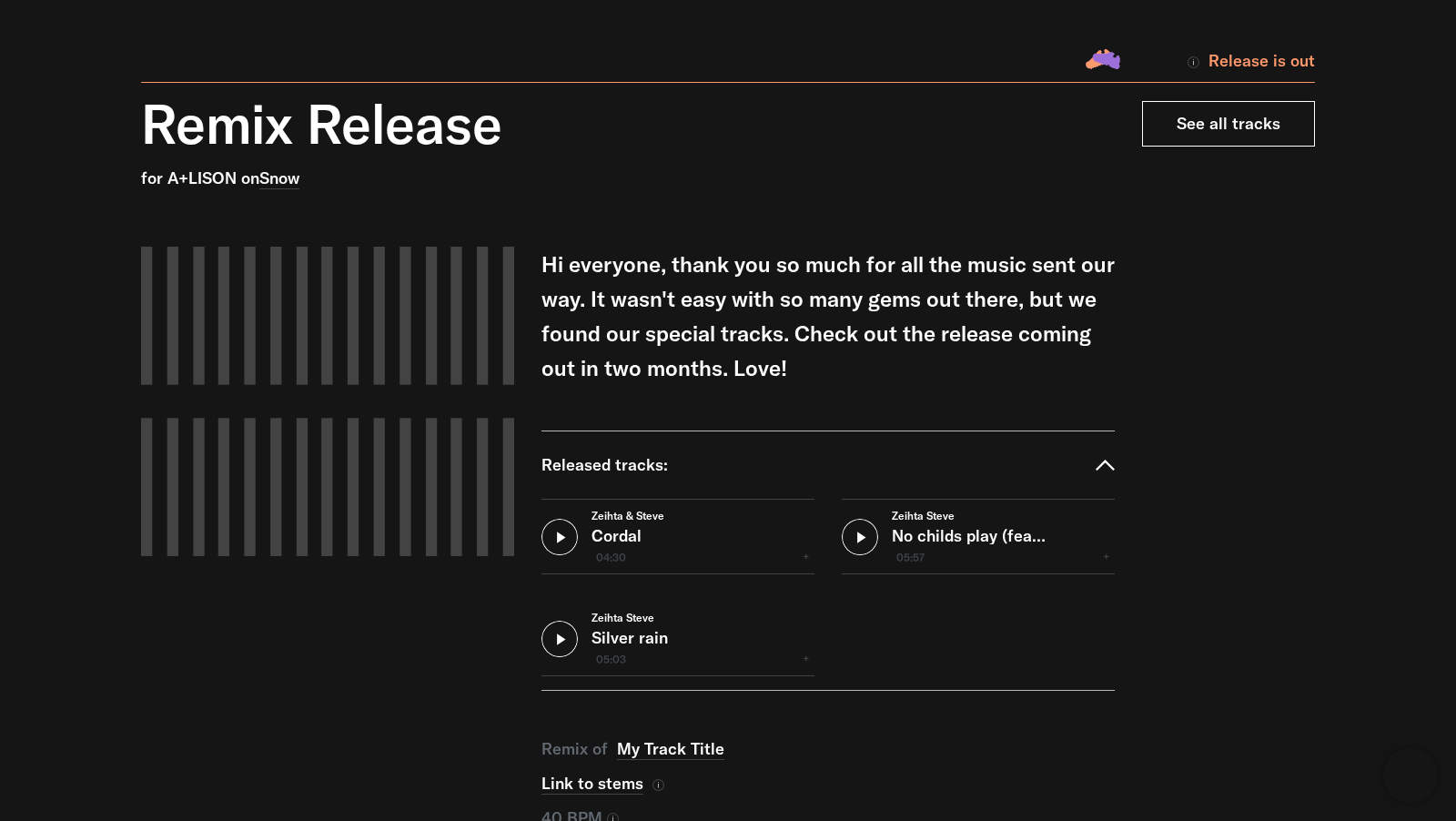 click on "See all tracks" at bounding box center (1228, 124) 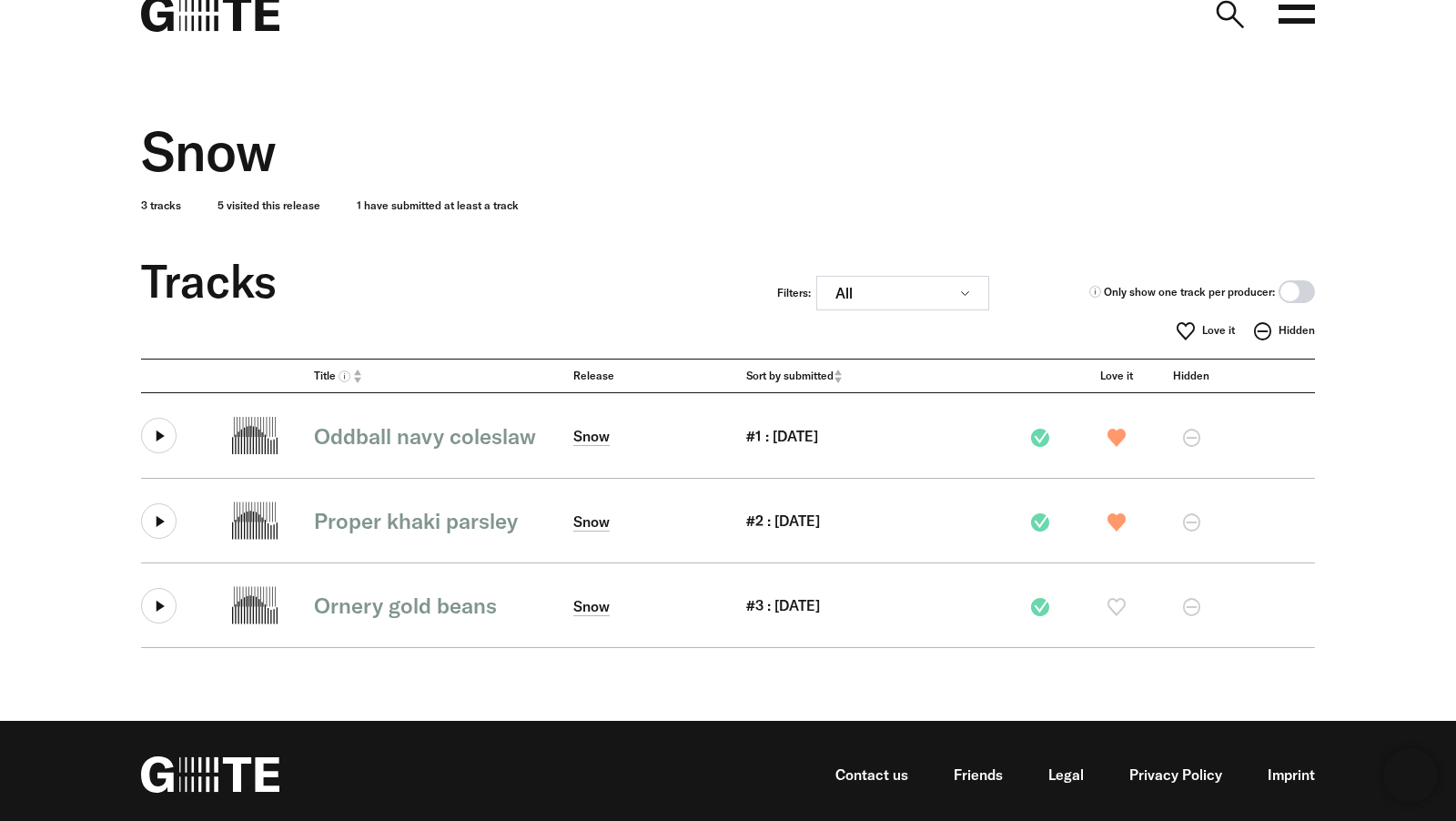 scroll, scrollTop: 0, scrollLeft: 0, axis: both 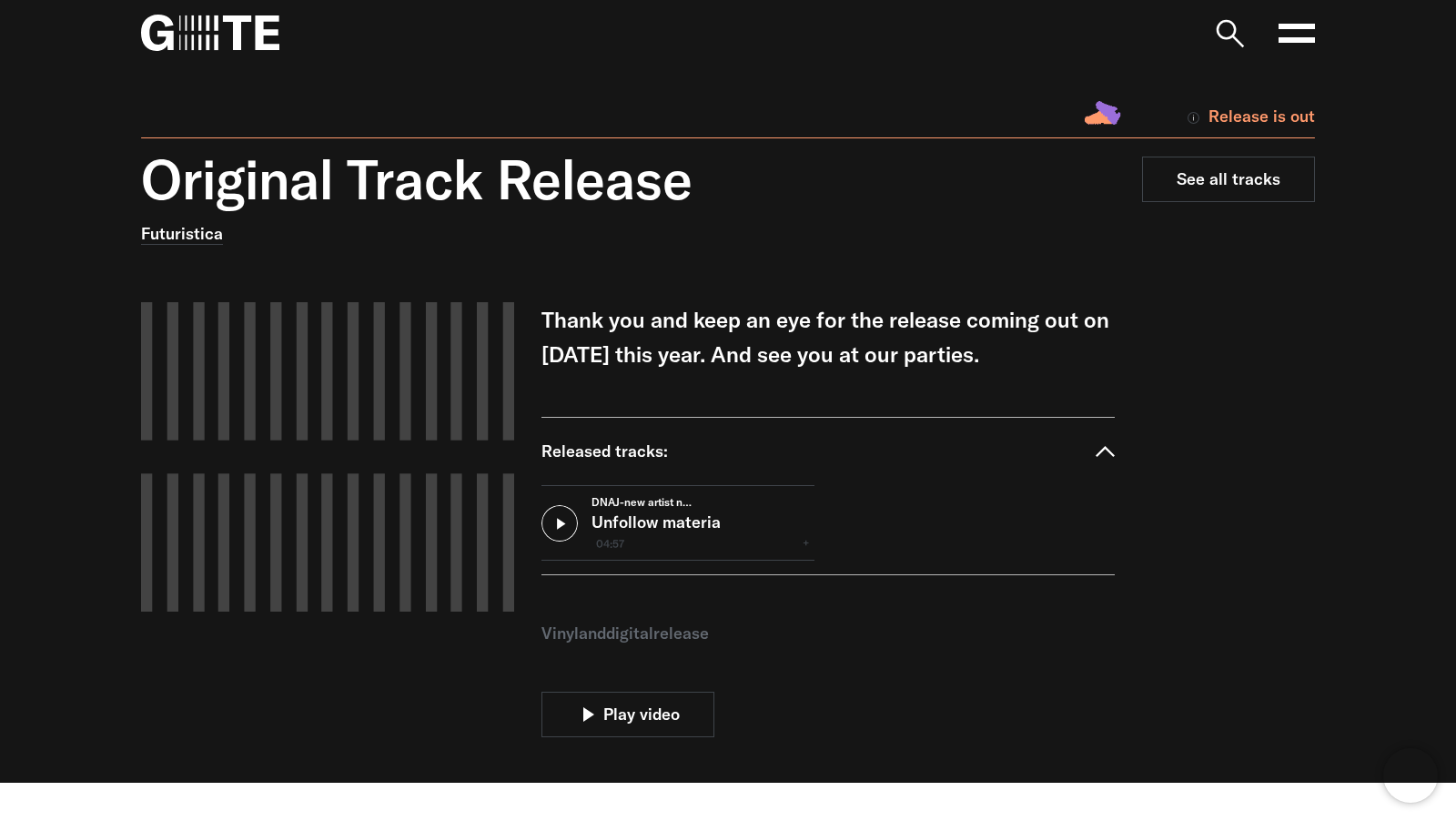 click at bounding box center [560, 523] 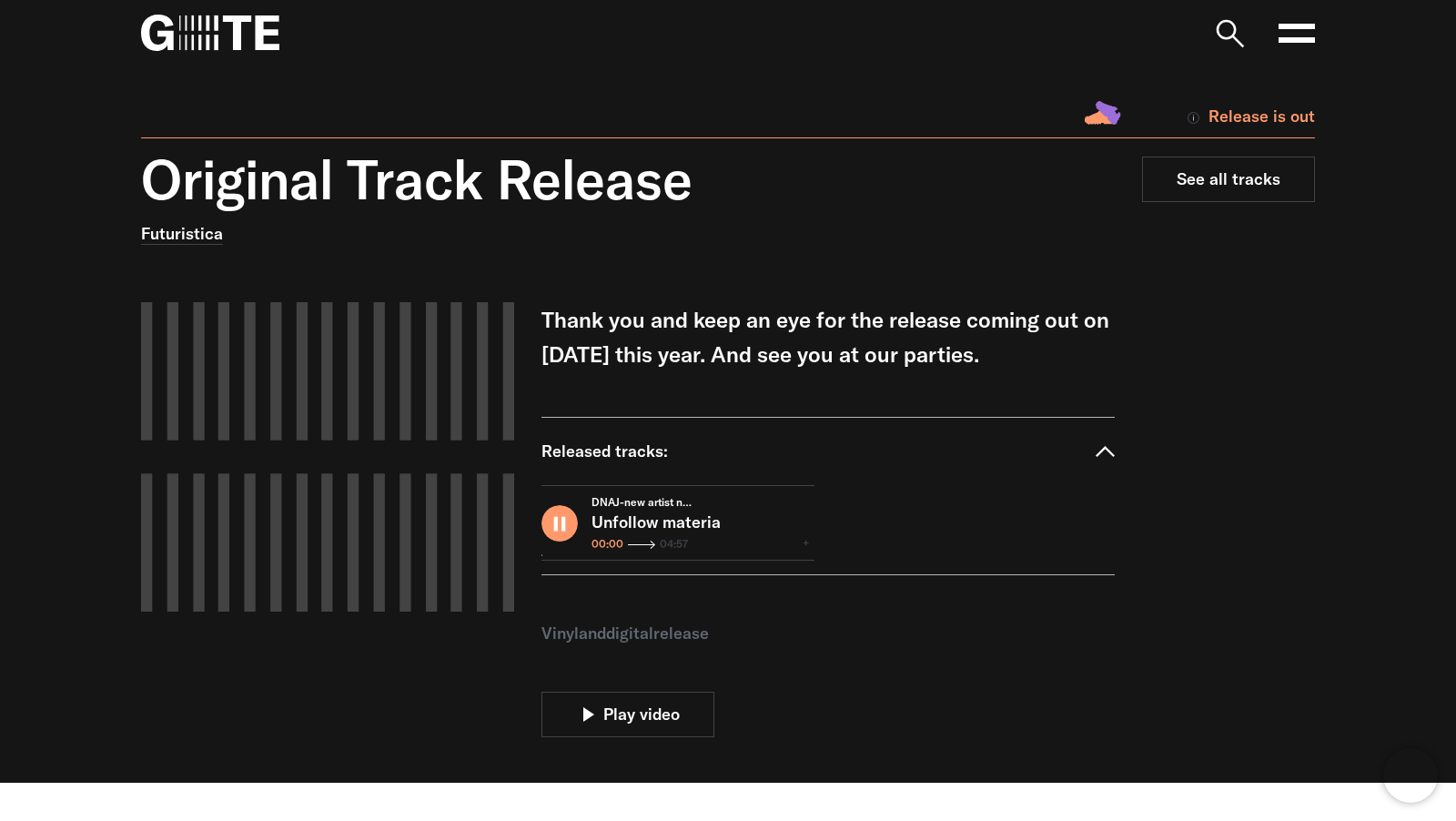type on "*****" 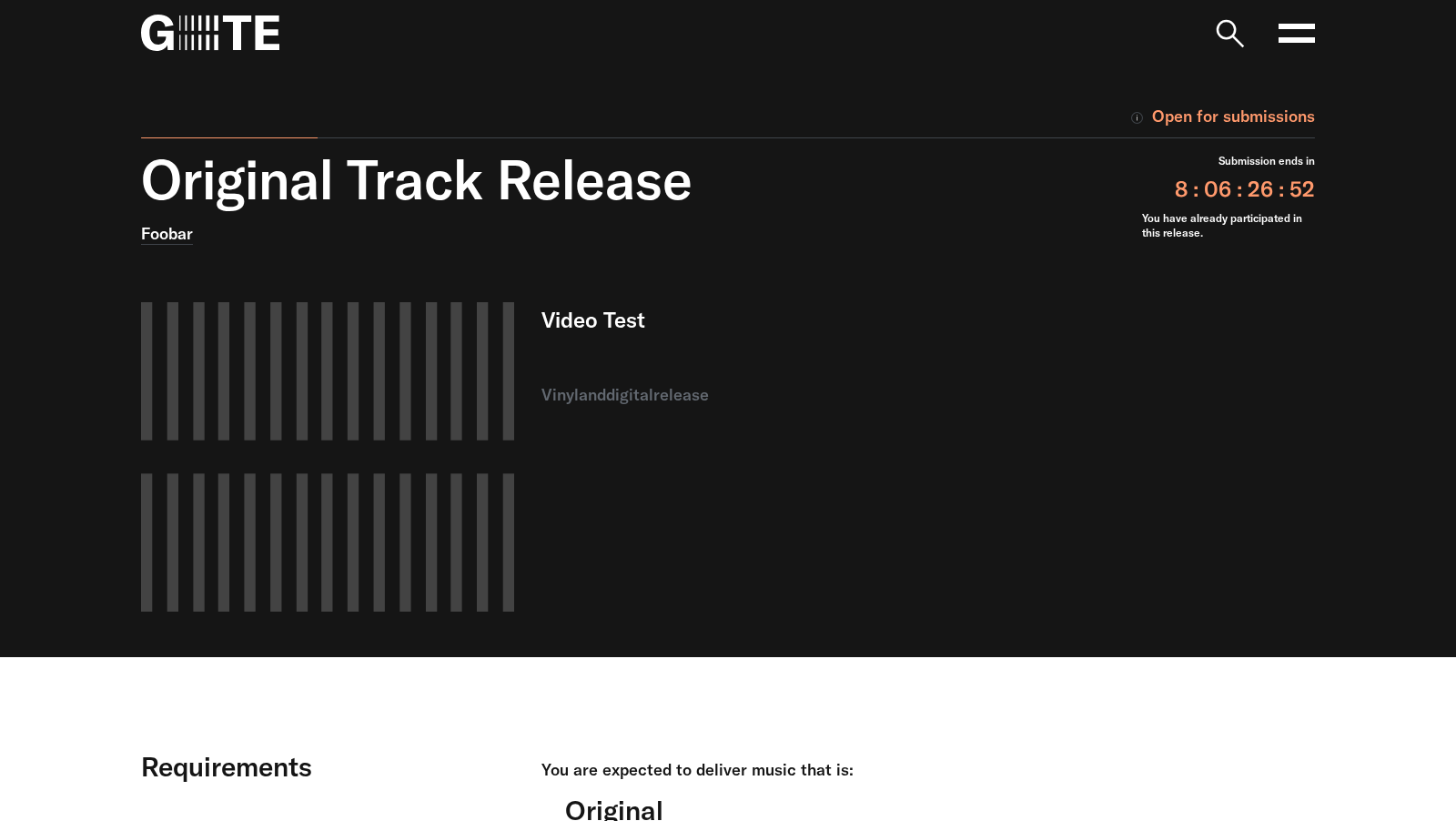 scroll, scrollTop: 0, scrollLeft: 0, axis: both 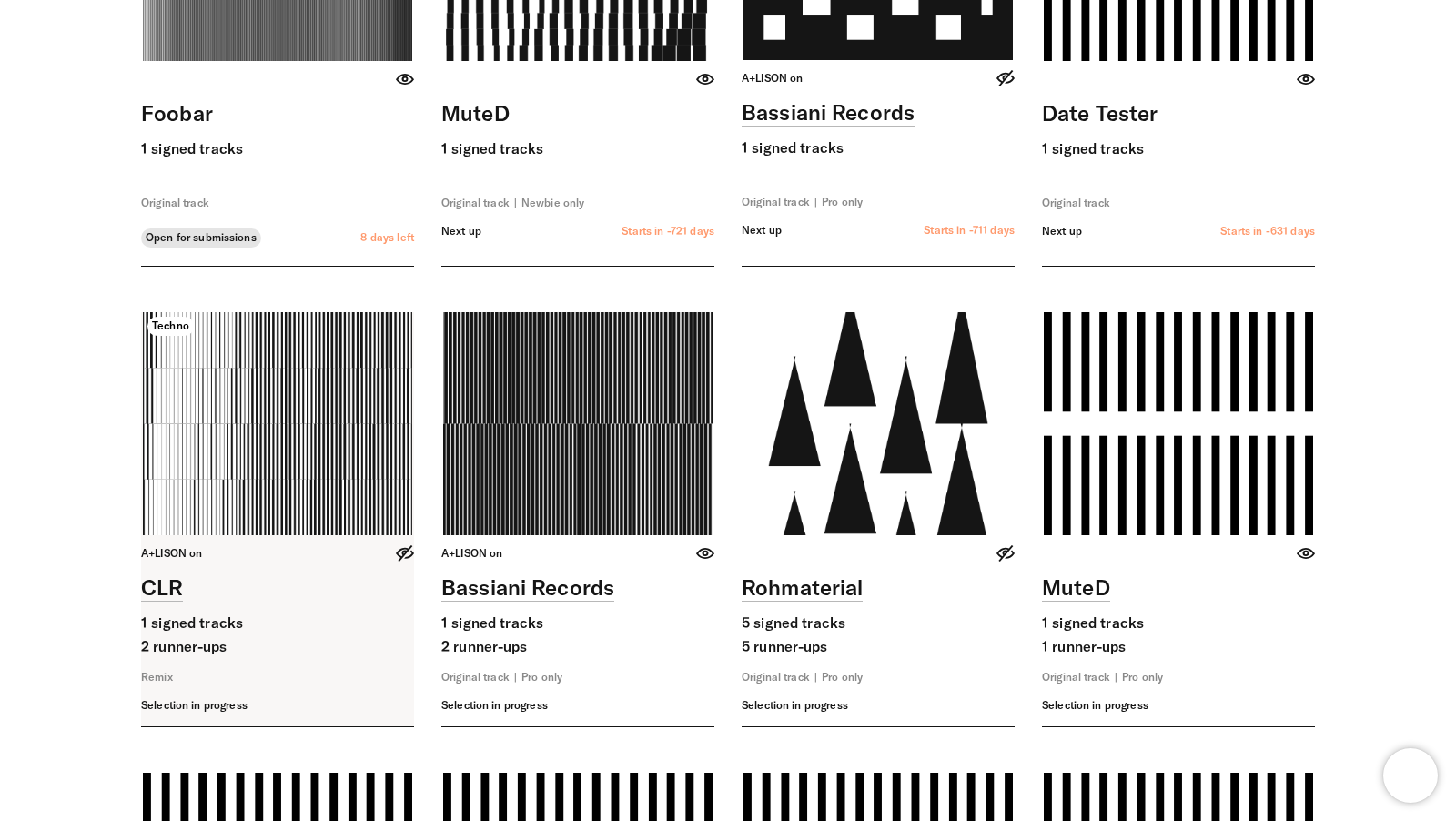 click at bounding box center [278, 520] 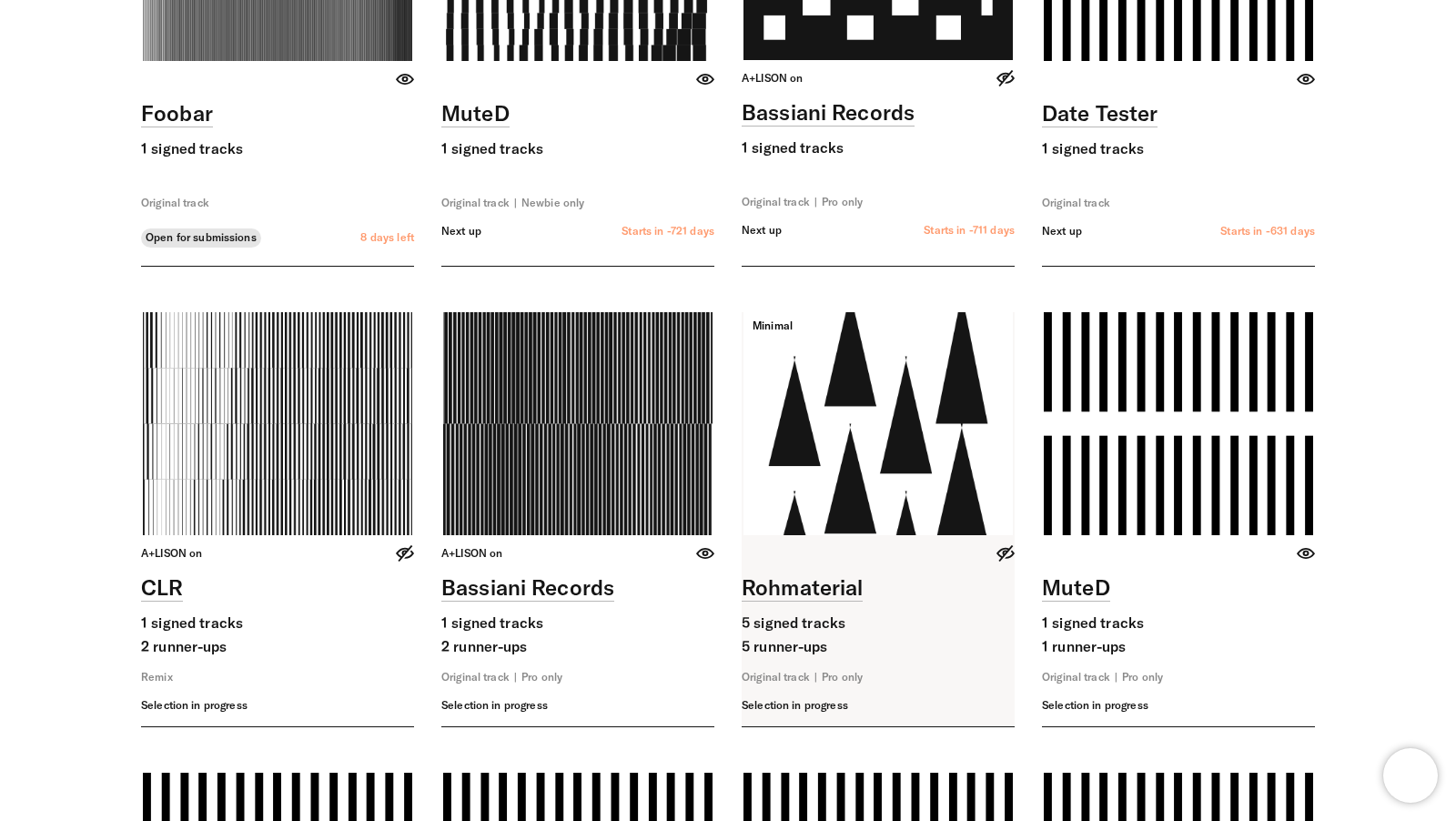click at bounding box center [878, 520] 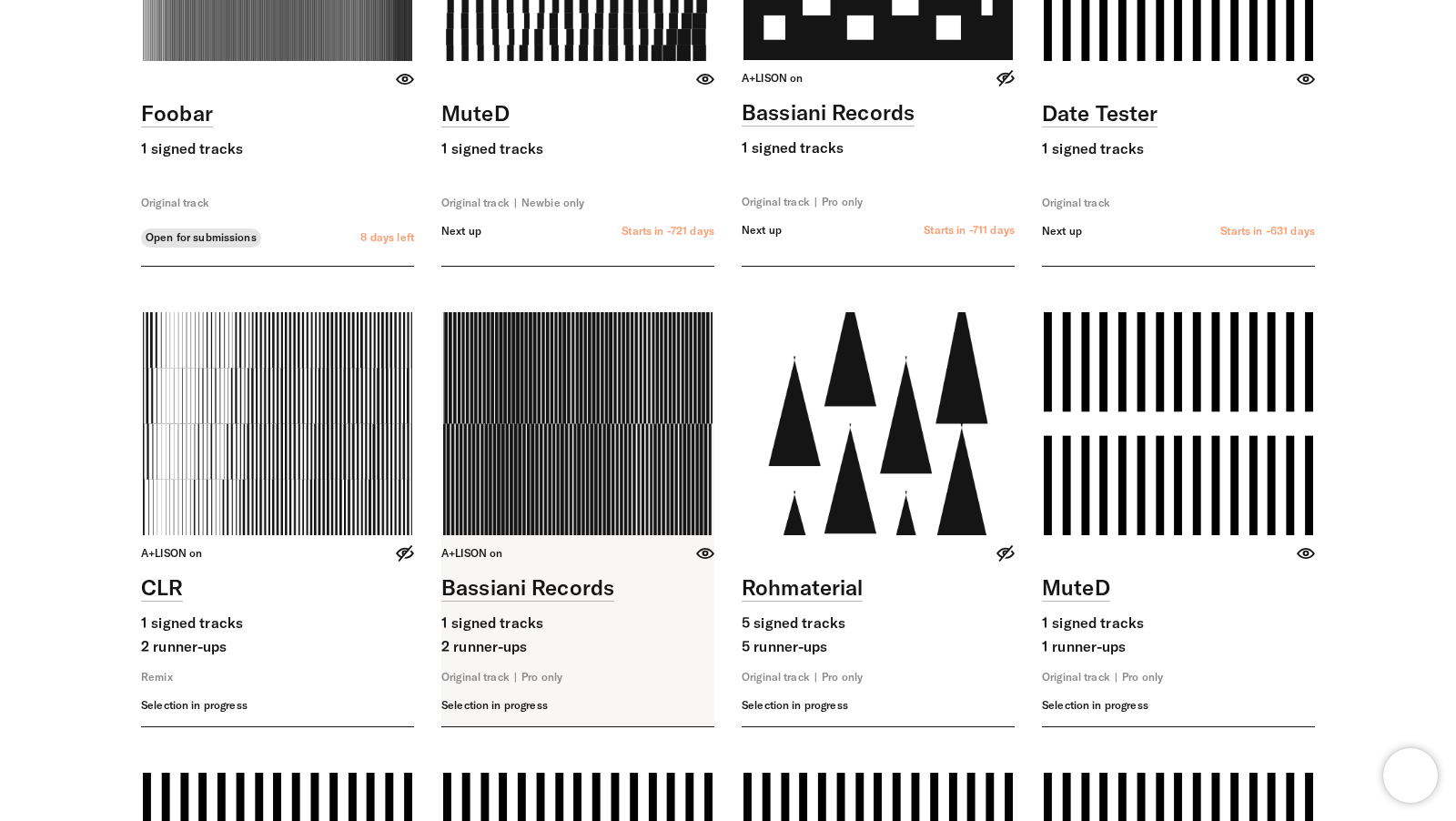 click at bounding box center (578, 520) 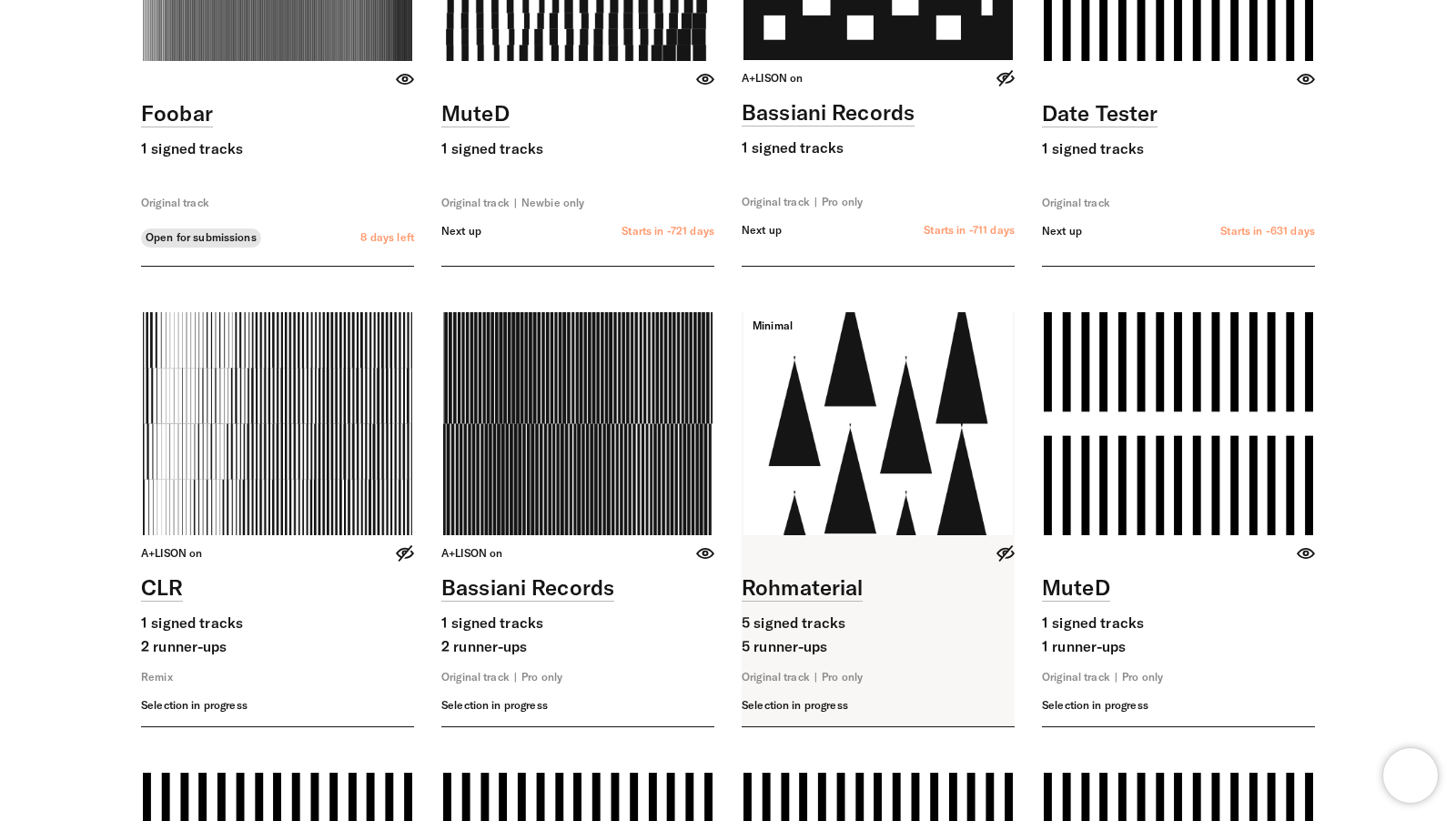 scroll, scrollTop: 203, scrollLeft: 0, axis: vertical 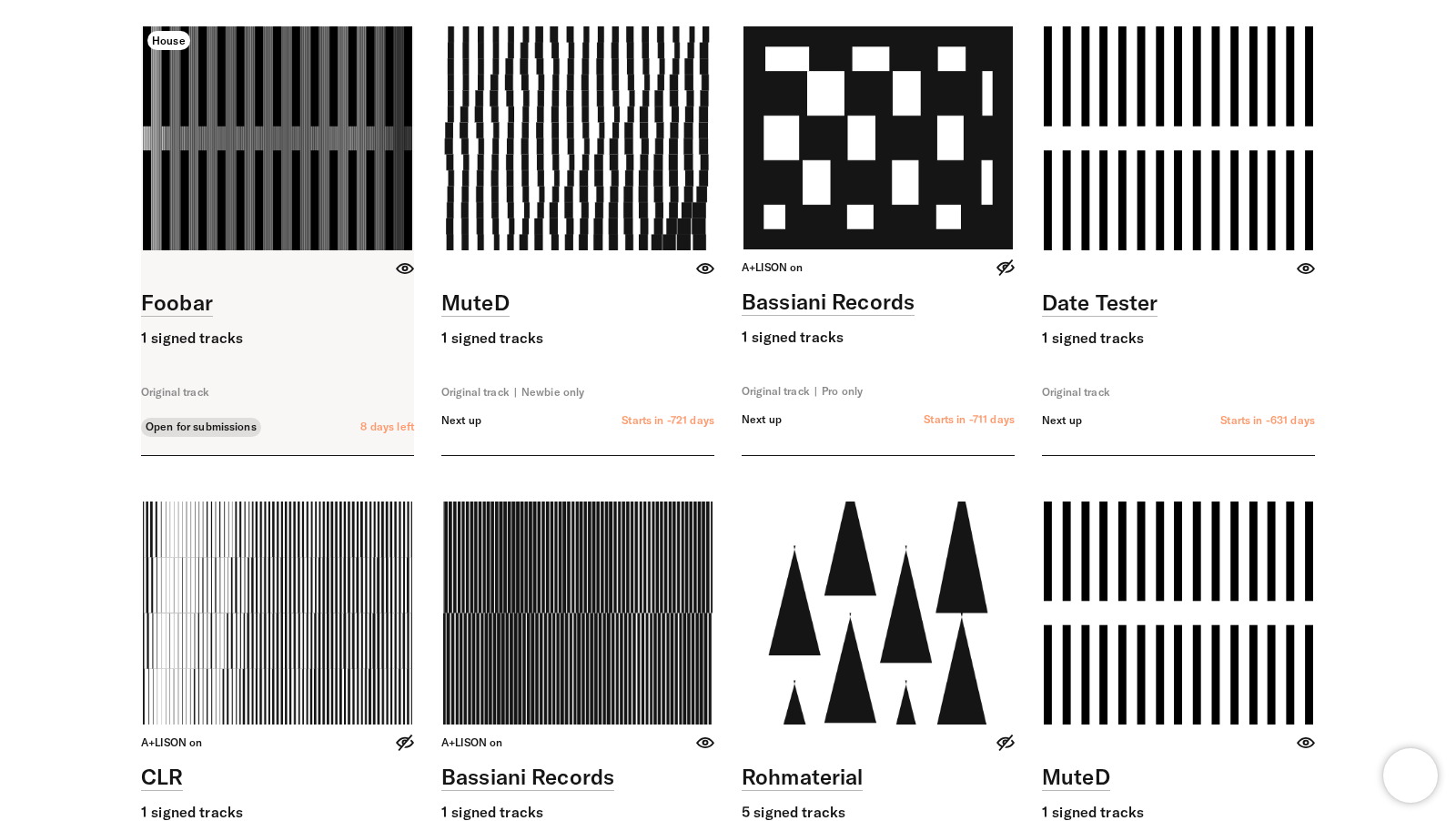 click at bounding box center [278, 138] 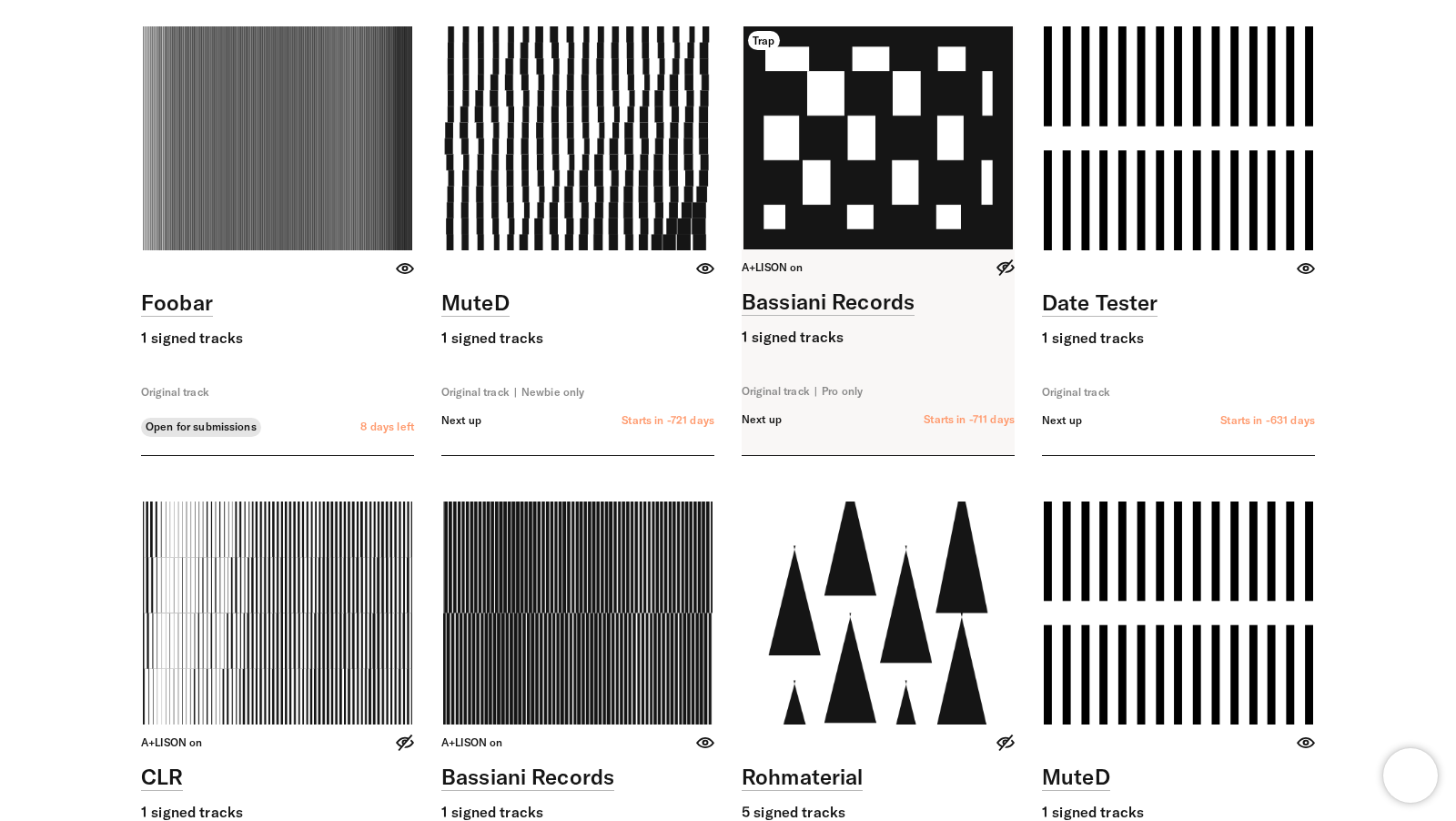 scroll, scrollTop: 0, scrollLeft: 0, axis: both 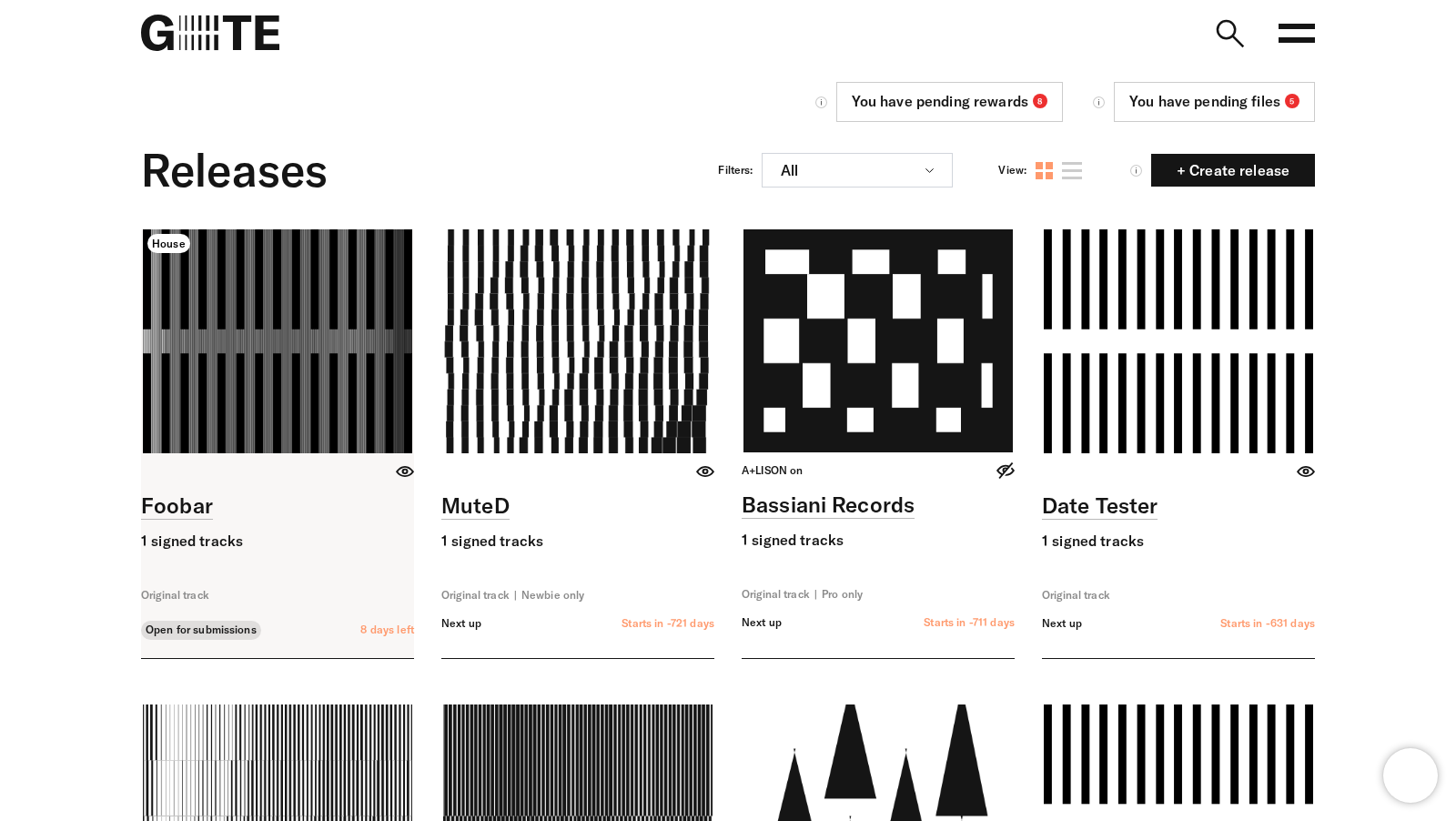 click at bounding box center (278, 443) 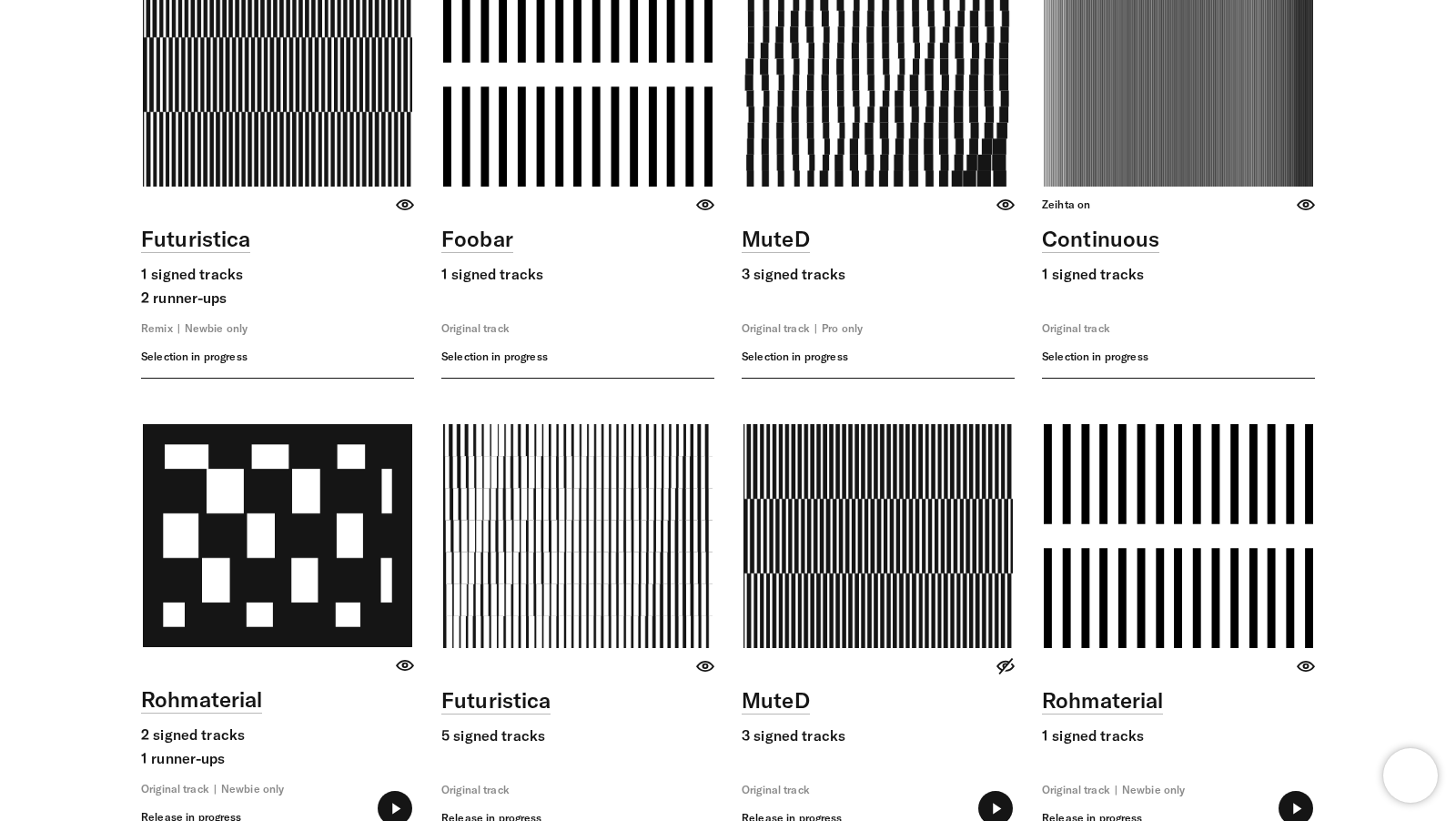 scroll, scrollTop: 3967, scrollLeft: 0, axis: vertical 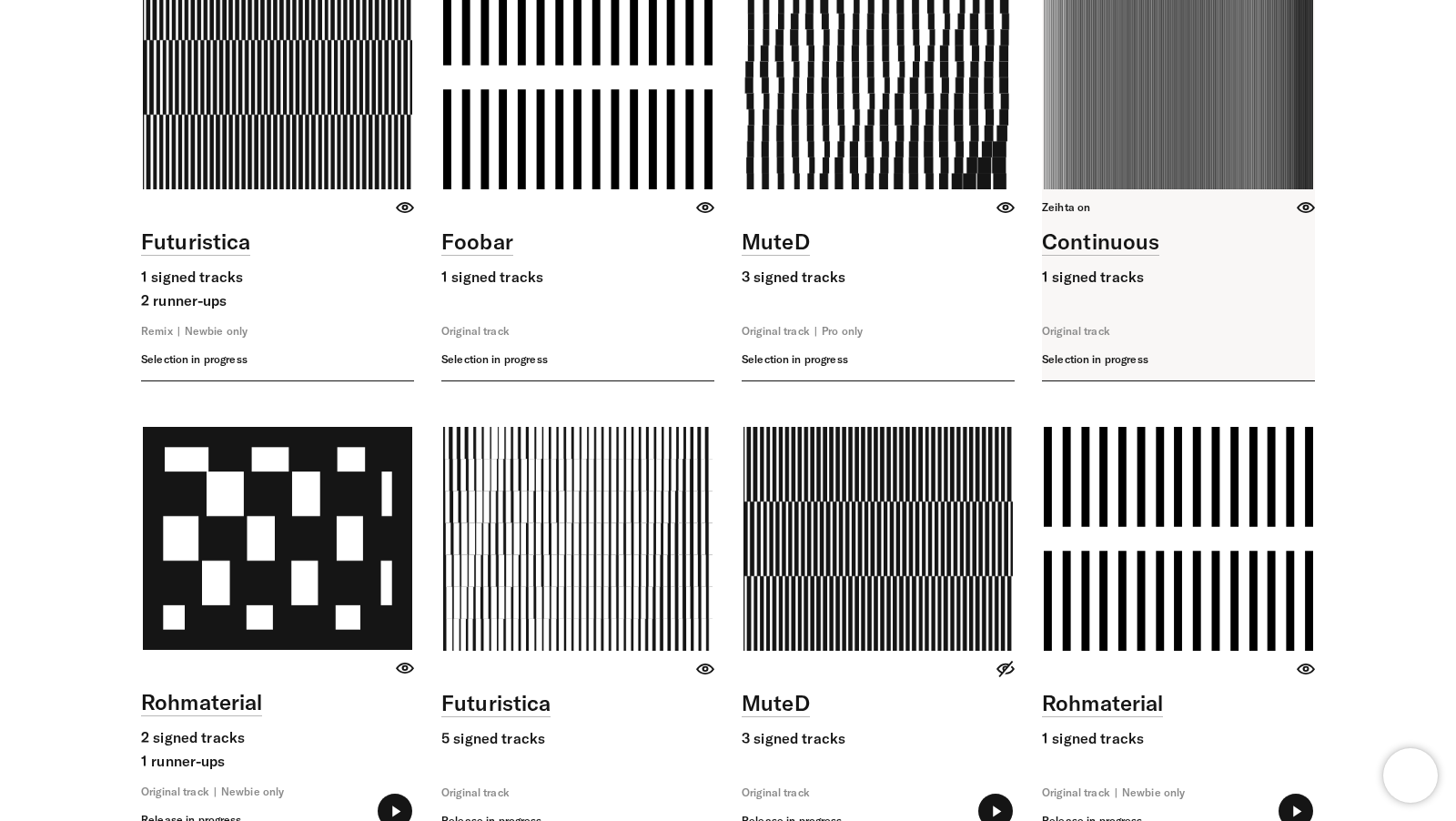 click at bounding box center [1178, 173] 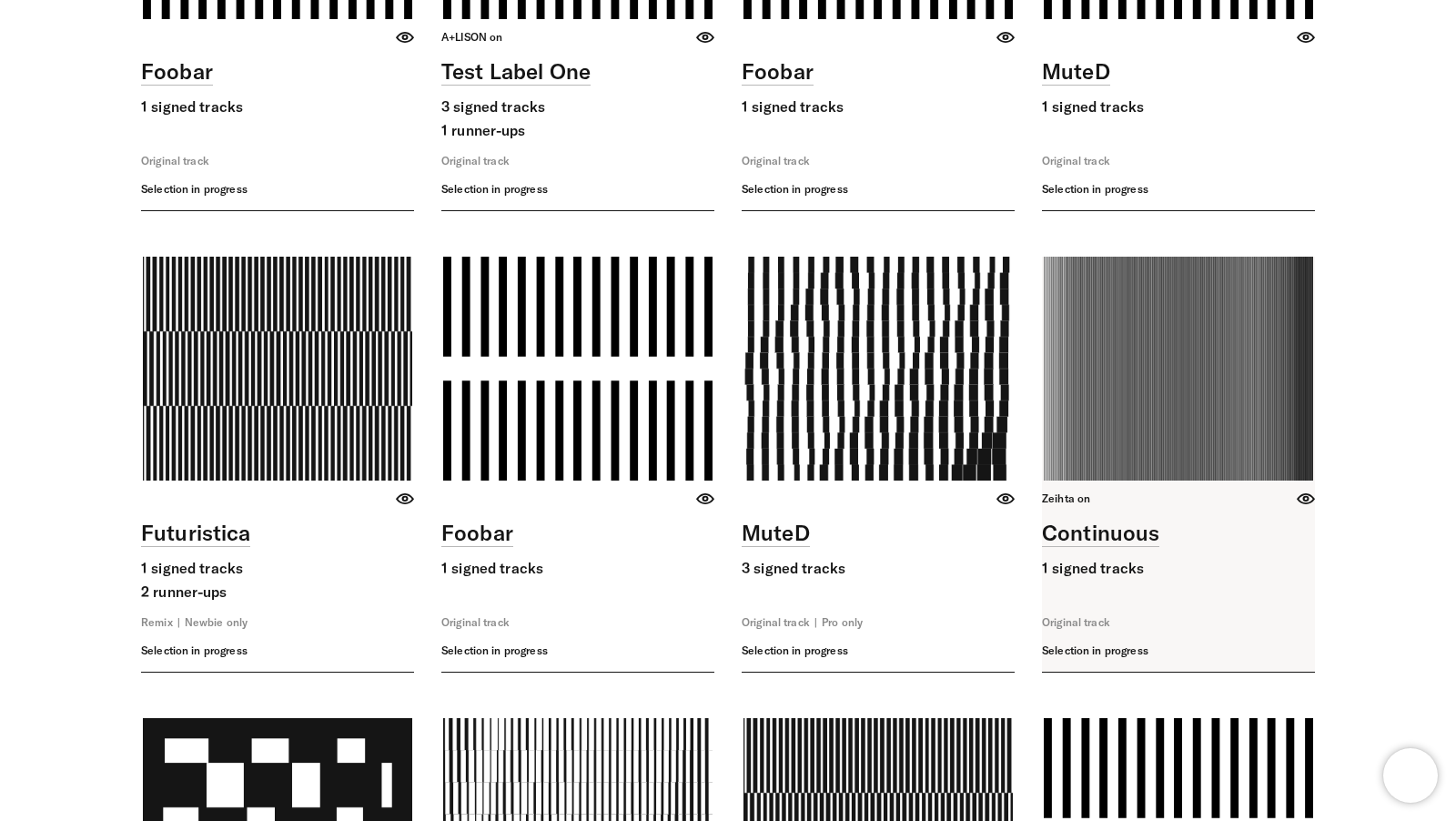 scroll, scrollTop: 3533, scrollLeft: 0, axis: vertical 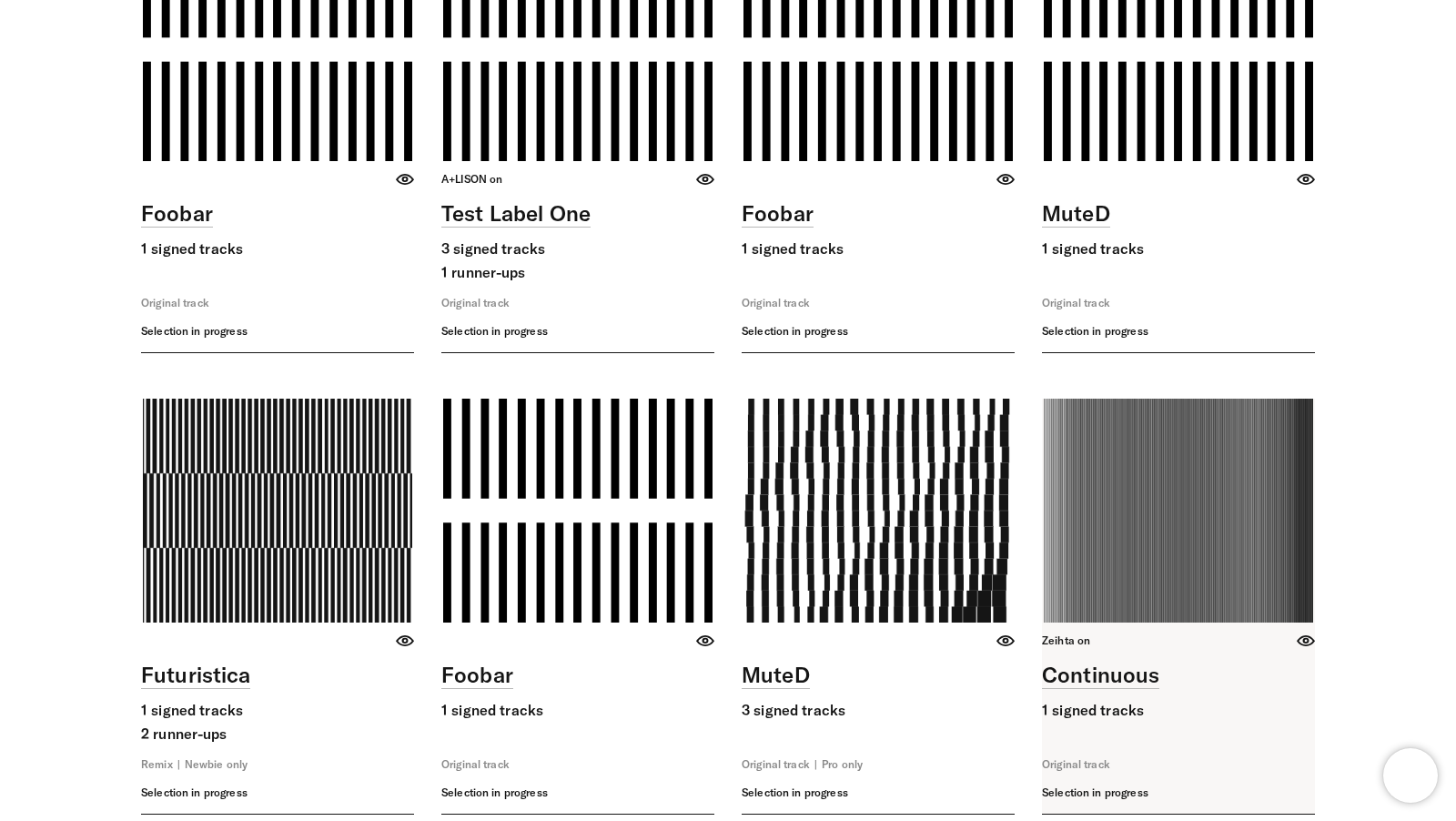 click at bounding box center (1178, 606) 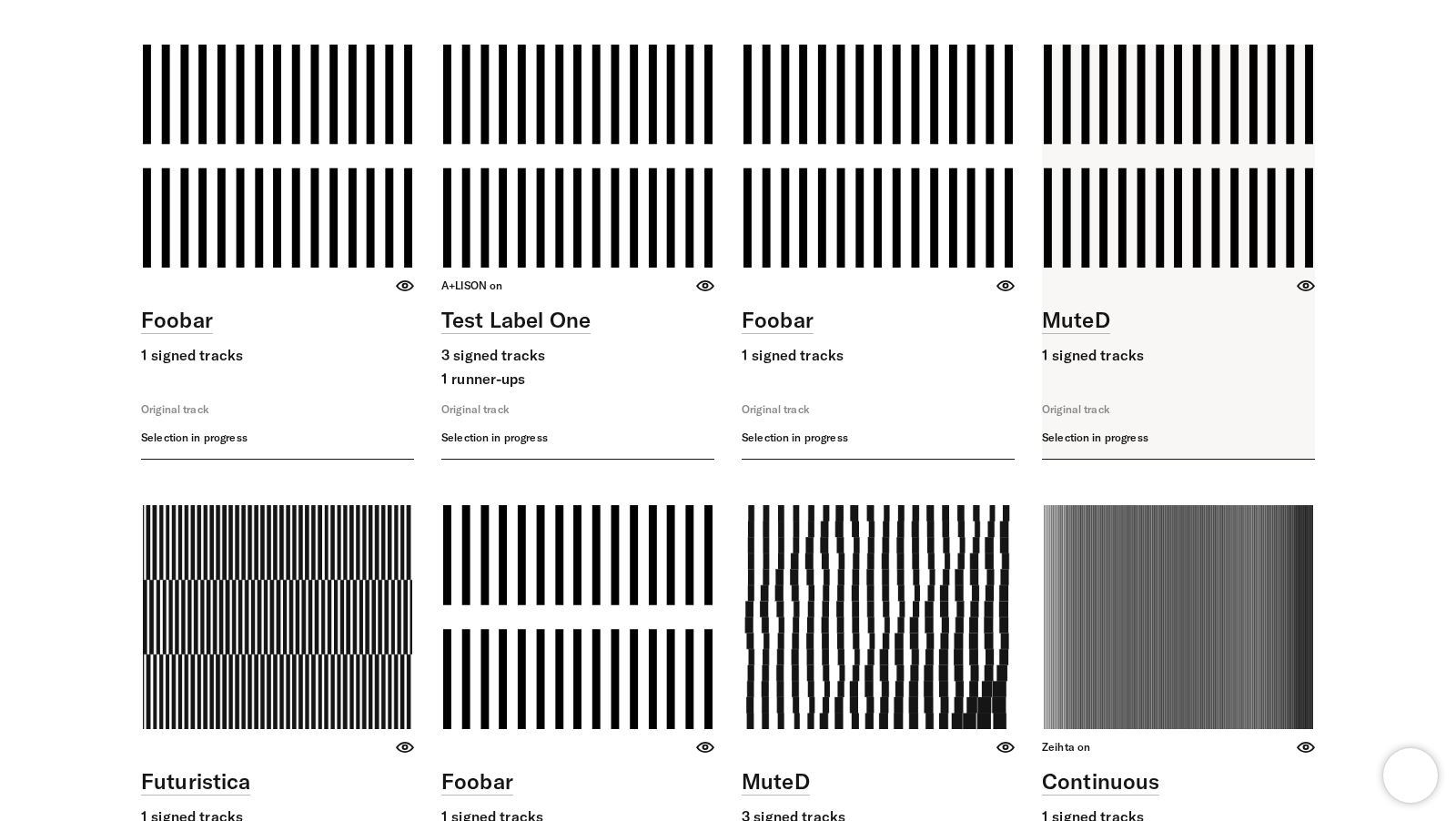 scroll, scrollTop: 3462, scrollLeft: 0, axis: vertical 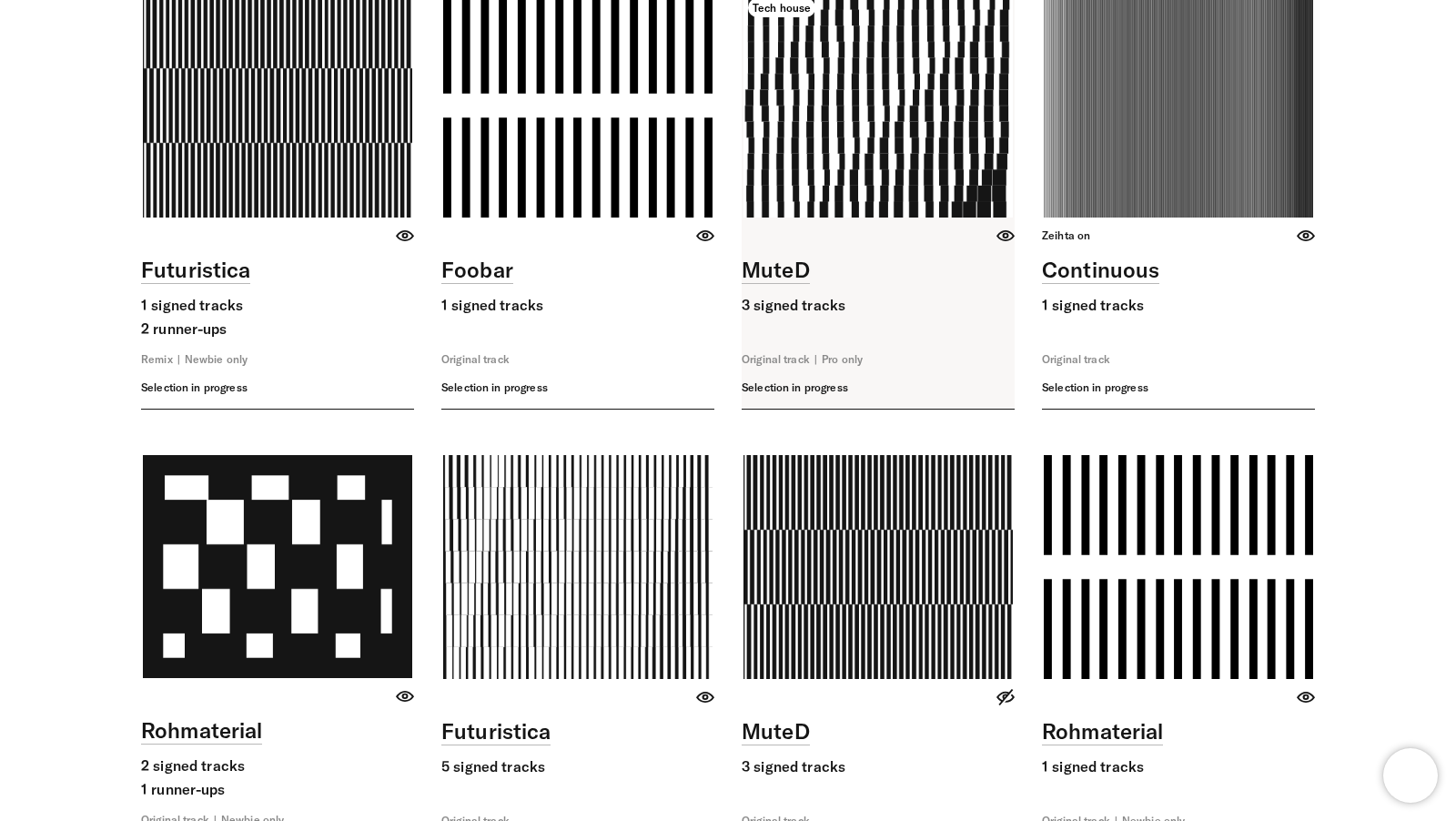 click at bounding box center (878, 201) 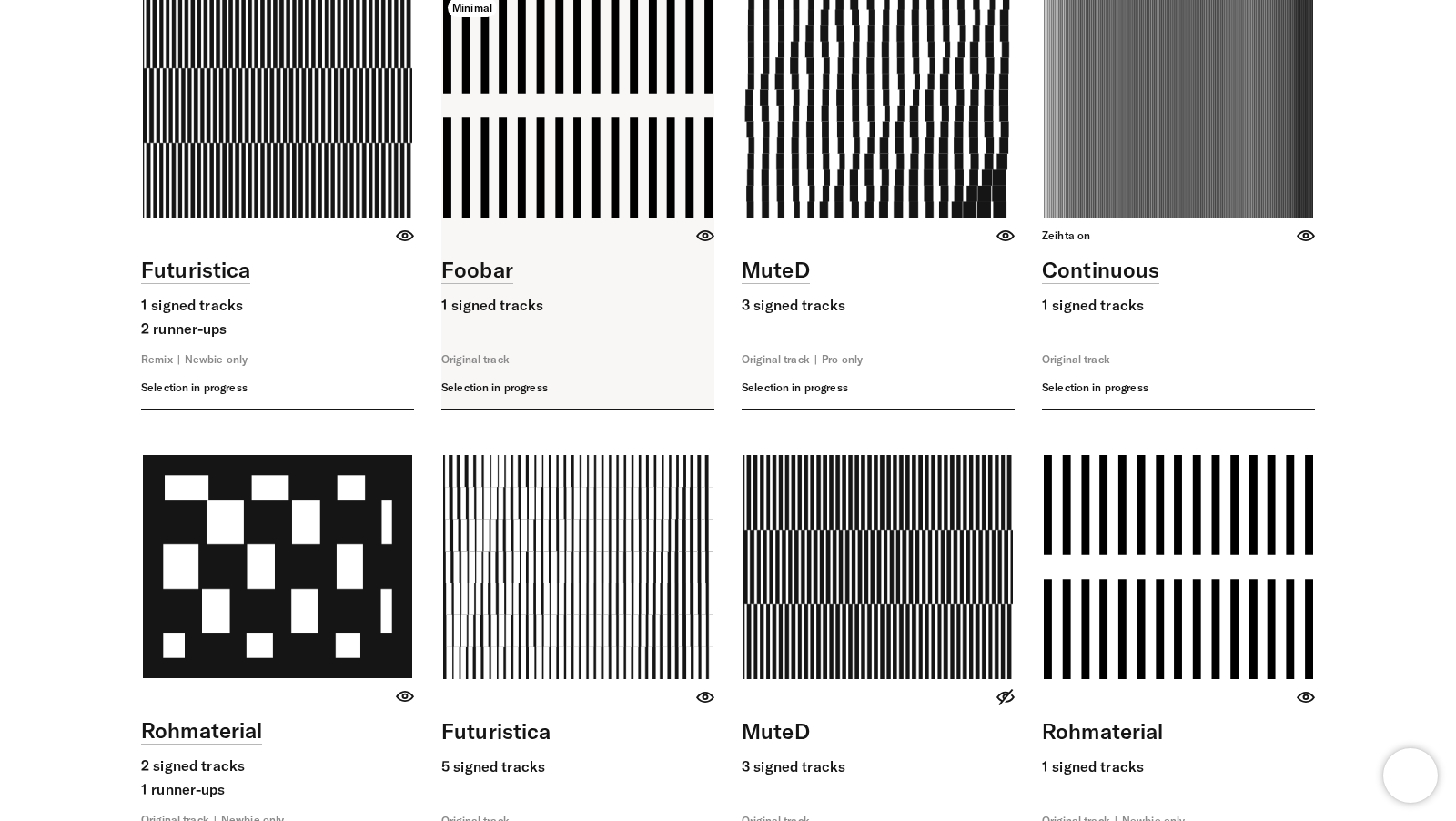 click at bounding box center (578, 201) 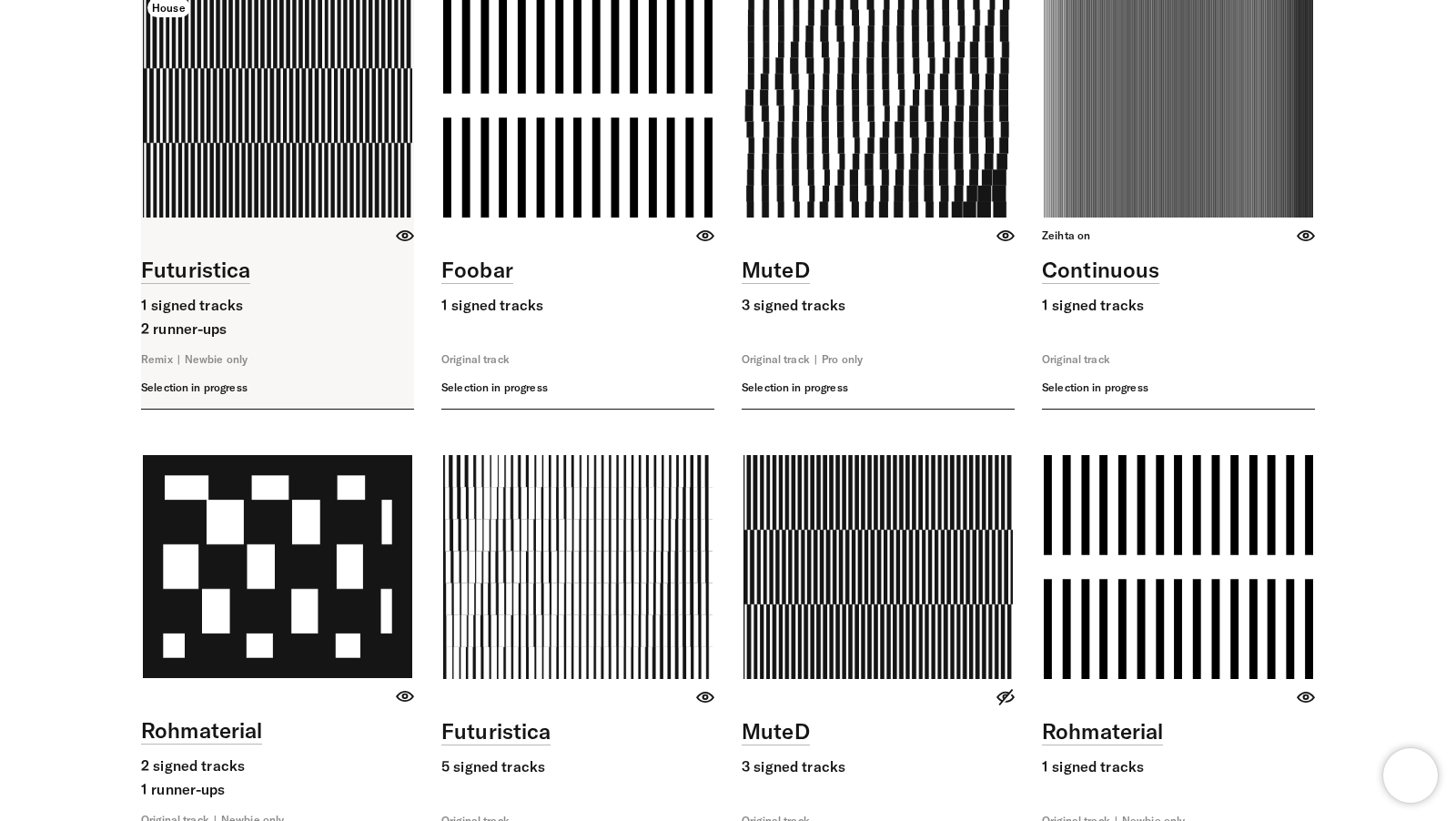 click at bounding box center [278, 201] 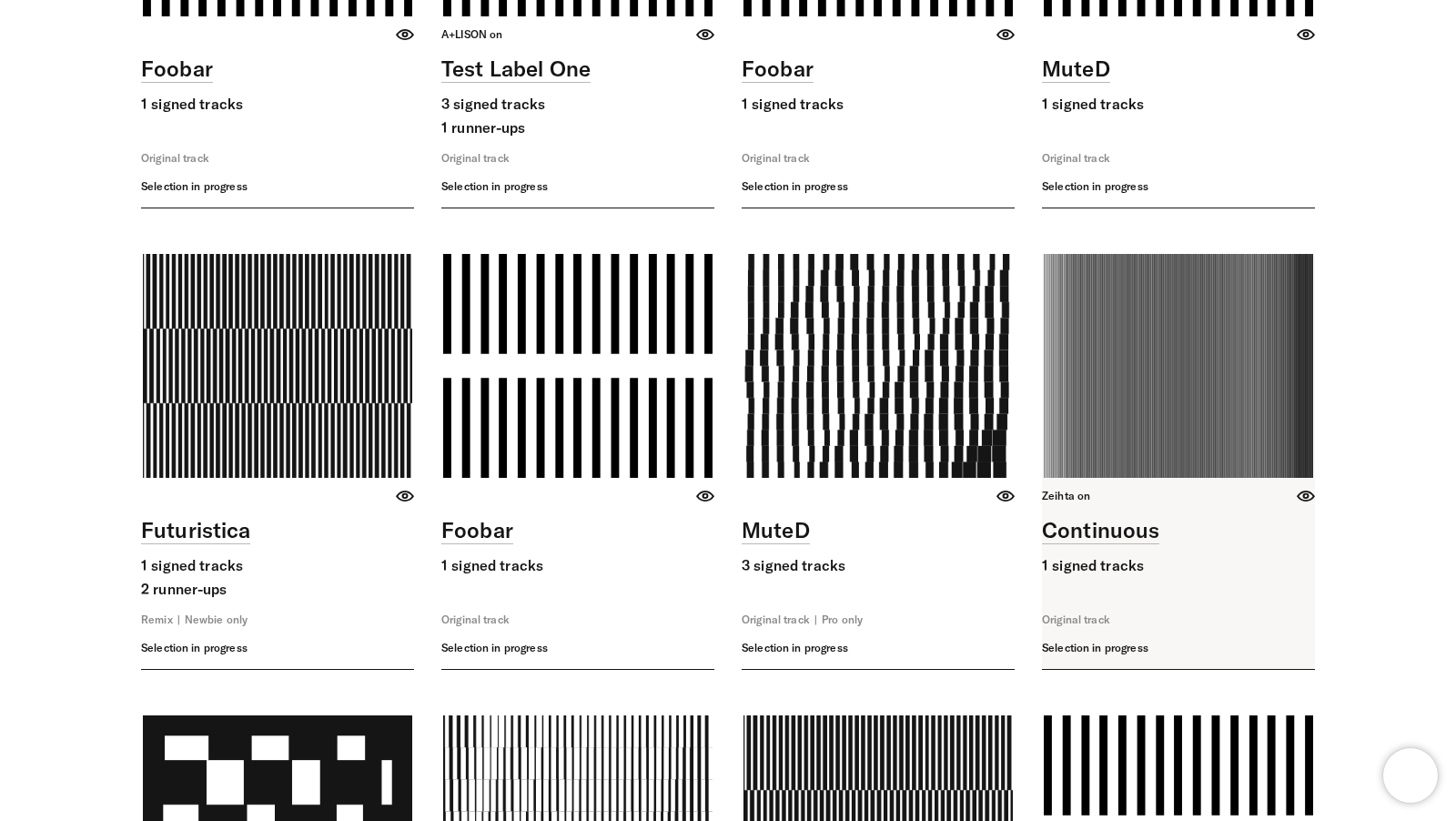 scroll, scrollTop: 3654, scrollLeft: 0, axis: vertical 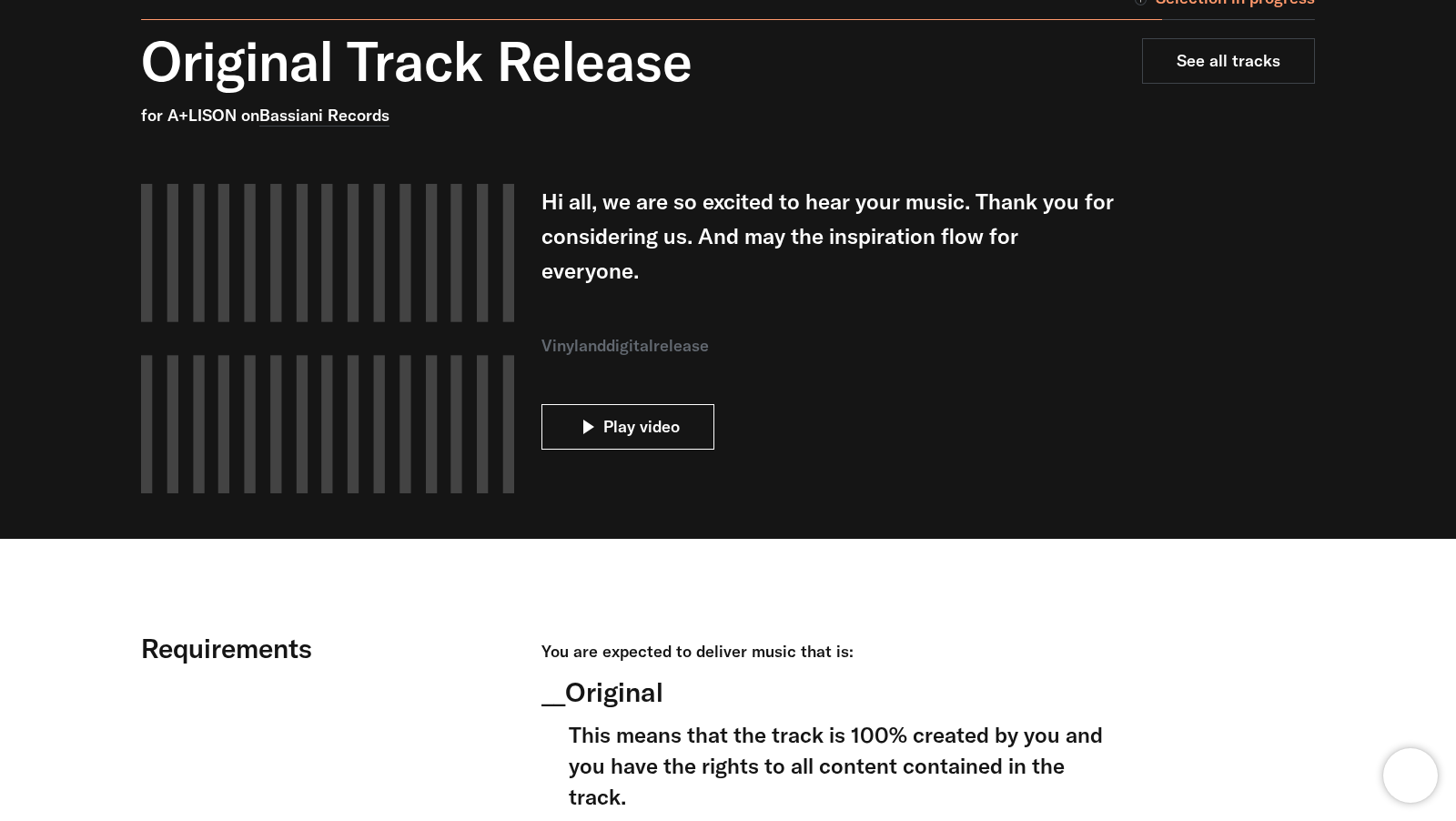 click on "Play video" at bounding box center (628, 427) 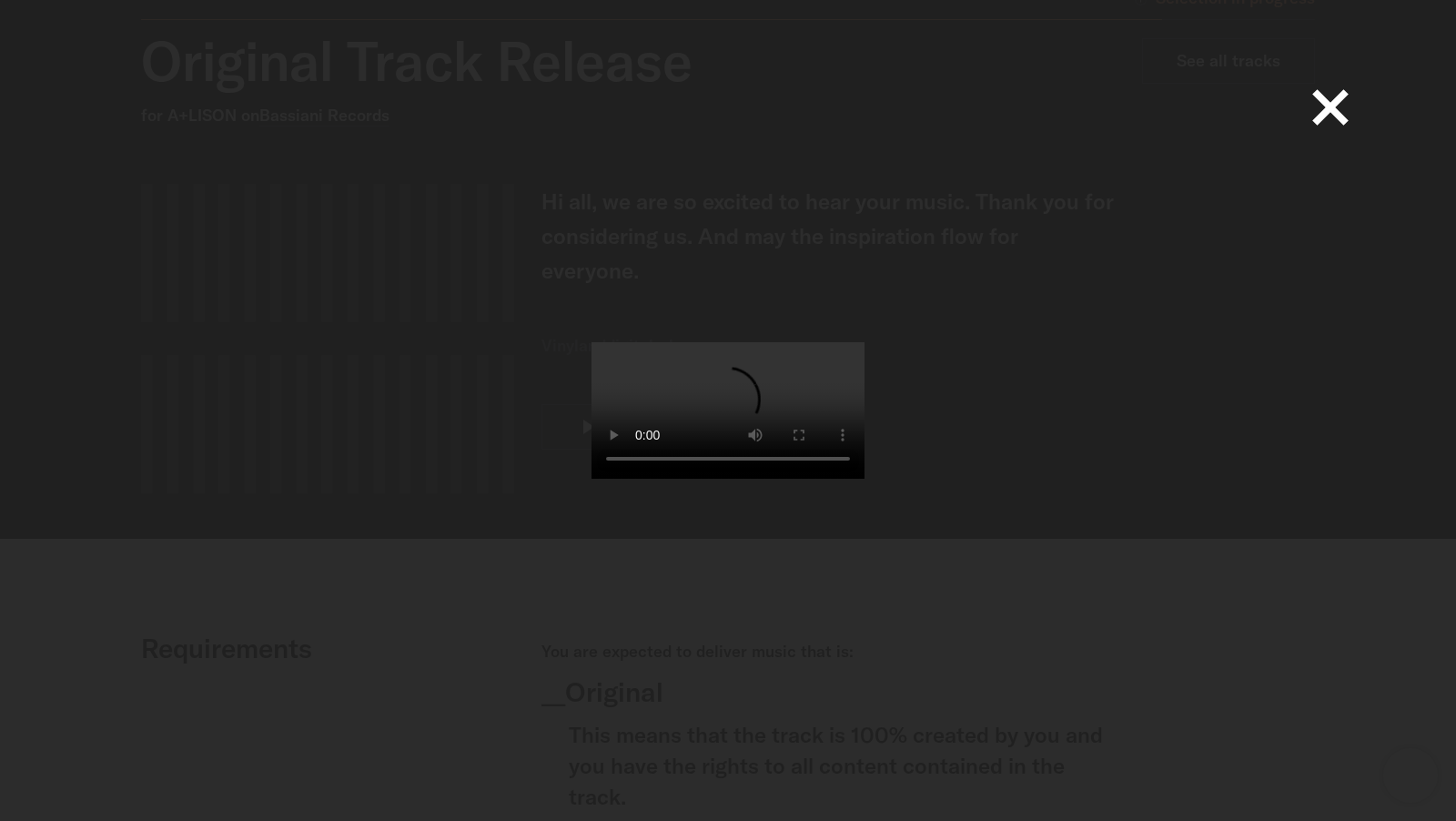 click at bounding box center (1330, 107) 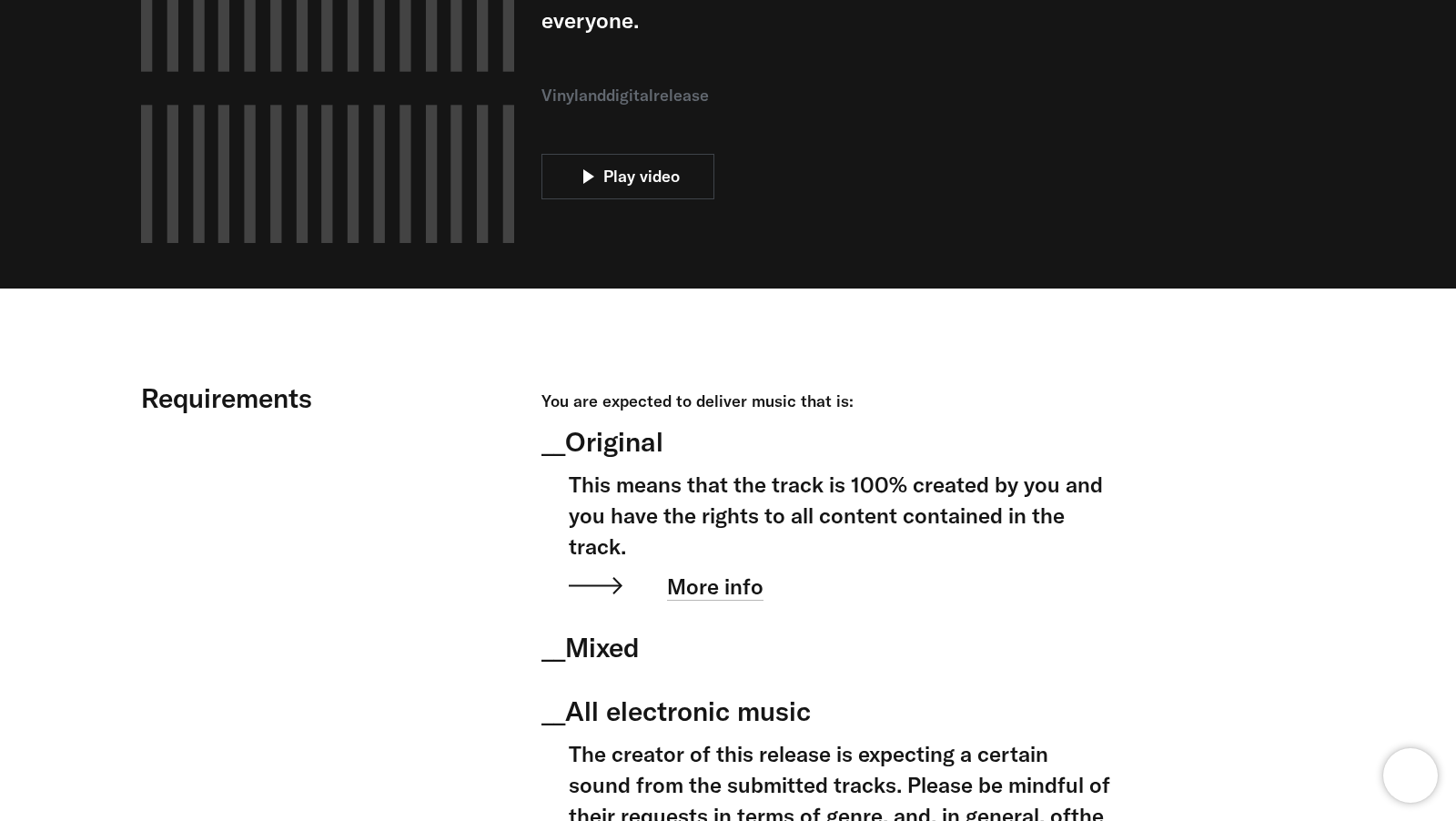 scroll, scrollTop: 0, scrollLeft: 0, axis: both 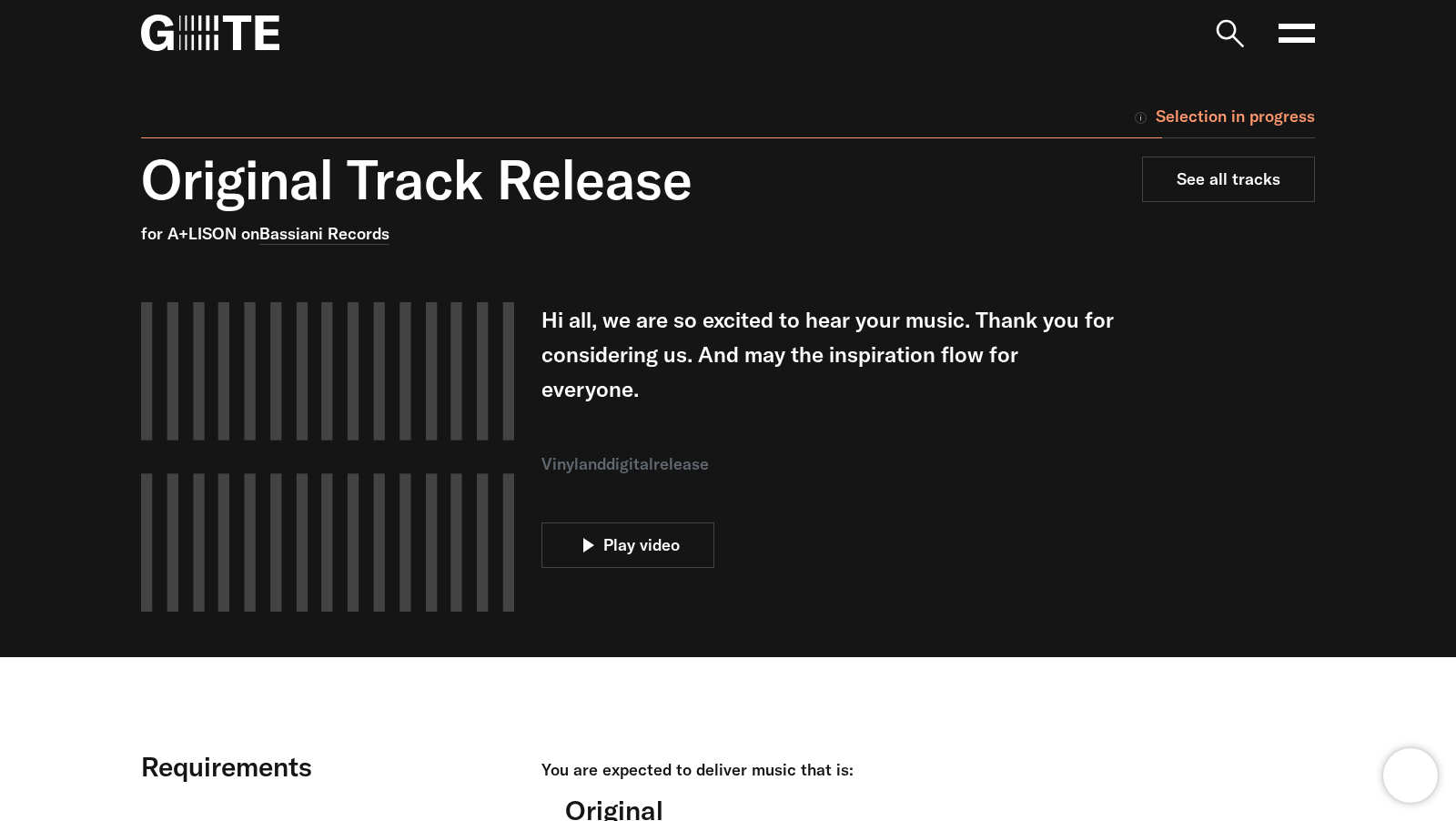 type 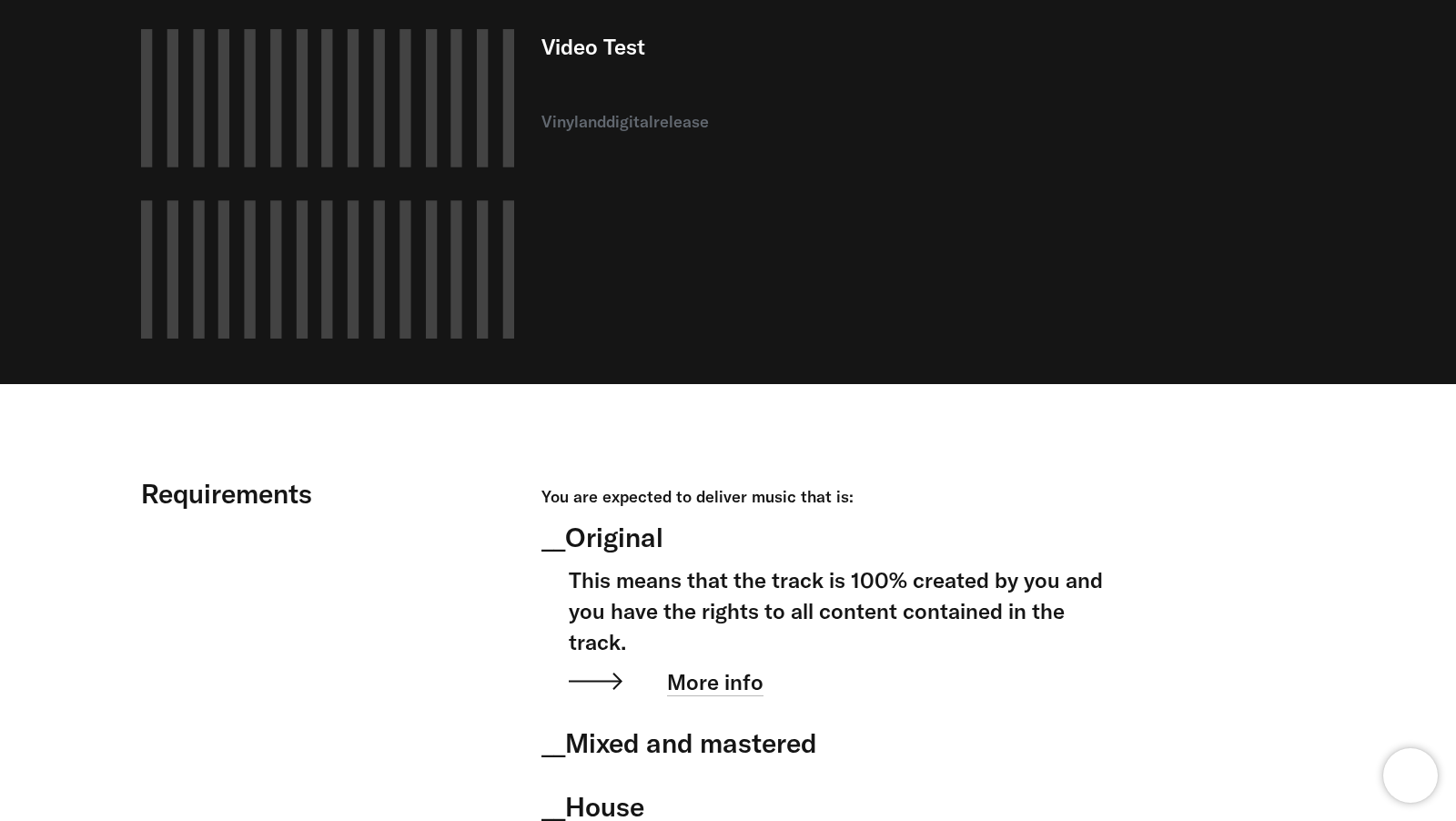 scroll, scrollTop: 0, scrollLeft: 0, axis: both 